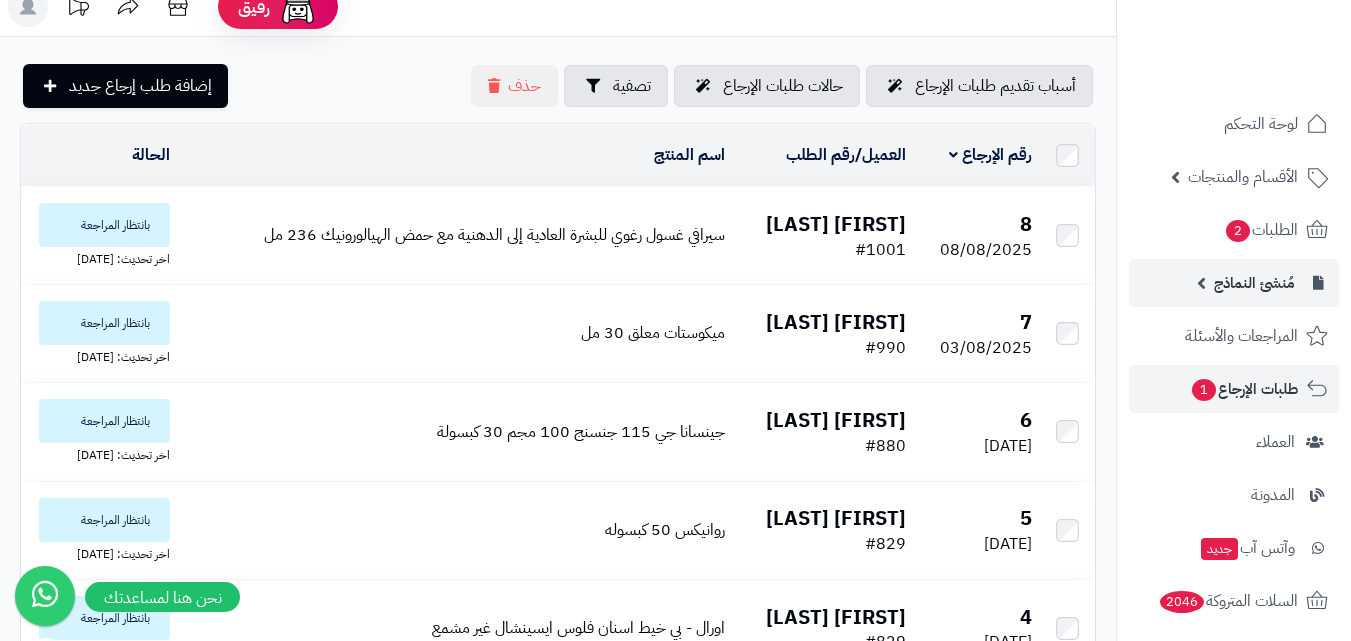 scroll, scrollTop: 0, scrollLeft: 0, axis: both 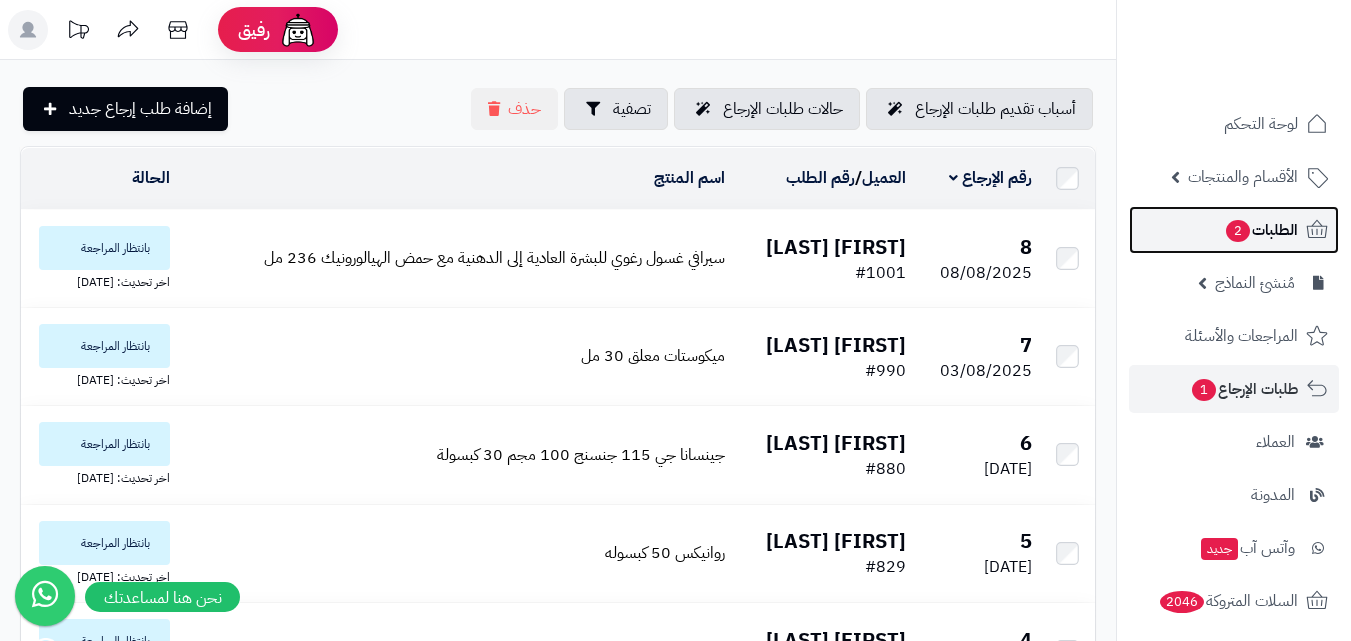 click on "الطلبات  2" at bounding box center [1234, 230] 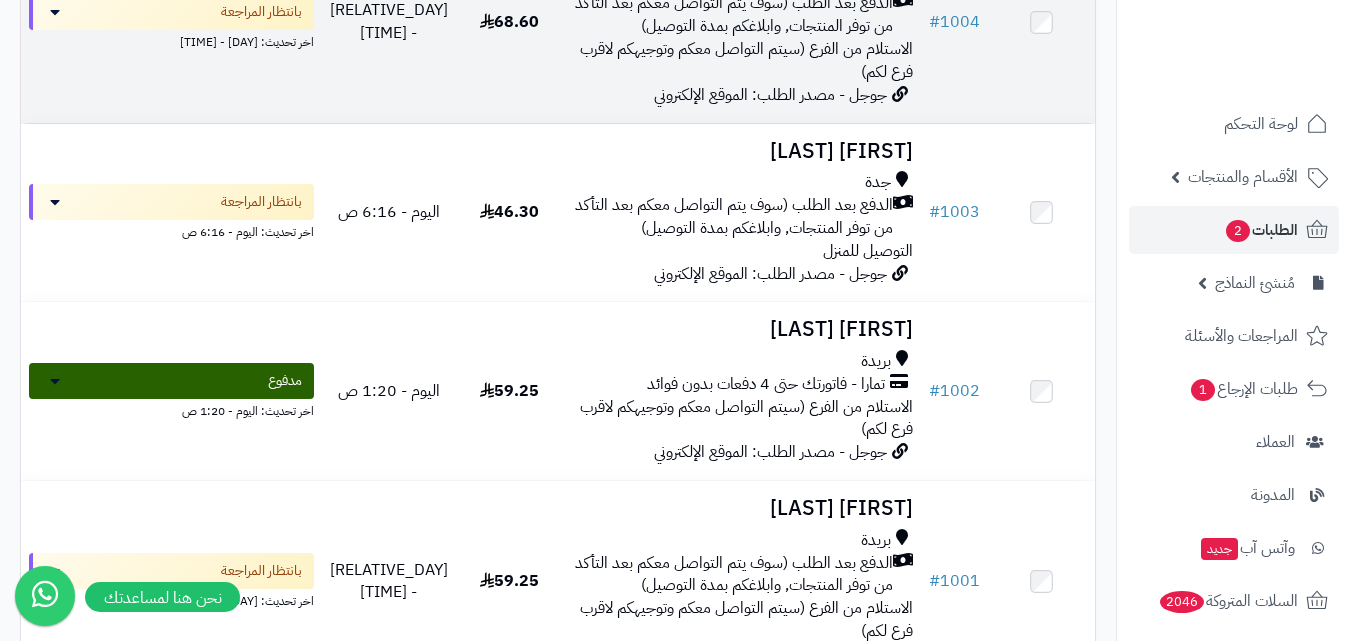 scroll, scrollTop: 500, scrollLeft: 0, axis: vertical 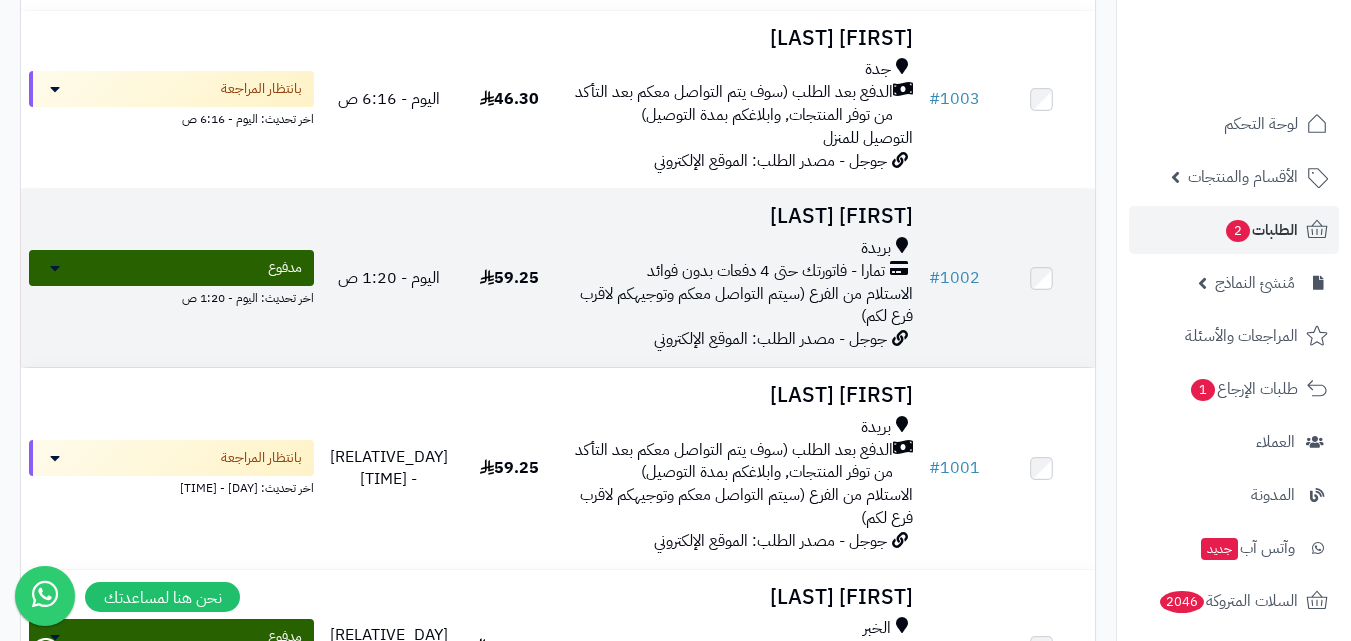 click on "الاستلام من الفرع (سيتم التواصل معكم وتوجيهكم لاقرب فرع لكم)" at bounding box center [746, 305] 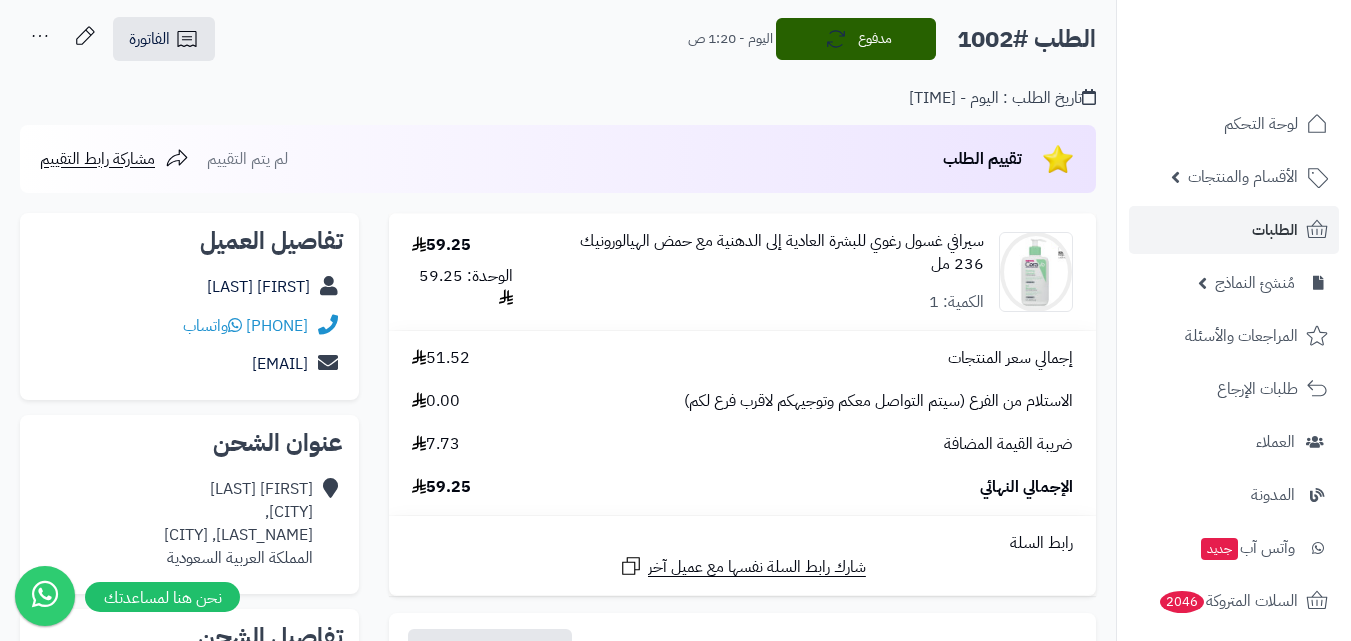scroll, scrollTop: 0, scrollLeft: 0, axis: both 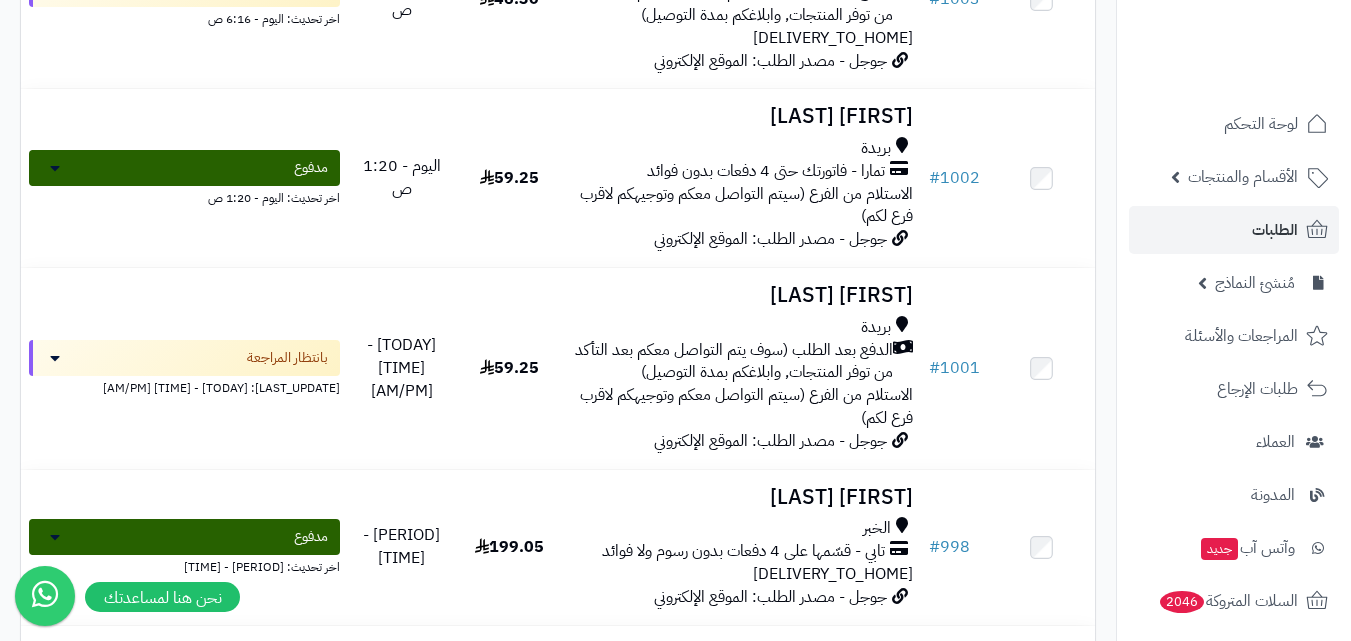 click on "الدفع بعد الطلب (سوف يتم التواصل معكم بعد التأكد من توفر المنتجات, وابلاغكم بمدة التوصيل)" at bounding box center (732, 362) 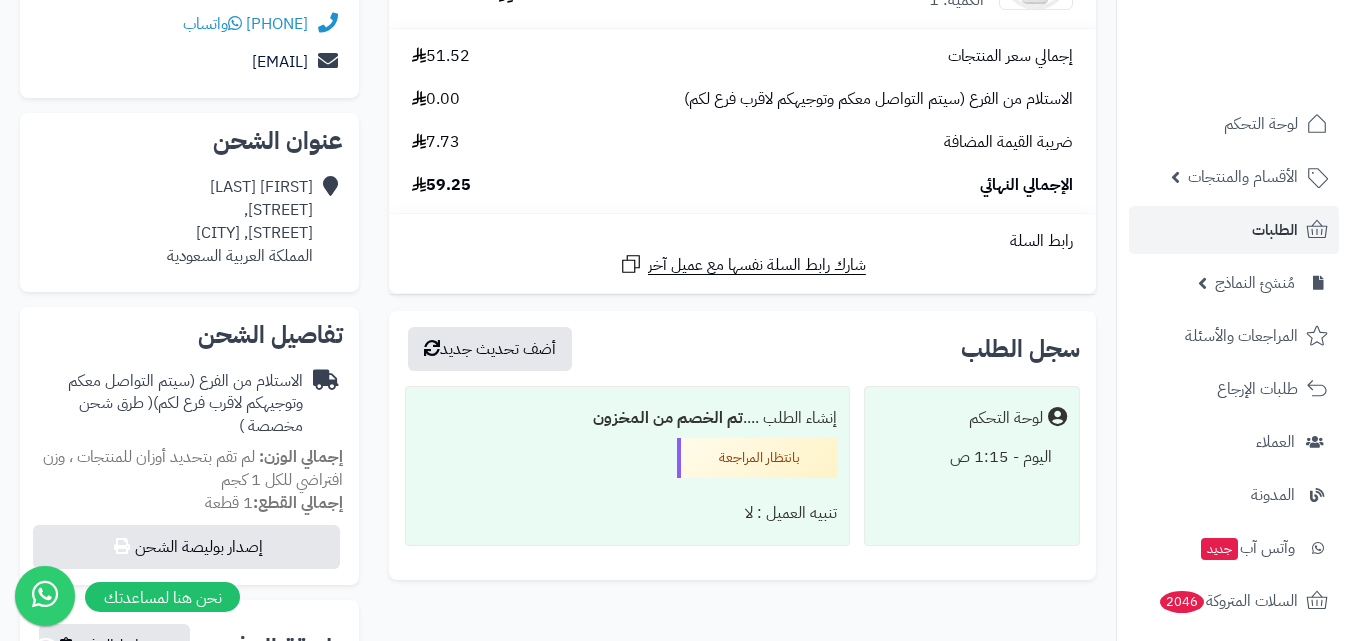 scroll, scrollTop: 200, scrollLeft: 0, axis: vertical 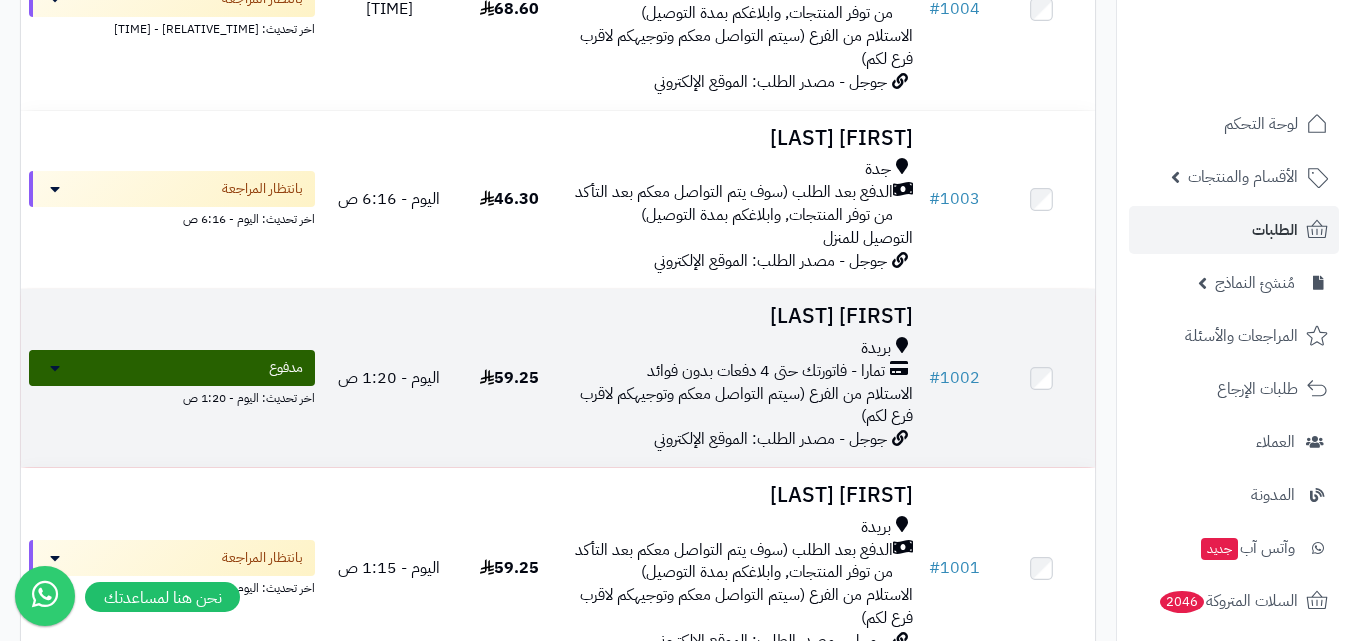 click on "الاستلام من الفرع (سيتم التواصل معكم وتوجيهكم لاقرب فرع لكم)" at bounding box center [746, 405] 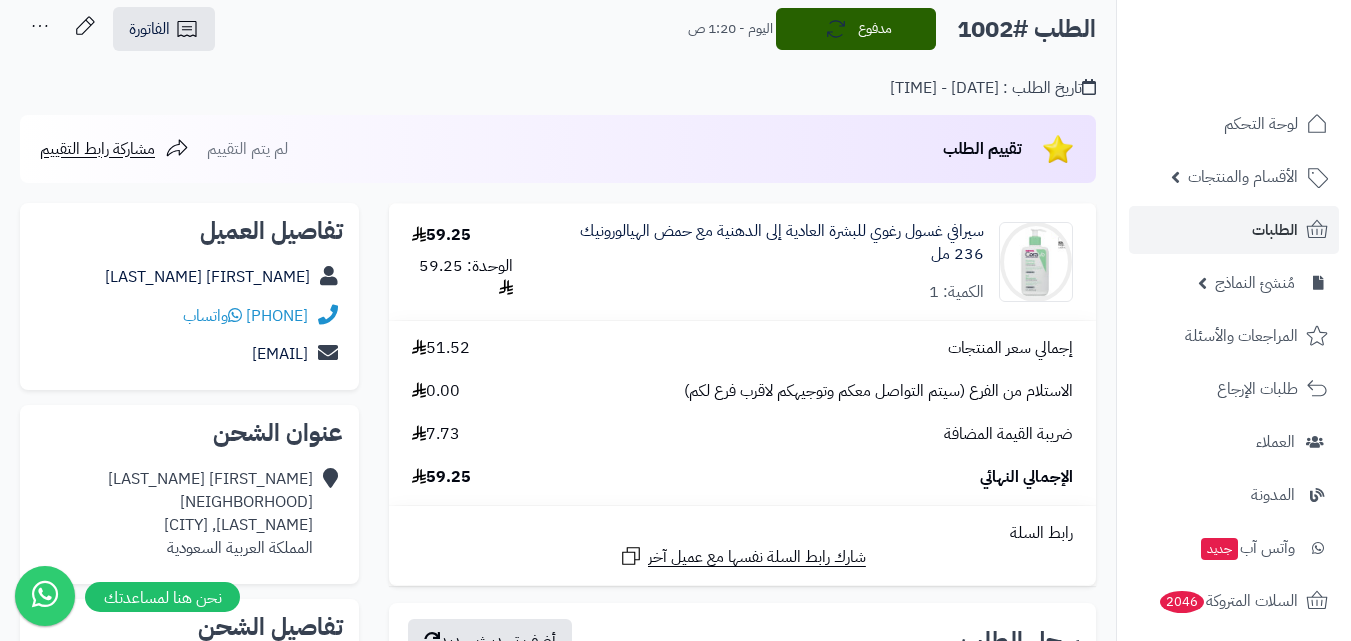 scroll, scrollTop: 100, scrollLeft: 0, axis: vertical 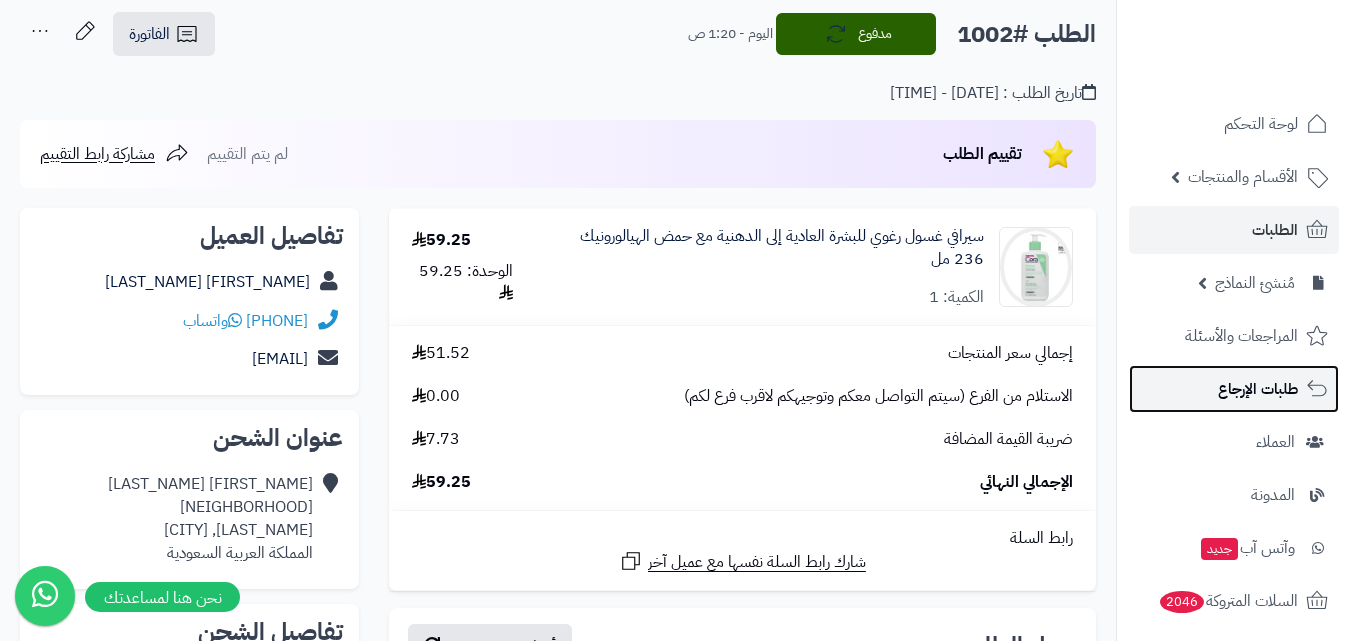 click on "طلبات الإرجاع" at bounding box center (1258, 389) 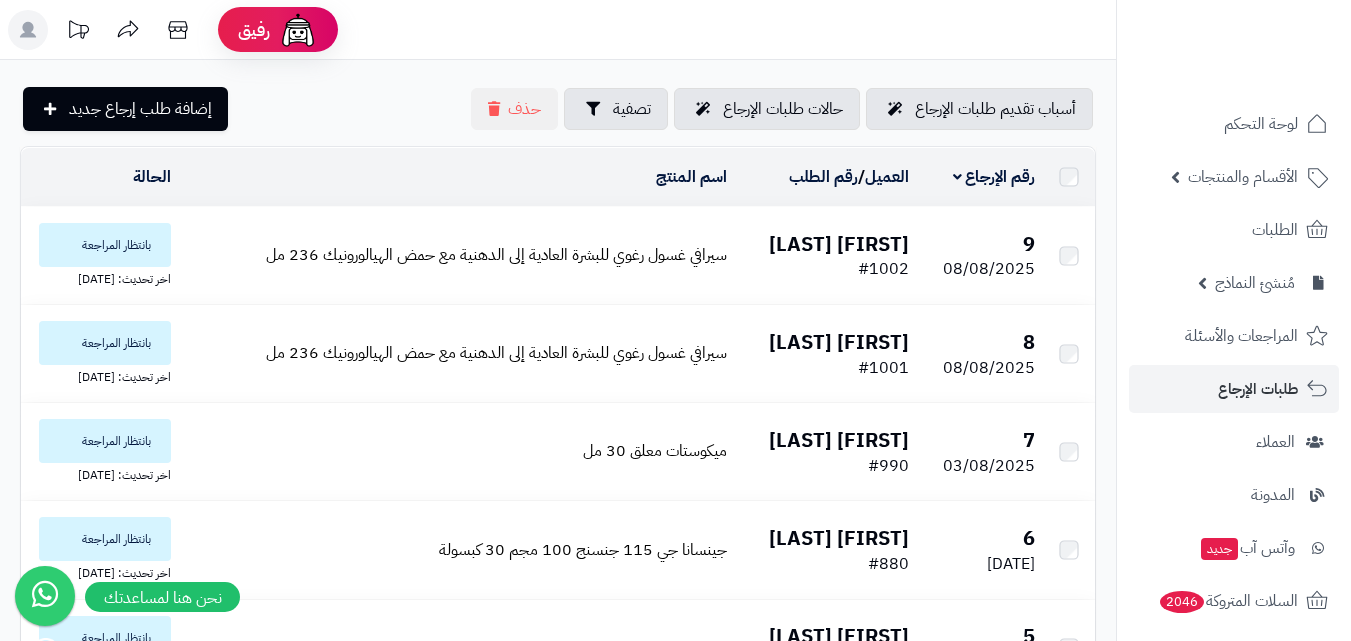 scroll, scrollTop: 0, scrollLeft: 0, axis: both 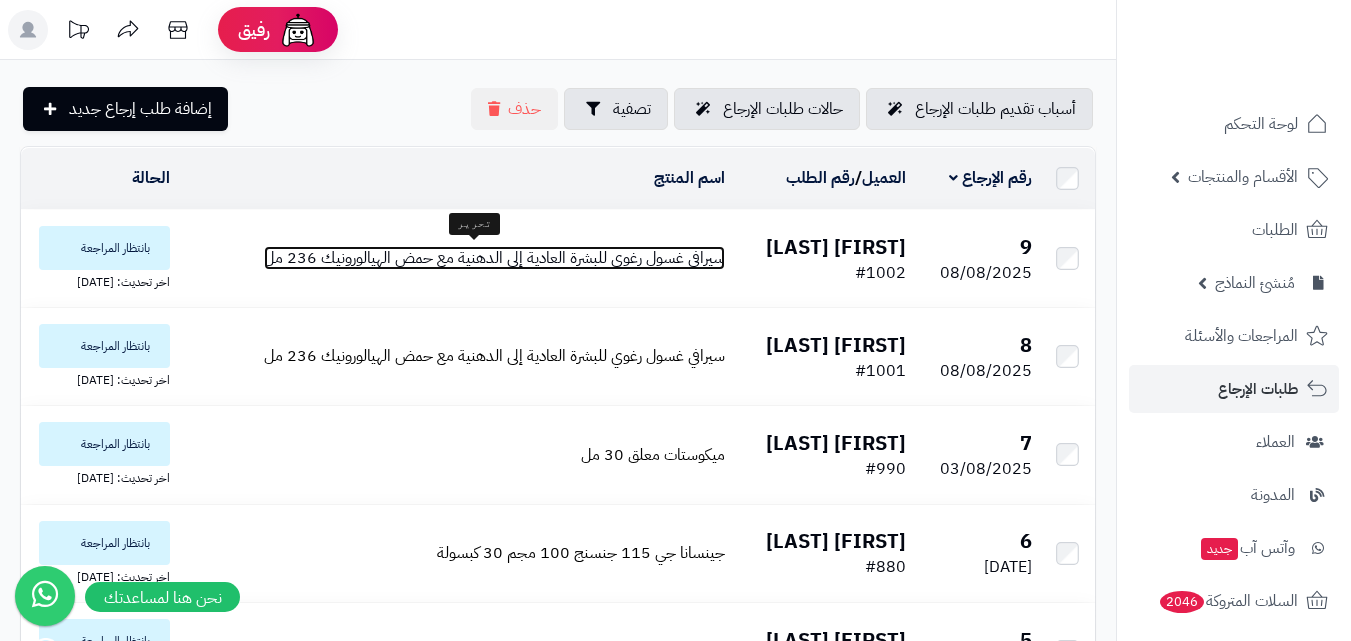 click on "سيرافي غسول رغوي للبشرة العادية إلى الدهنية مع حمض الهيالورونيك 236 مل" at bounding box center [494, 258] 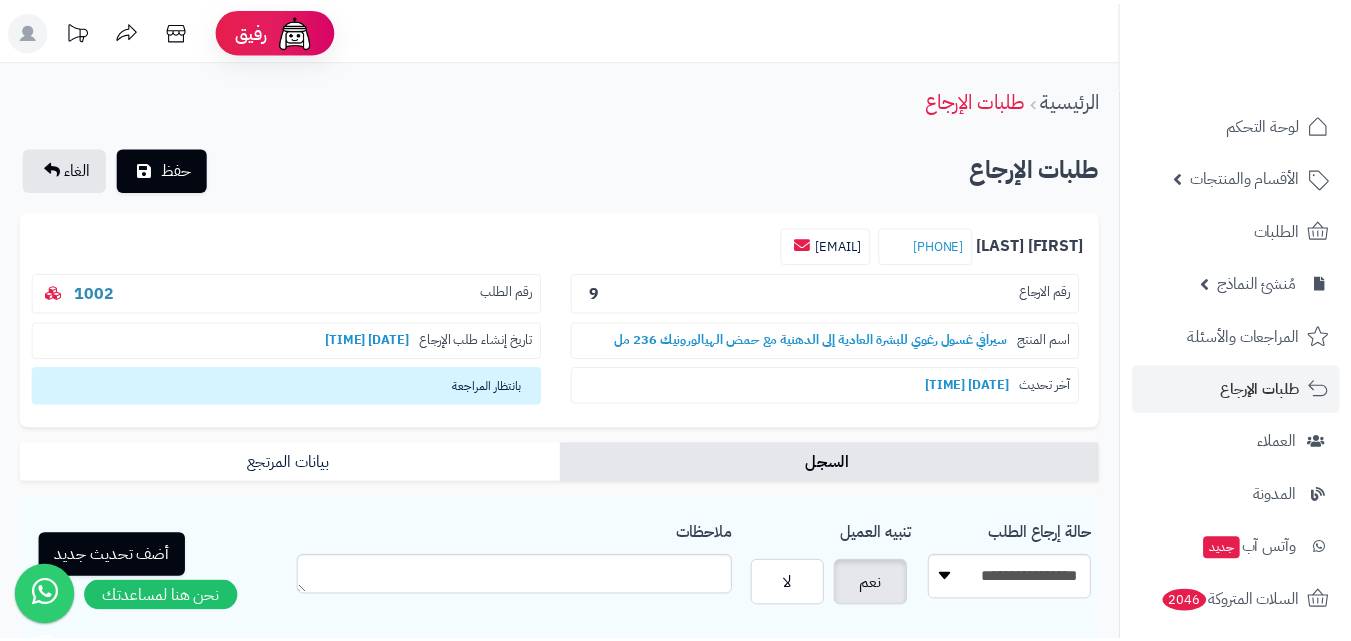 scroll, scrollTop: 0, scrollLeft: 0, axis: both 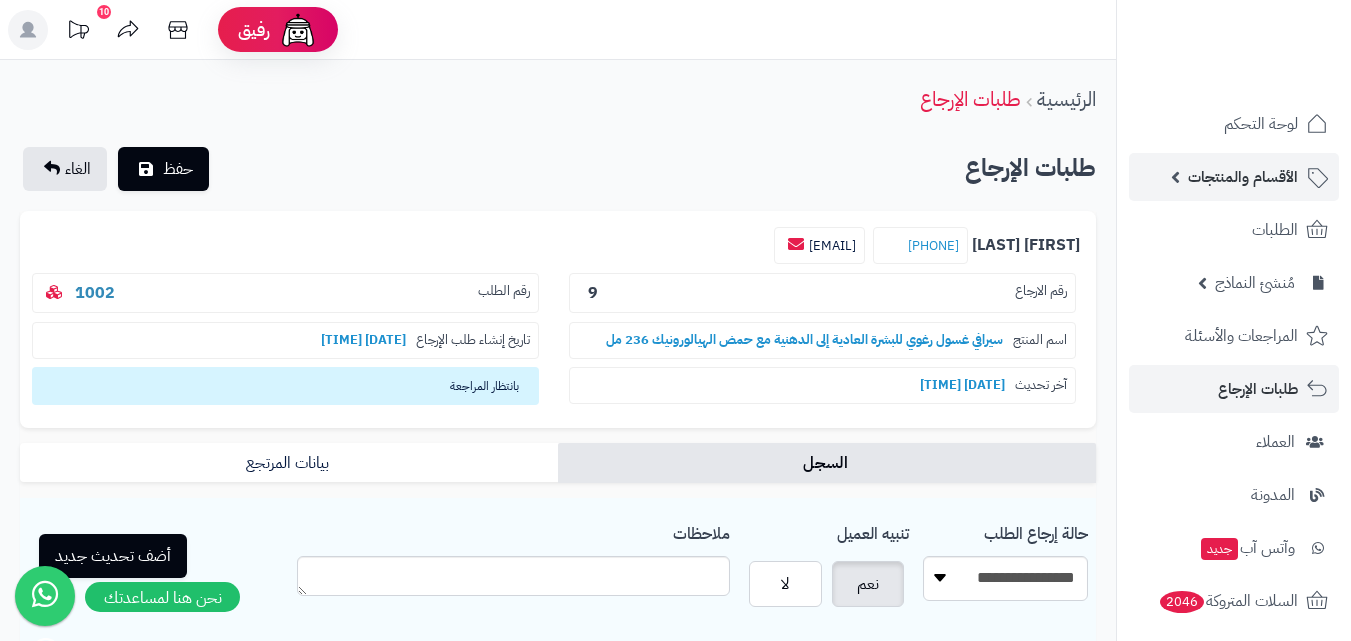 click on "الأقسام والمنتجات" at bounding box center (1243, 177) 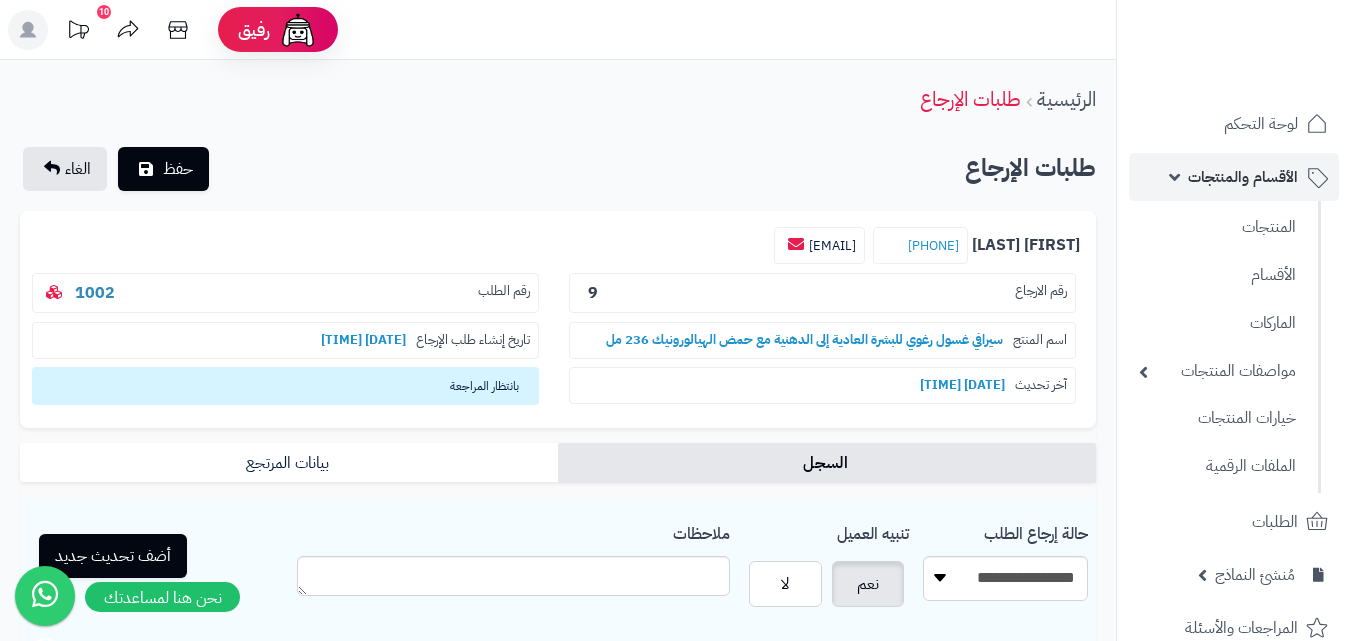 click on "الأقسام والمنتجات" at bounding box center [1243, 177] 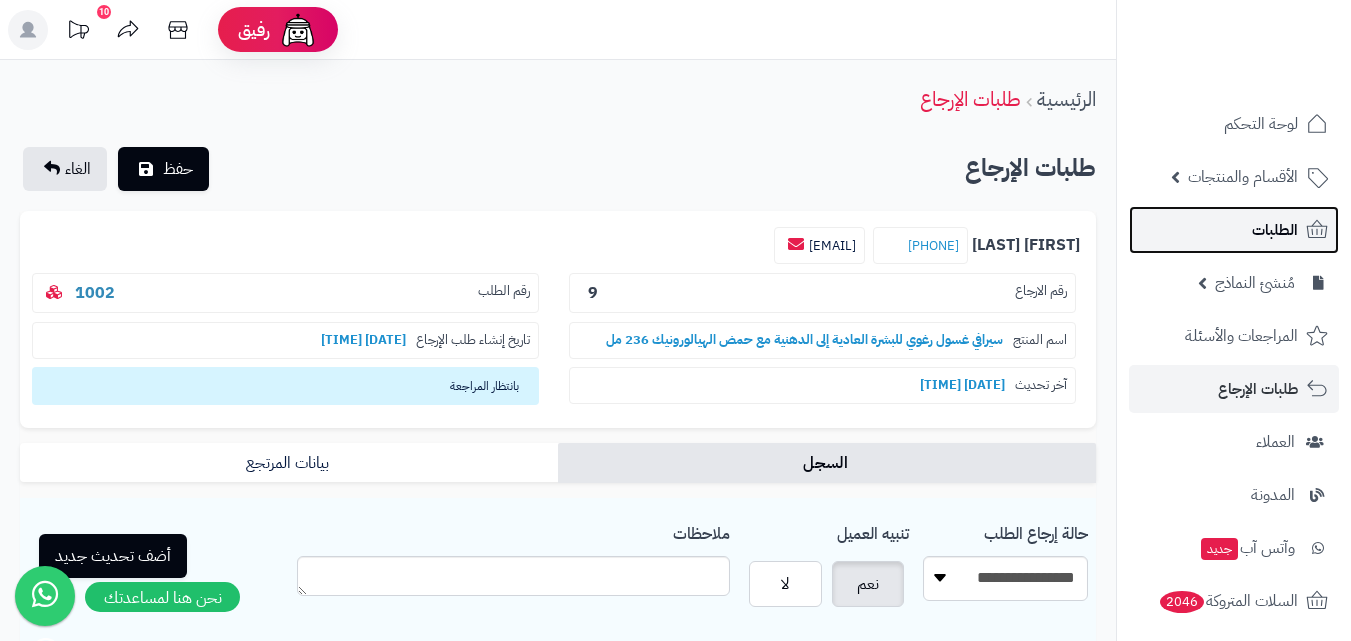 click on "الطلبات" at bounding box center (1275, 230) 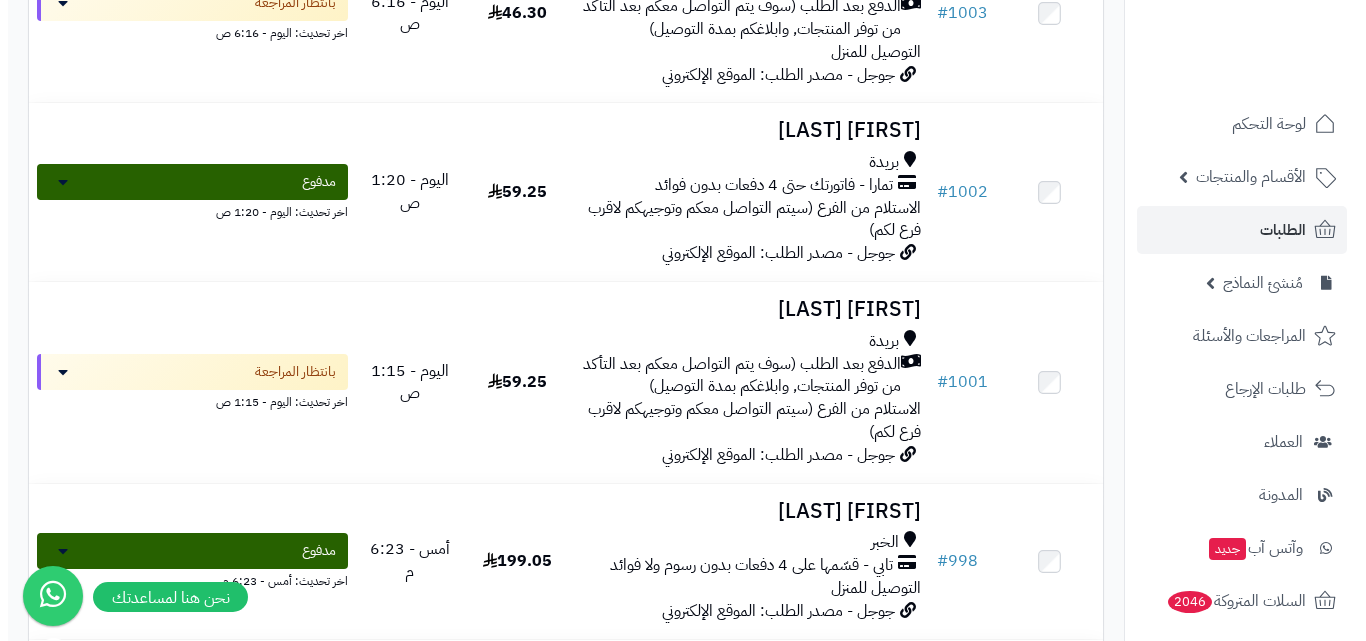 scroll, scrollTop: 600, scrollLeft: 0, axis: vertical 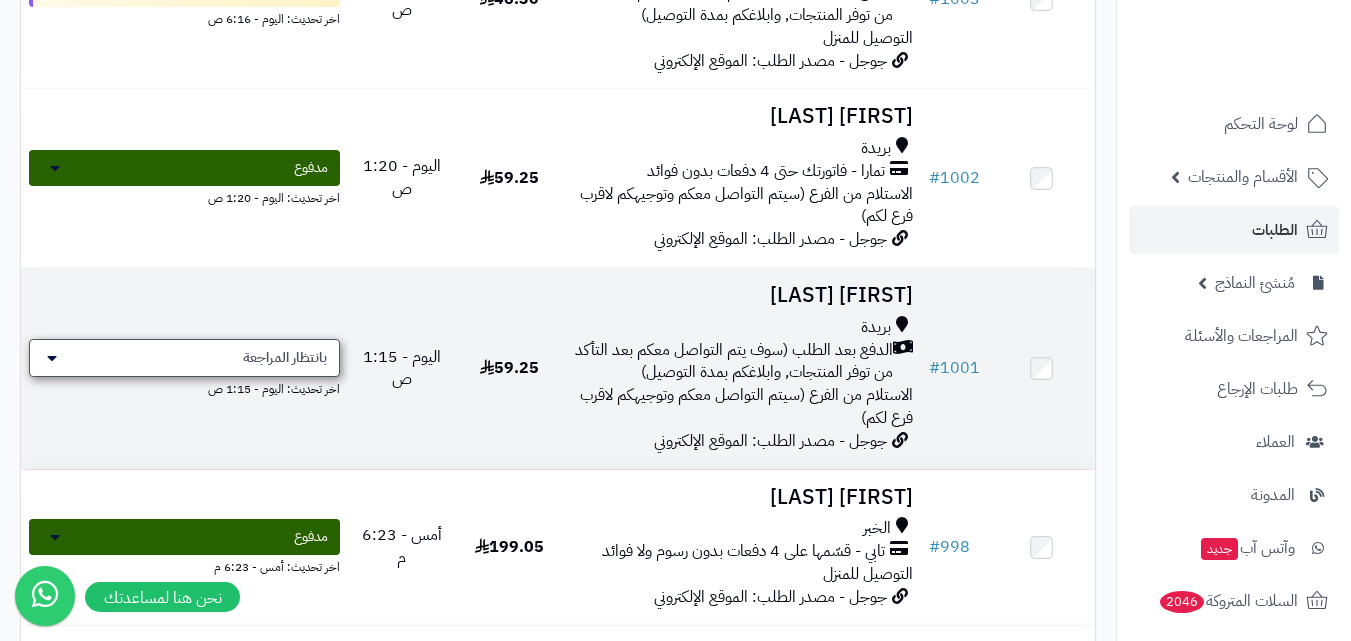 click on "بانتظار المراجعة" at bounding box center (184, 358) 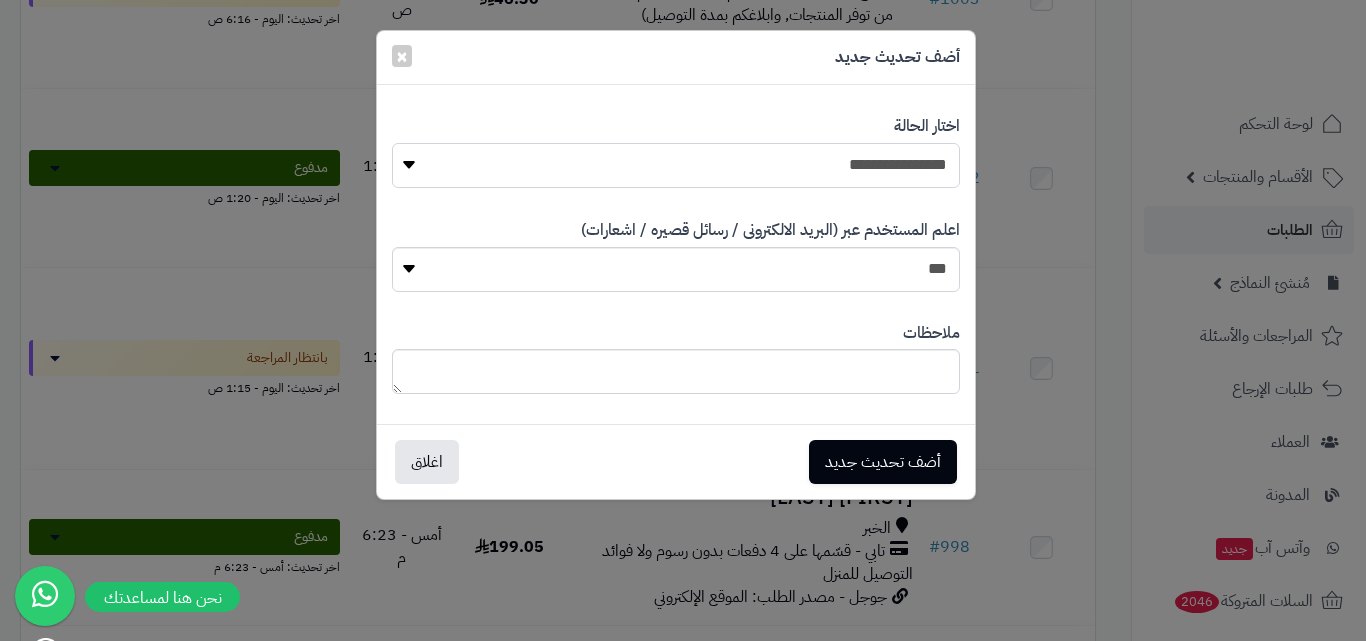 click on "**********" at bounding box center [676, 165] 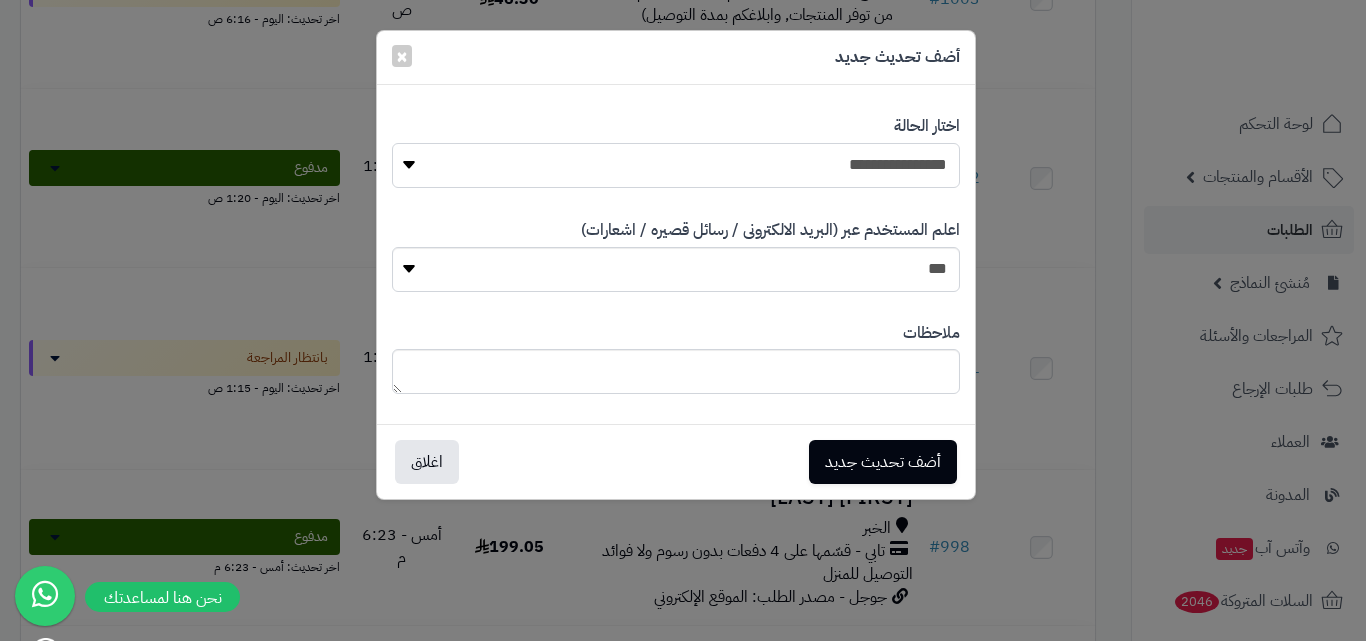 select on "**" 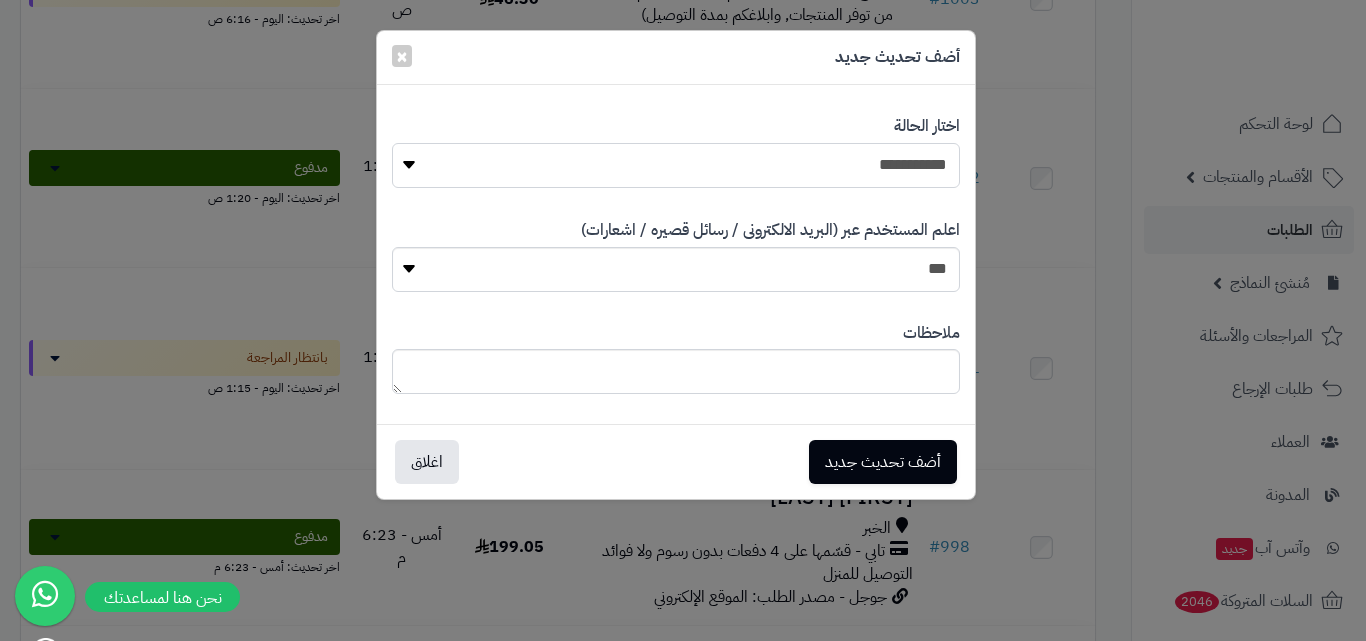 click on "**********" at bounding box center [676, 165] 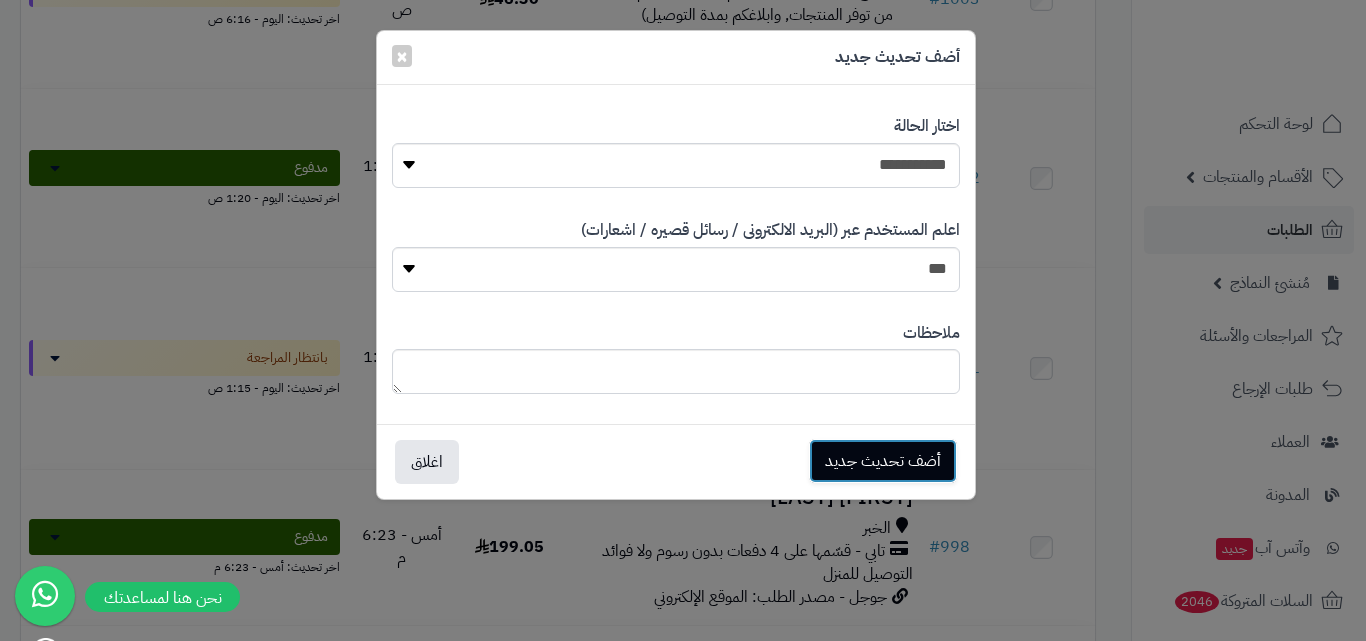 click on "أضف تحديث جديد" at bounding box center (883, 461) 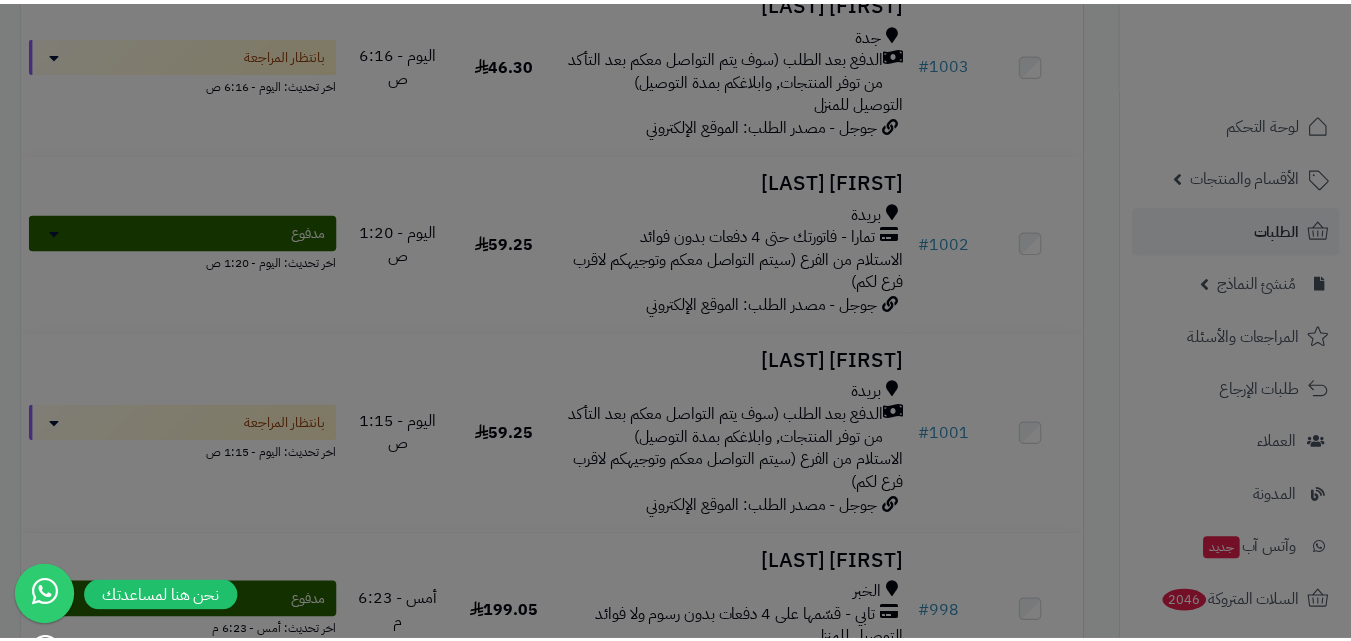 scroll, scrollTop: 664, scrollLeft: 0, axis: vertical 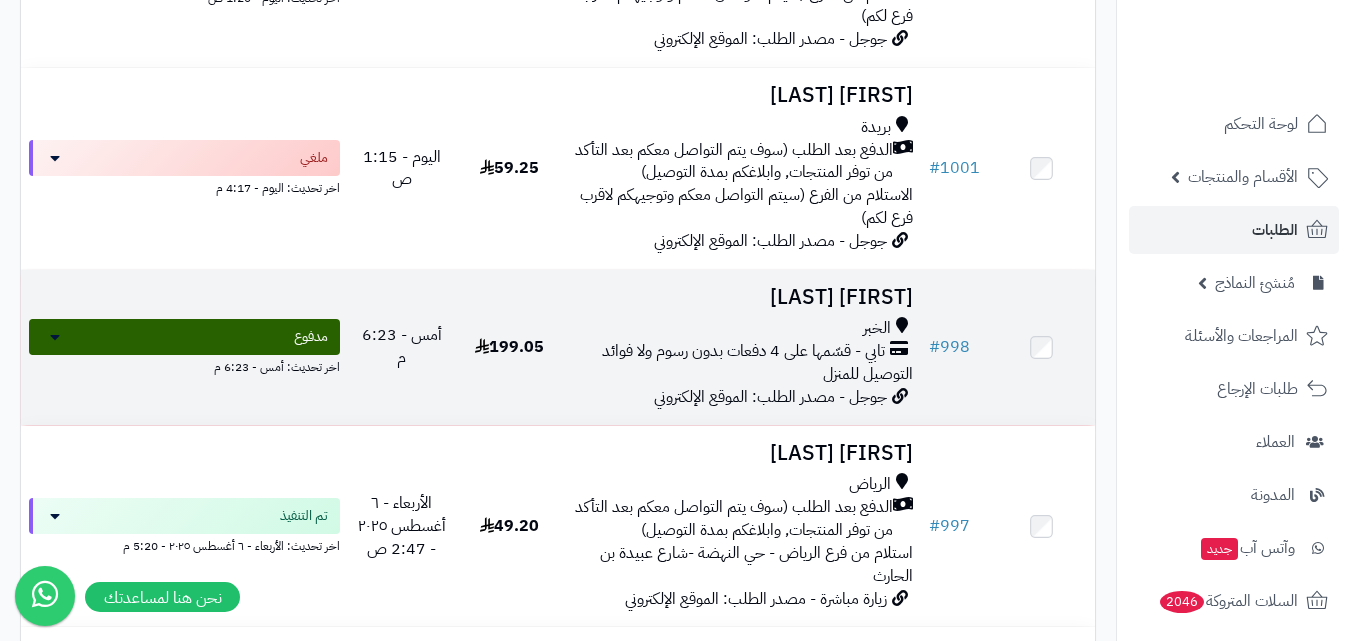 click on "تابي - قسّمها على 4 دفعات بدون رسوم ولا فوائد" at bounding box center (743, 351) 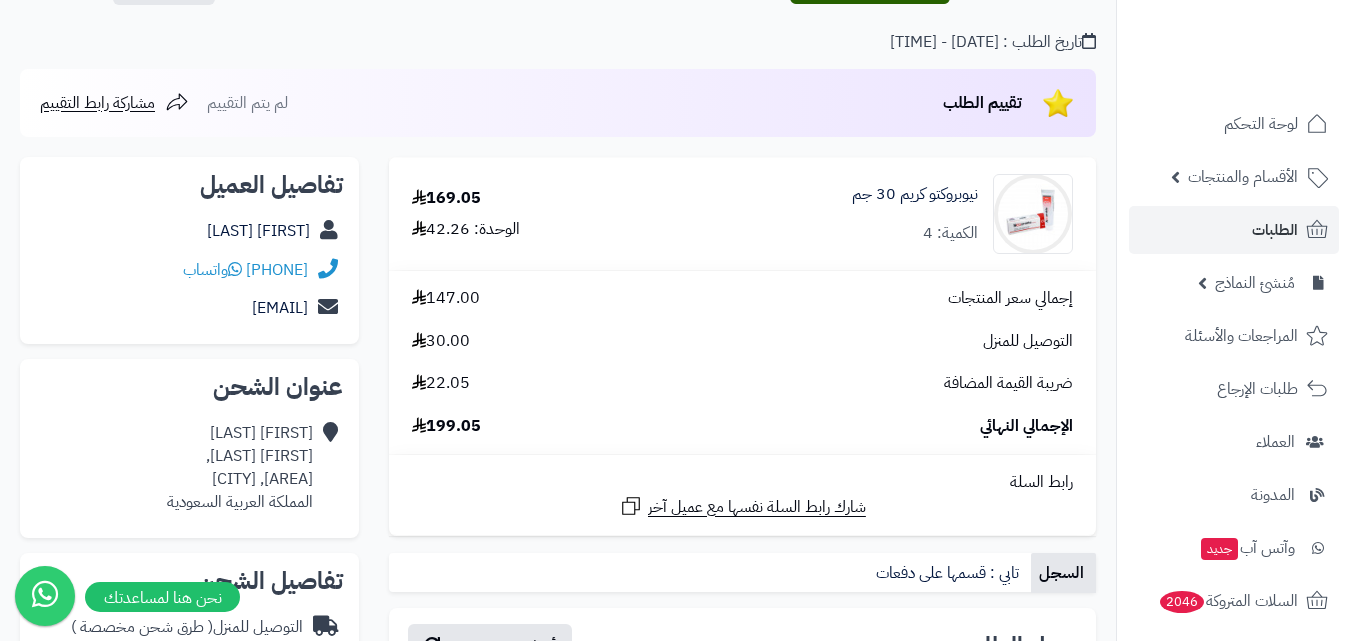 scroll, scrollTop: 0, scrollLeft: 0, axis: both 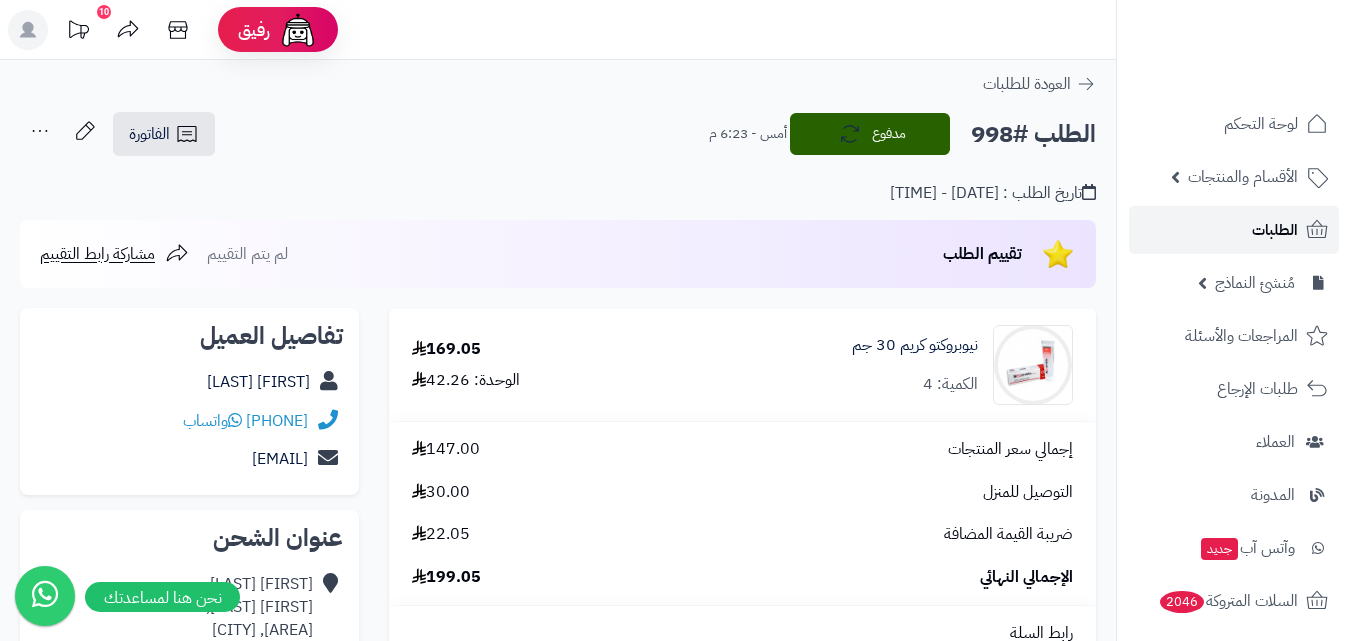 click on "الطلبات" at bounding box center (1275, 230) 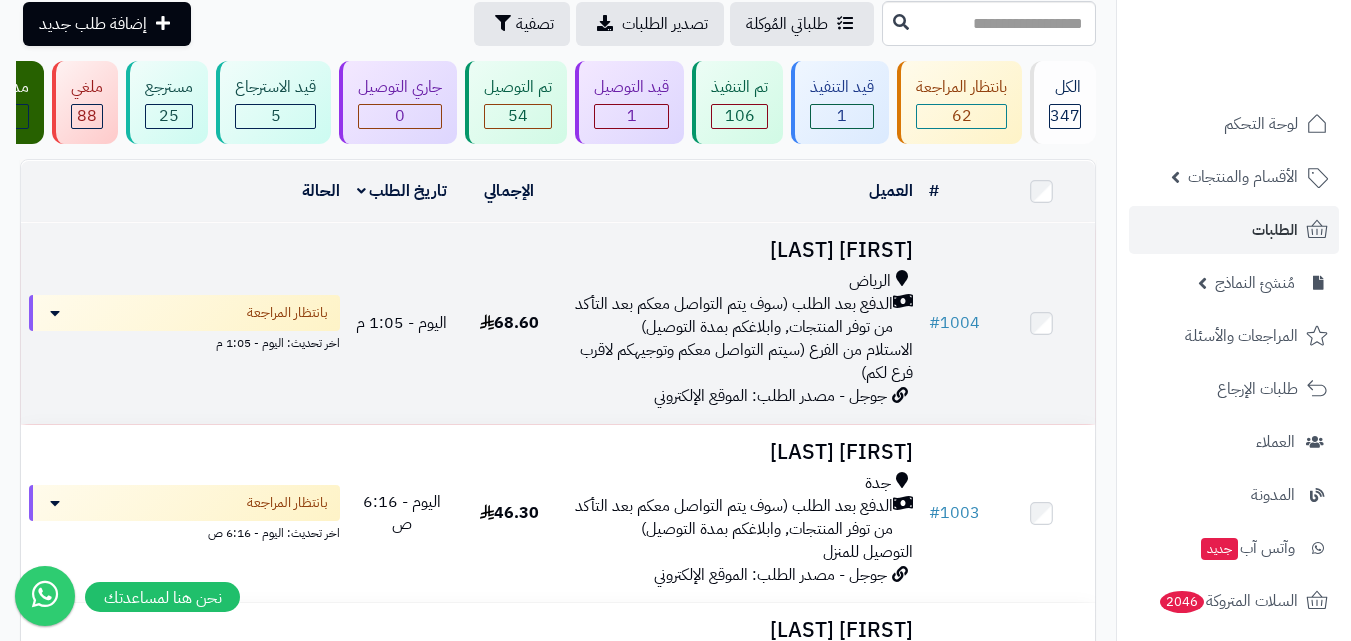 scroll, scrollTop: 200, scrollLeft: 0, axis: vertical 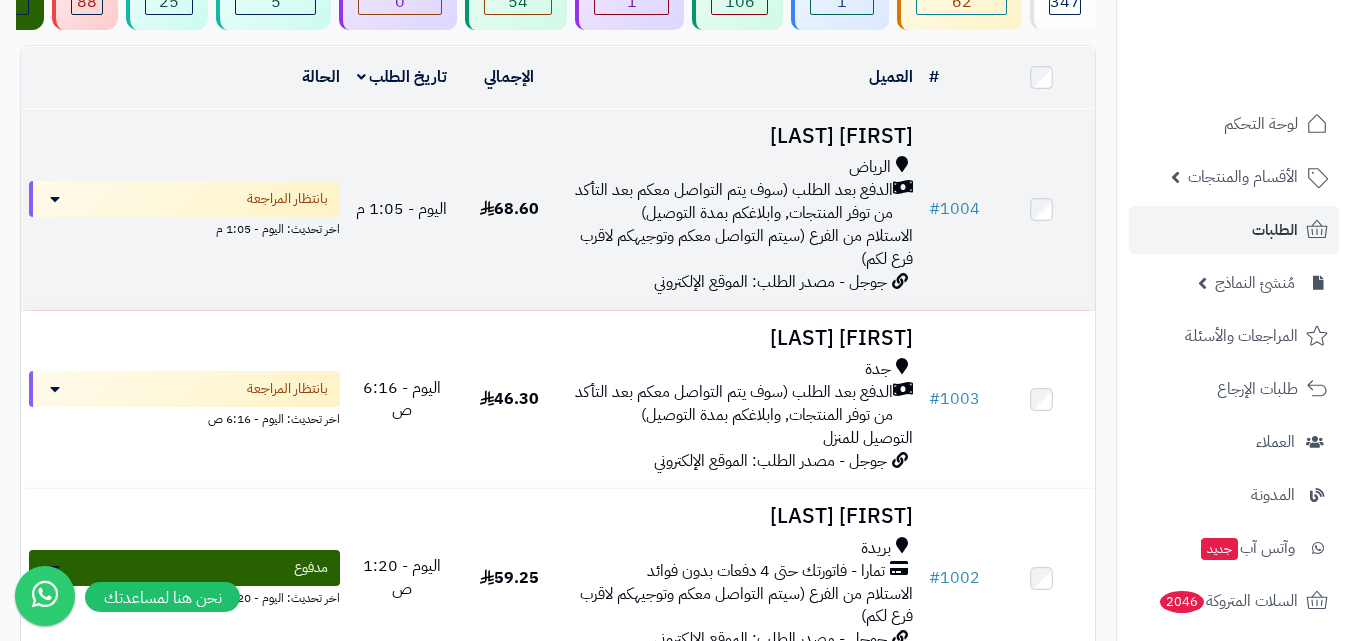 click on "الدفع بعد الطلب (سوف يتم التواصل معكم بعد التأكد من توفر المنتجات, وابلاغكم بمدة التوصيل)" at bounding box center (732, 202) 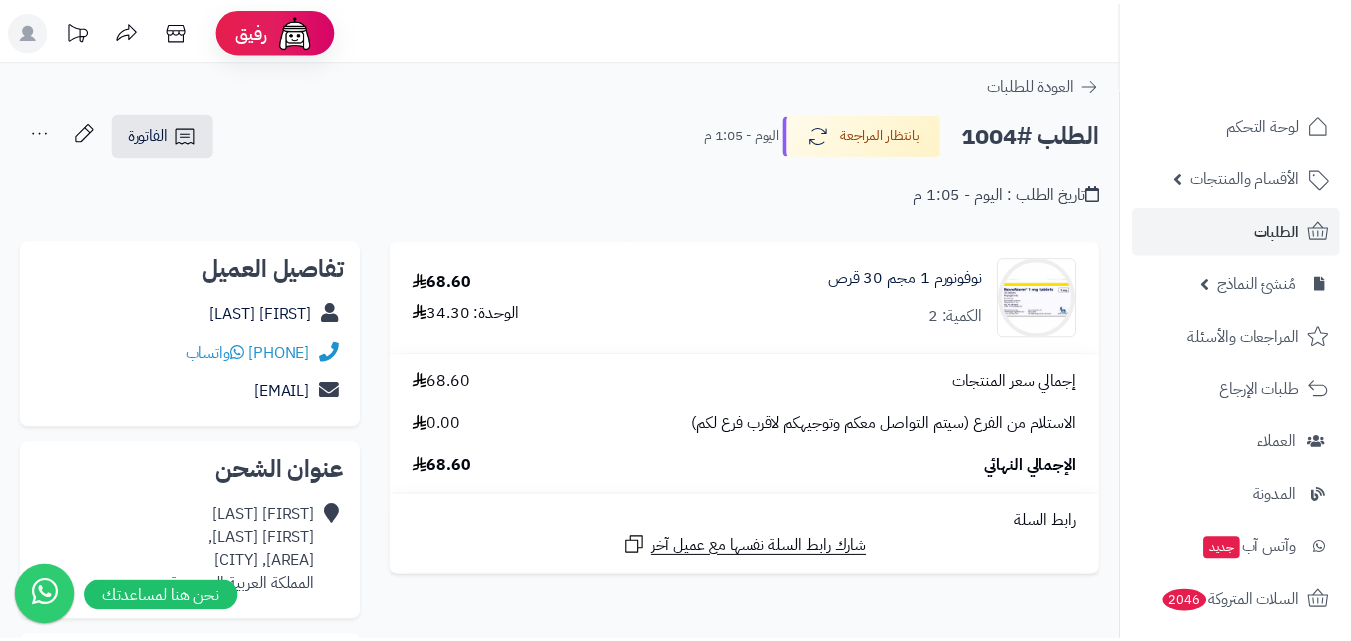 scroll, scrollTop: 0, scrollLeft: 0, axis: both 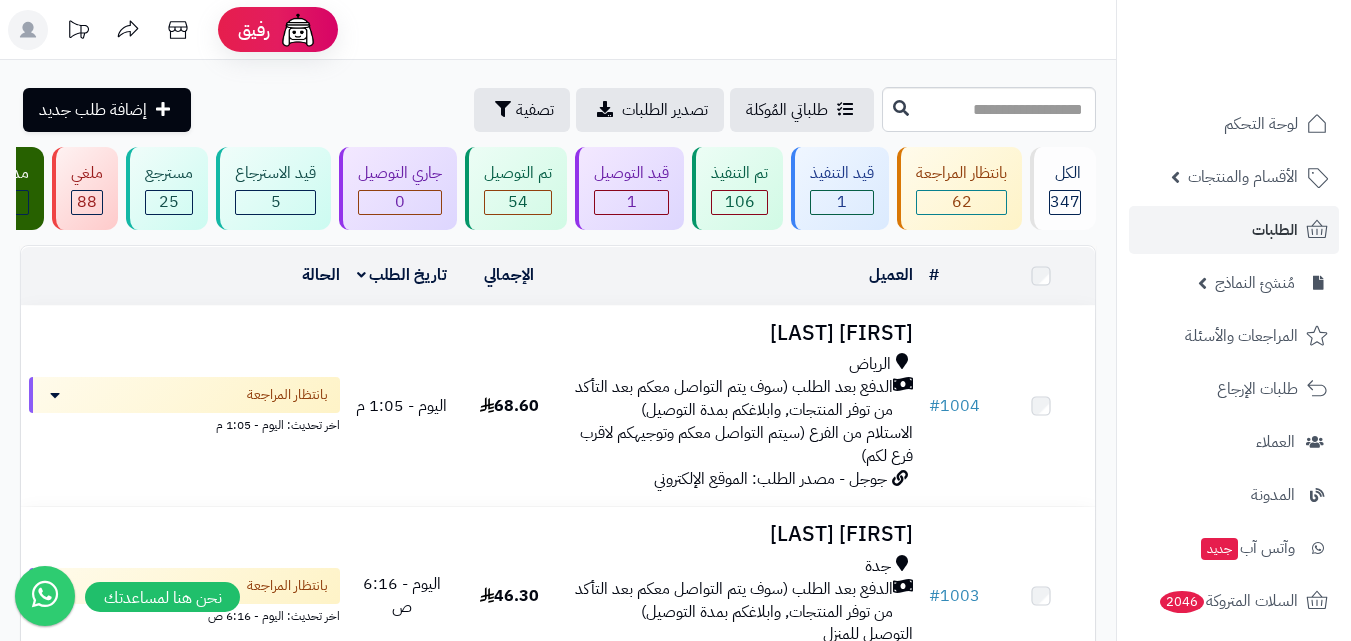 click on "جدة" at bounding box center (742, 566) 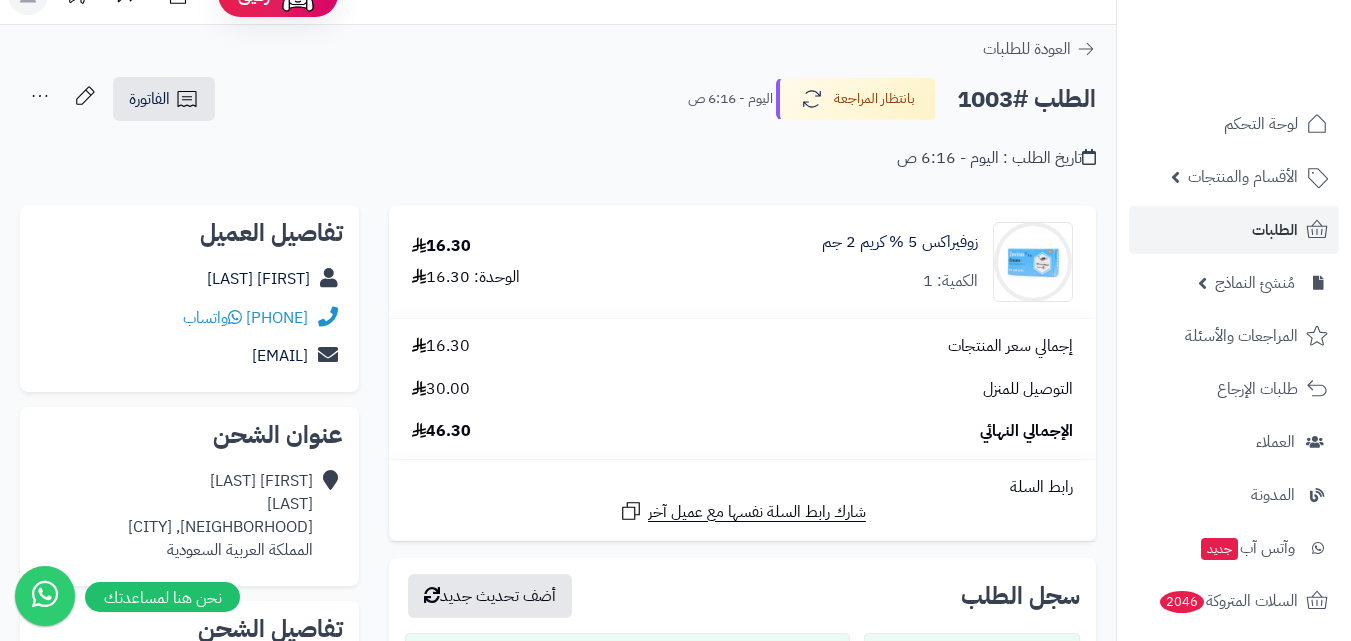 scroll, scrollTop: 0, scrollLeft: 0, axis: both 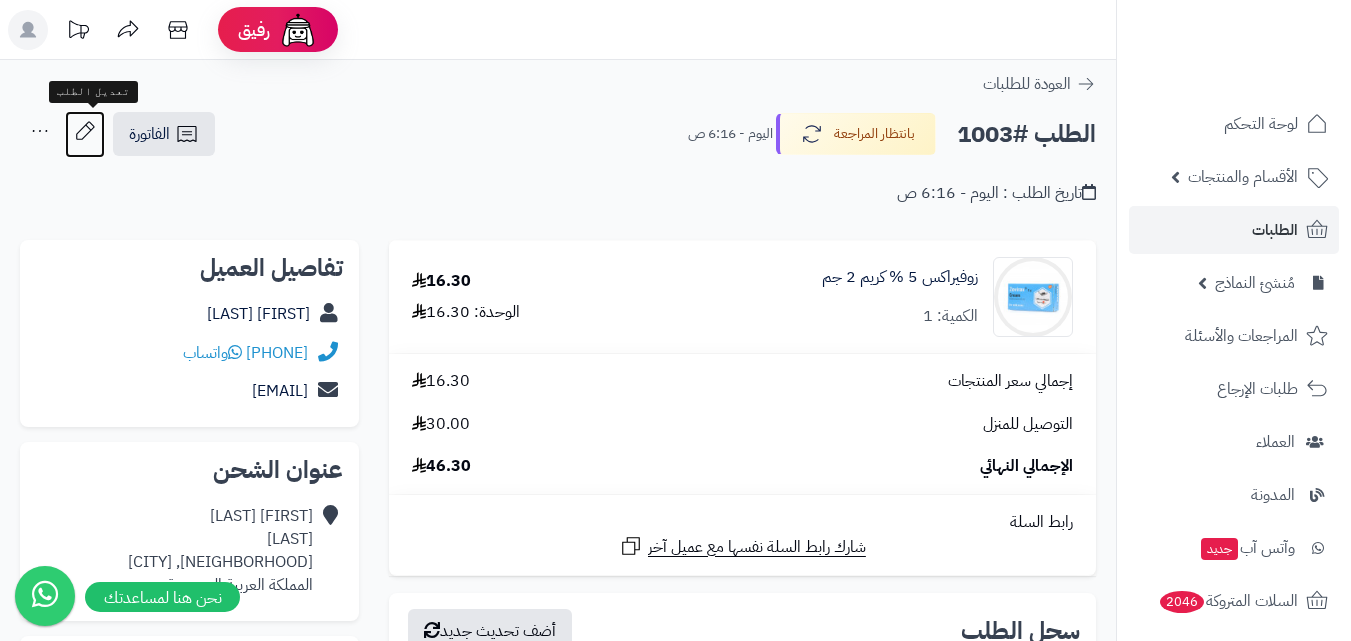 click 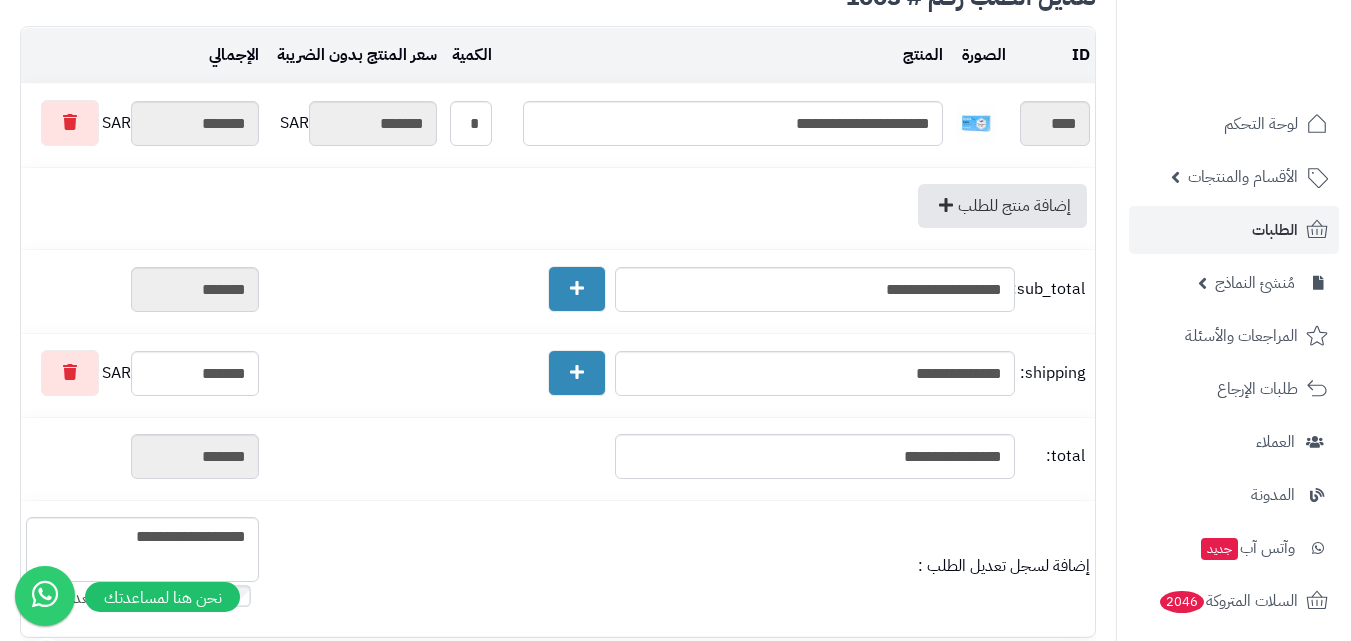 scroll, scrollTop: 200, scrollLeft: 0, axis: vertical 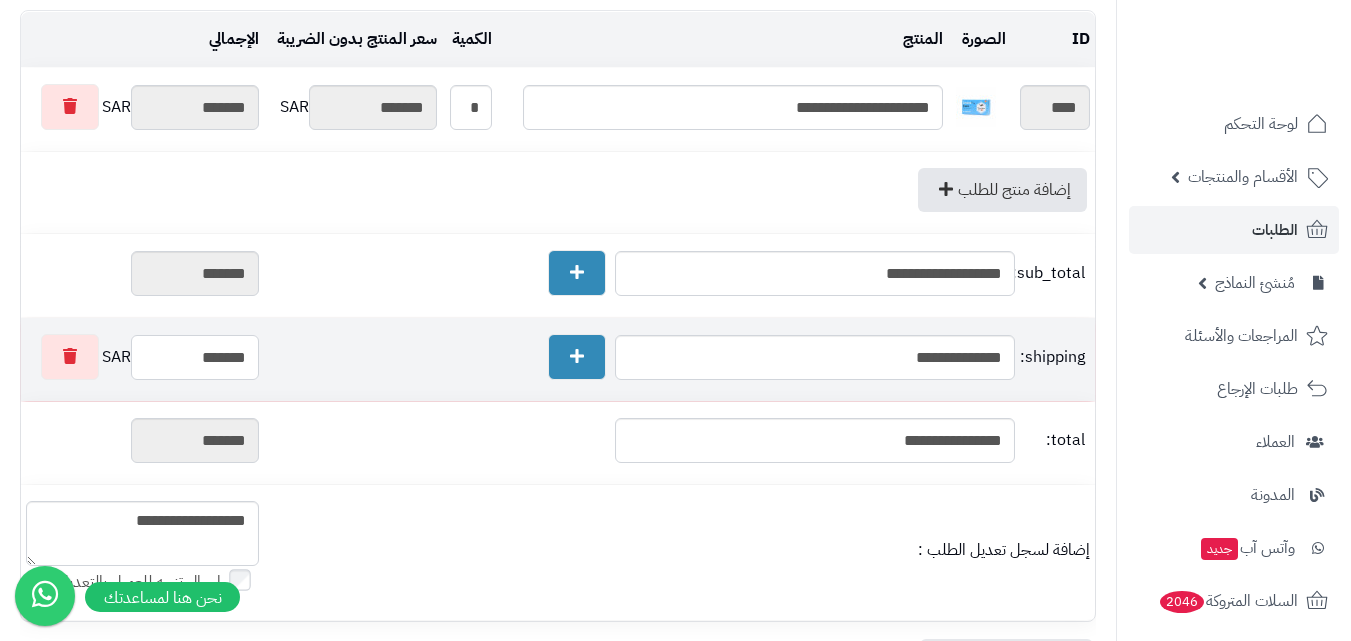 drag, startPoint x: 197, startPoint y: 356, endPoint x: 421, endPoint y: 352, distance: 224.0357 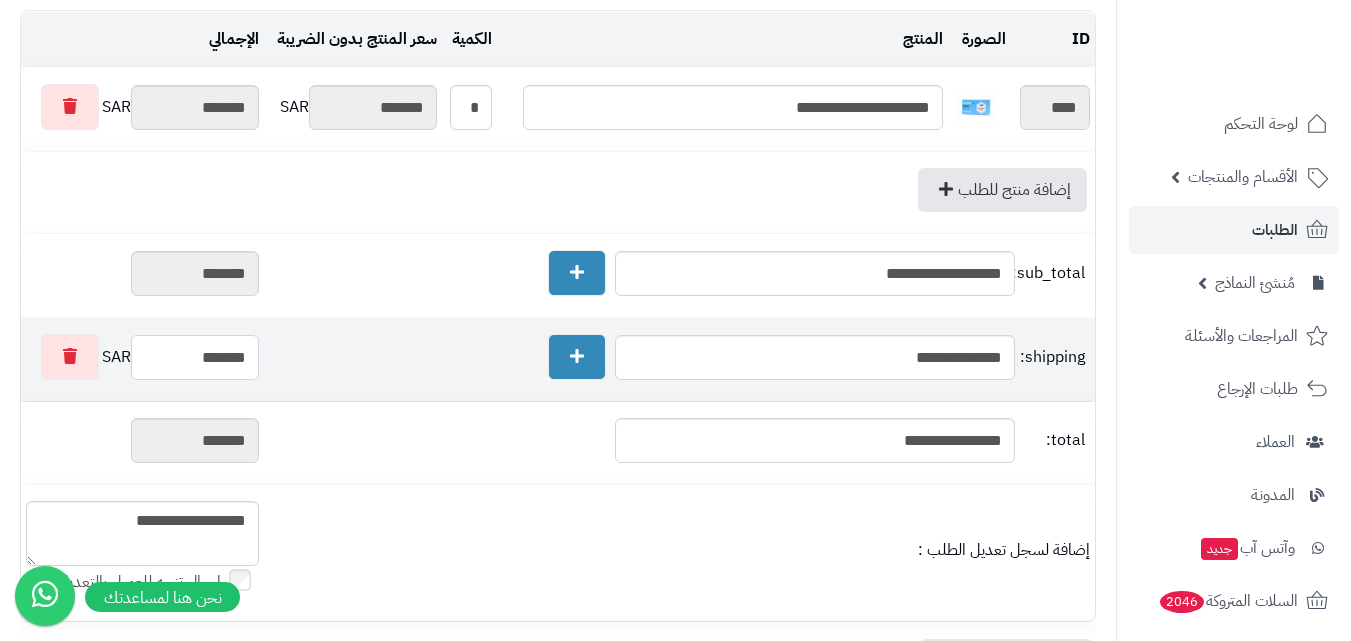 click on "**********" at bounding box center (558, 359) 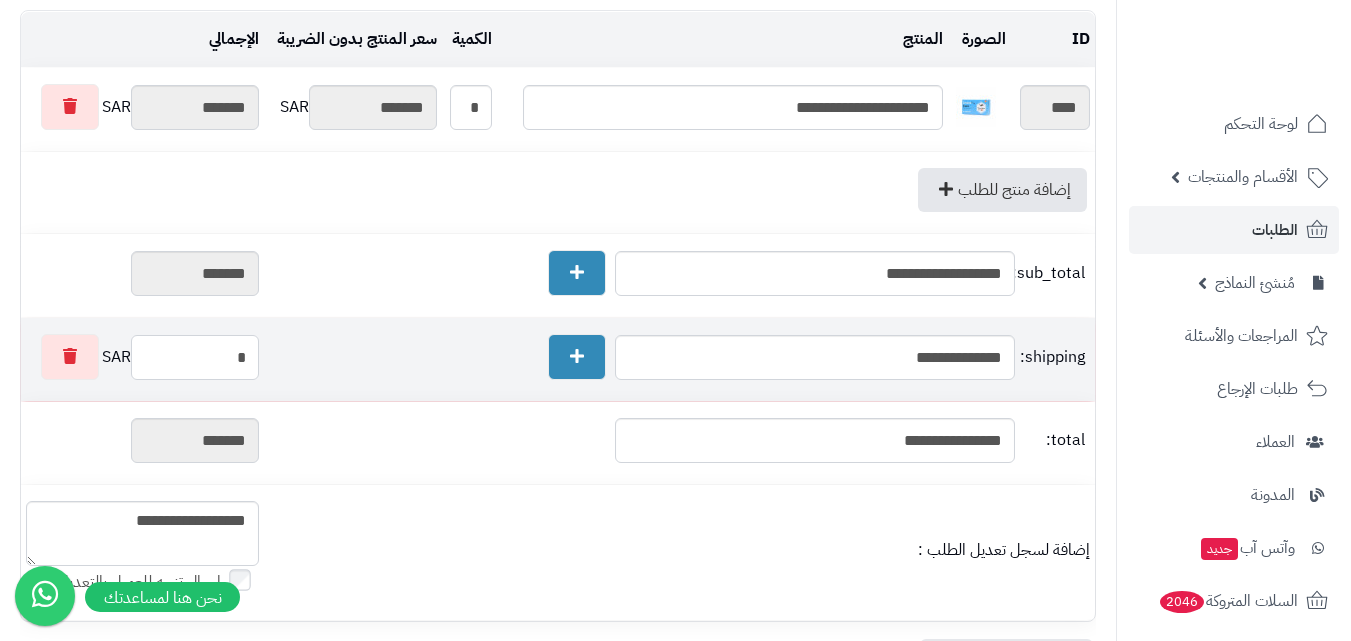 type on "*******" 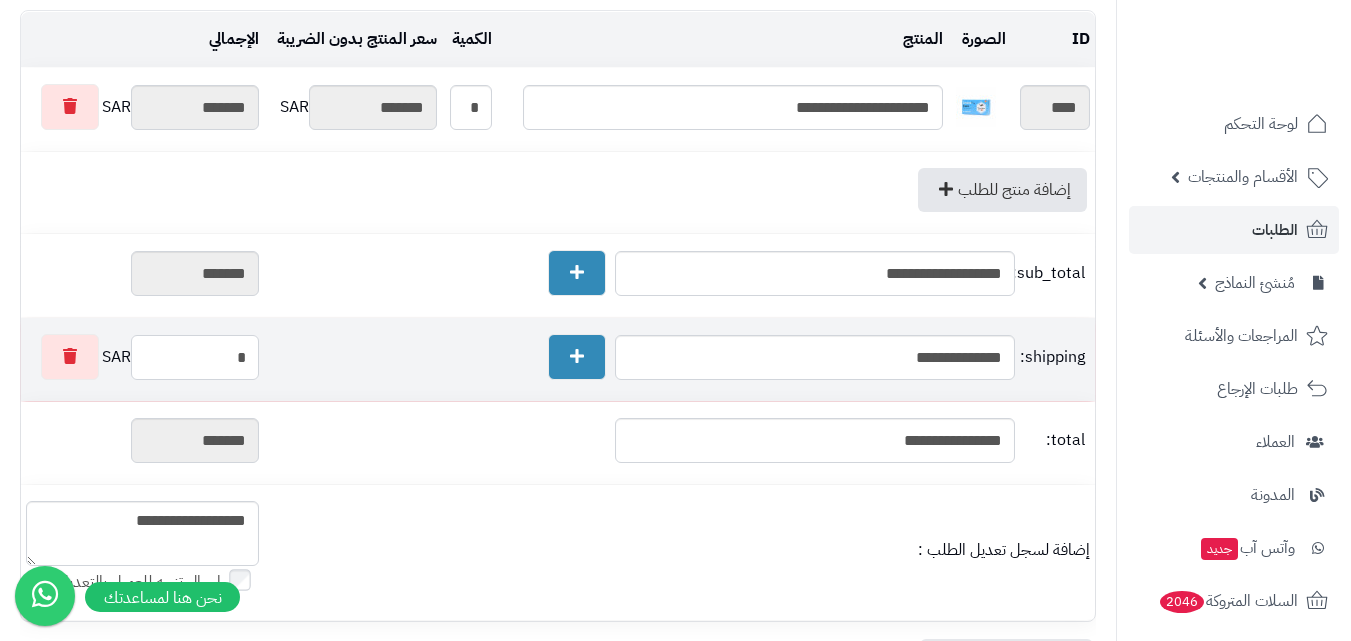 type on "**" 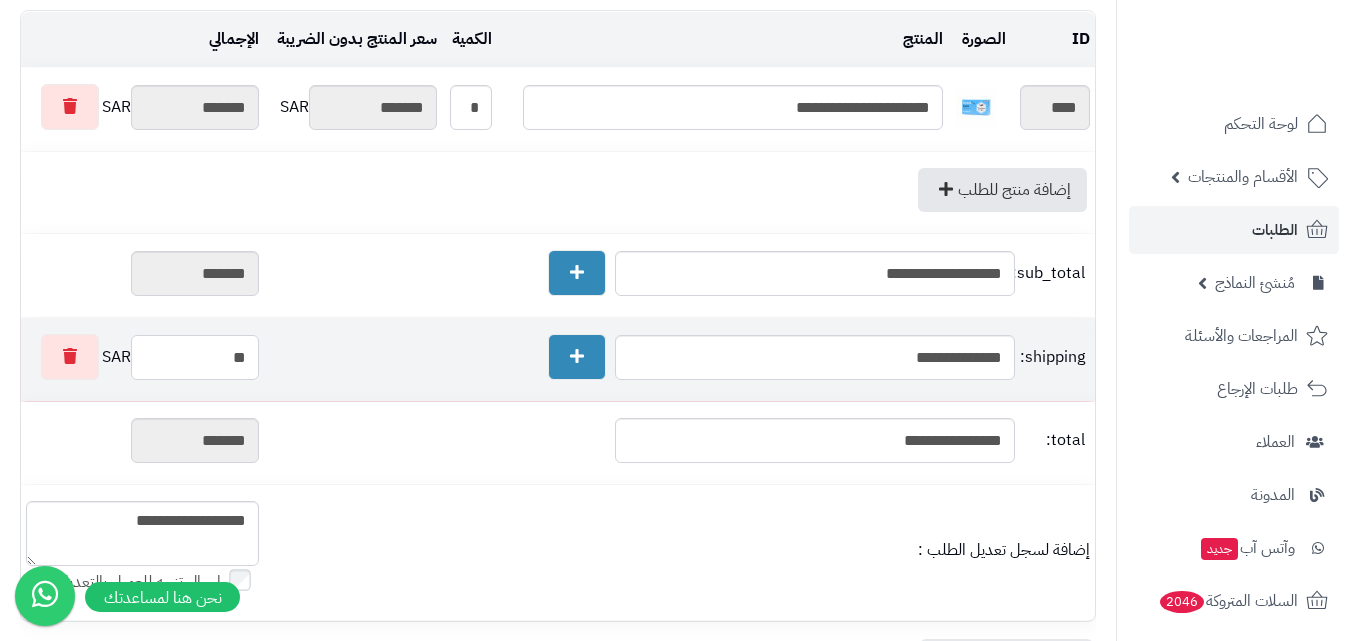 type on "*******" 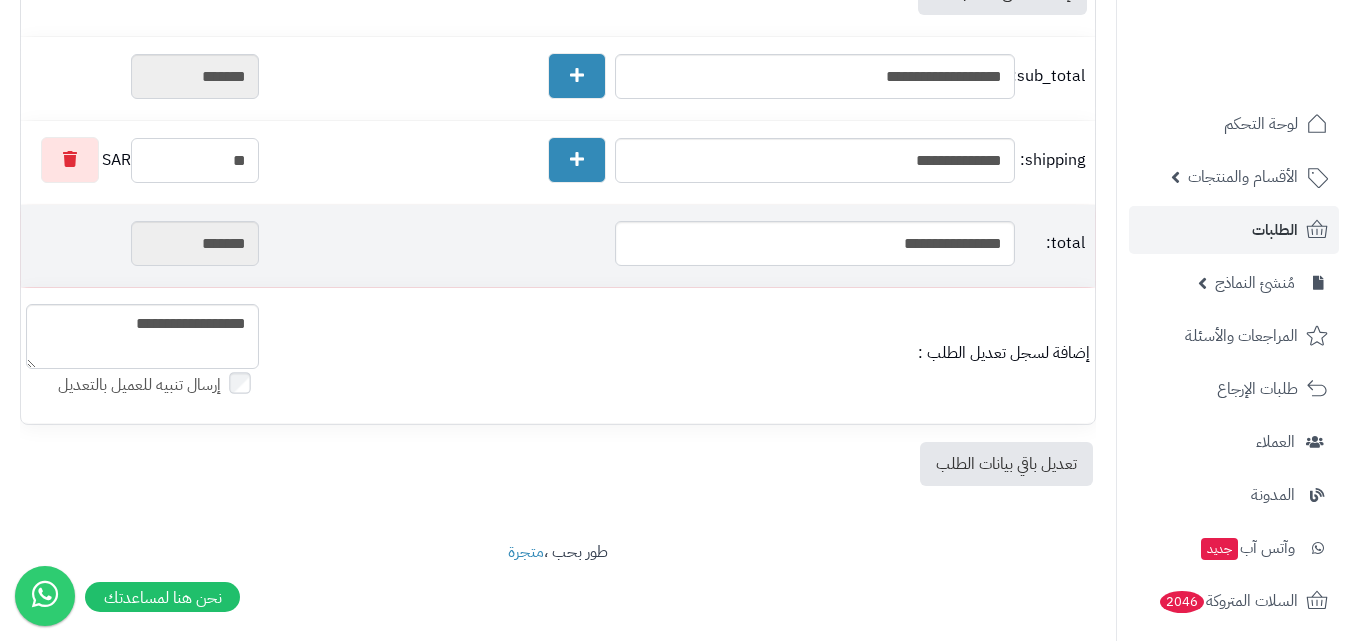 scroll, scrollTop: 0, scrollLeft: 0, axis: both 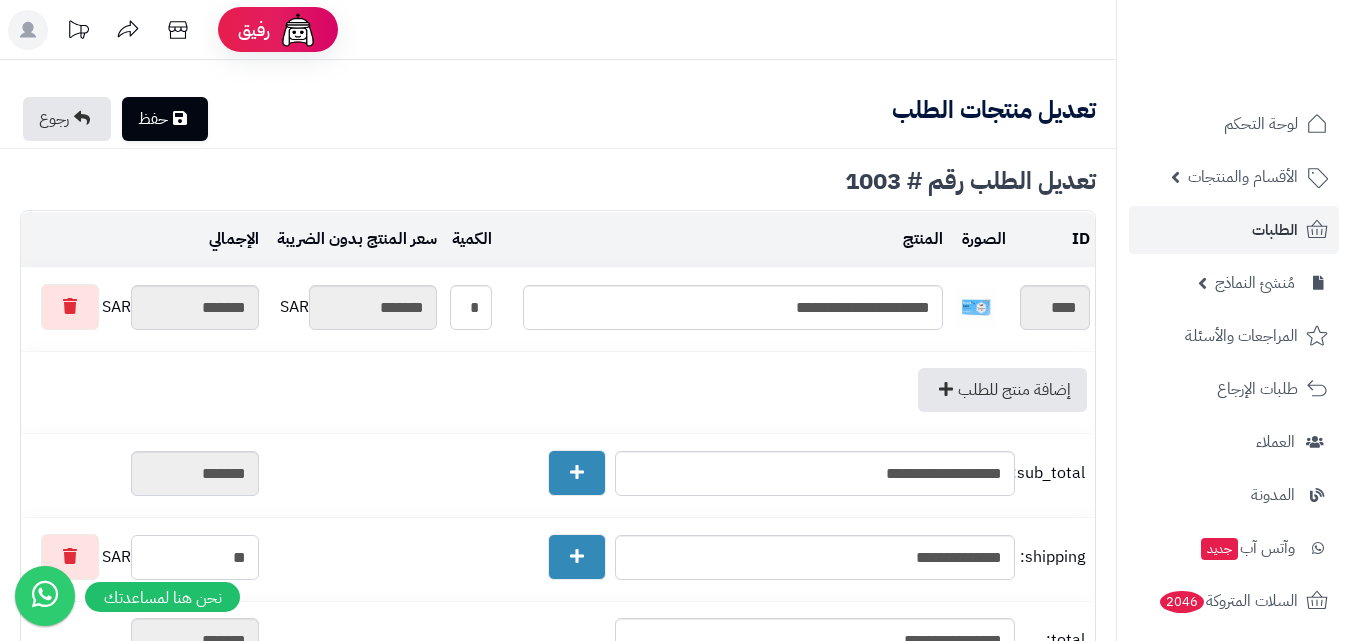 type on "**" 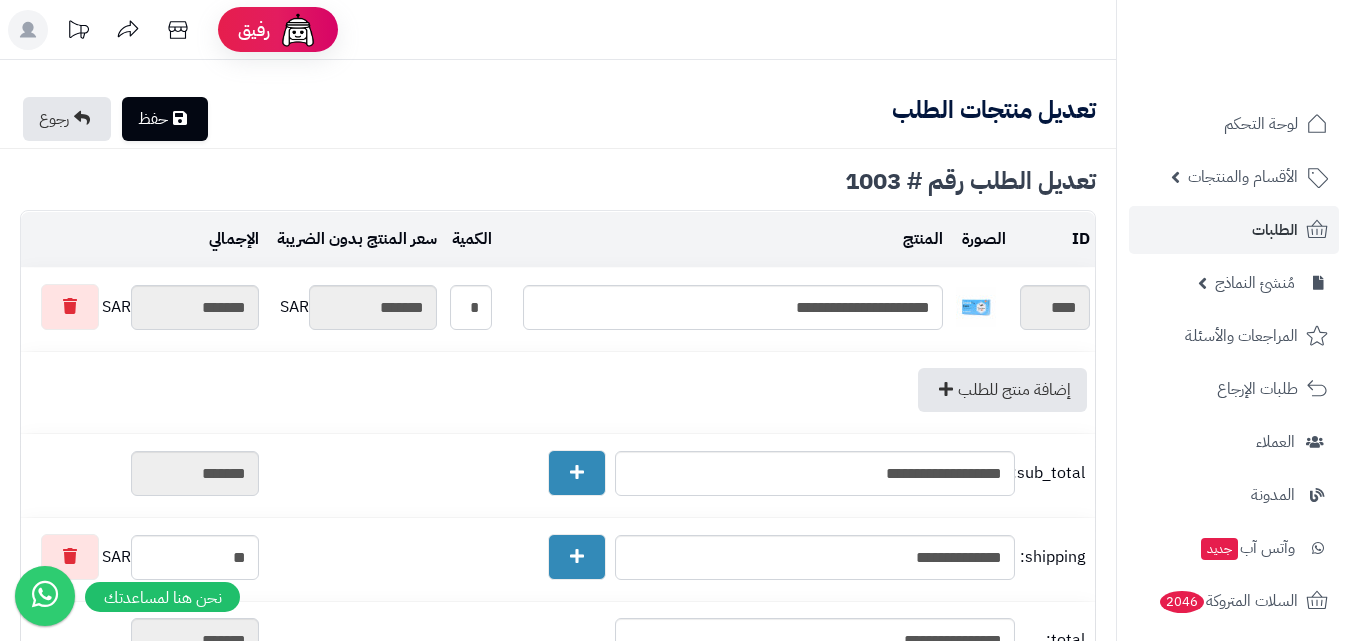 click on "حفظ" at bounding box center (165, 119) 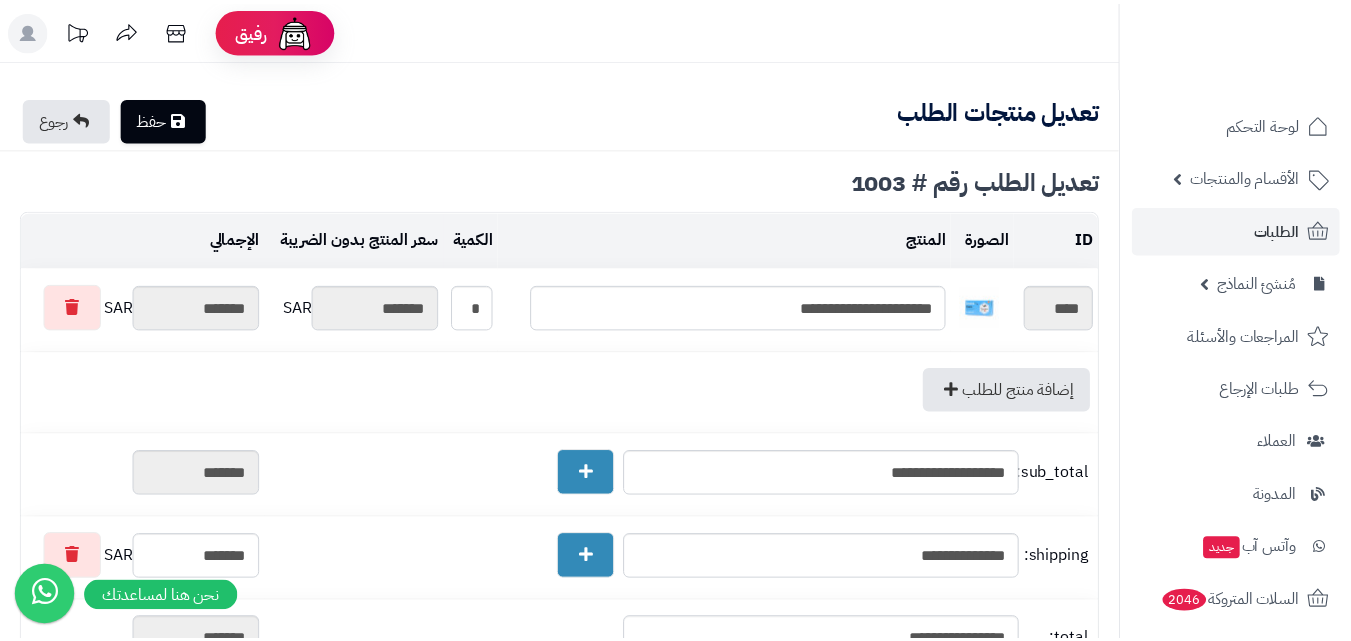 scroll, scrollTop: 0, scrollLeft: 0, axis: both 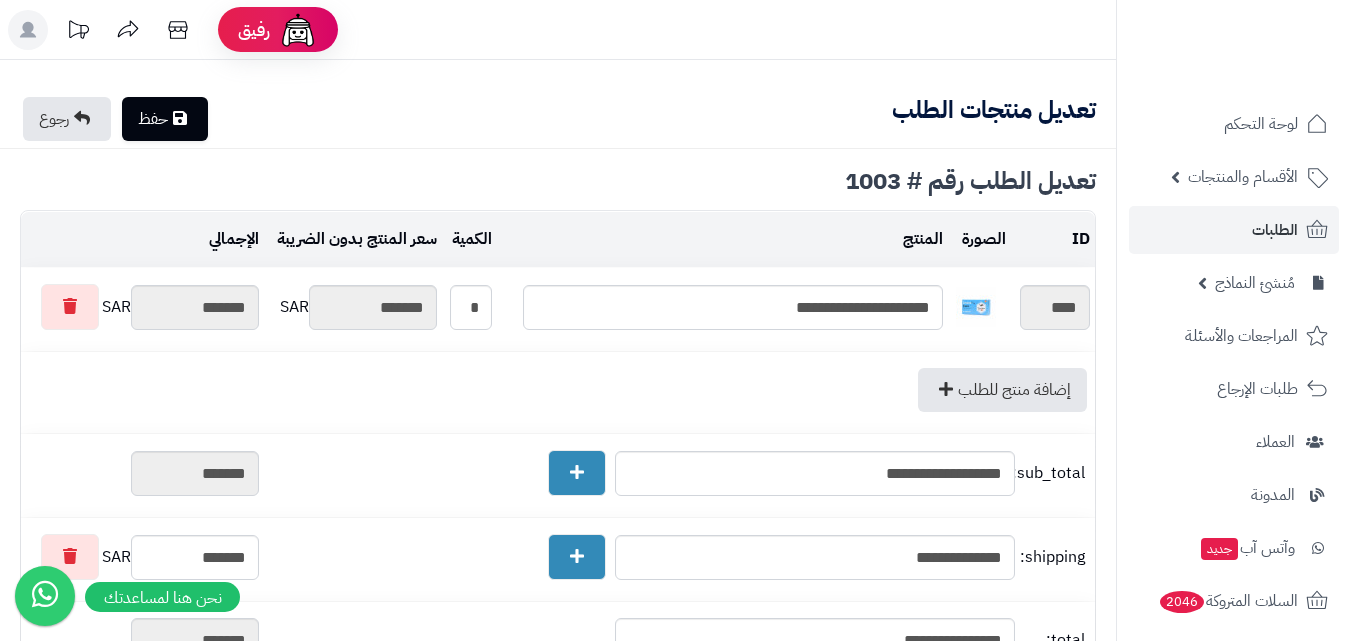 type on "**********" 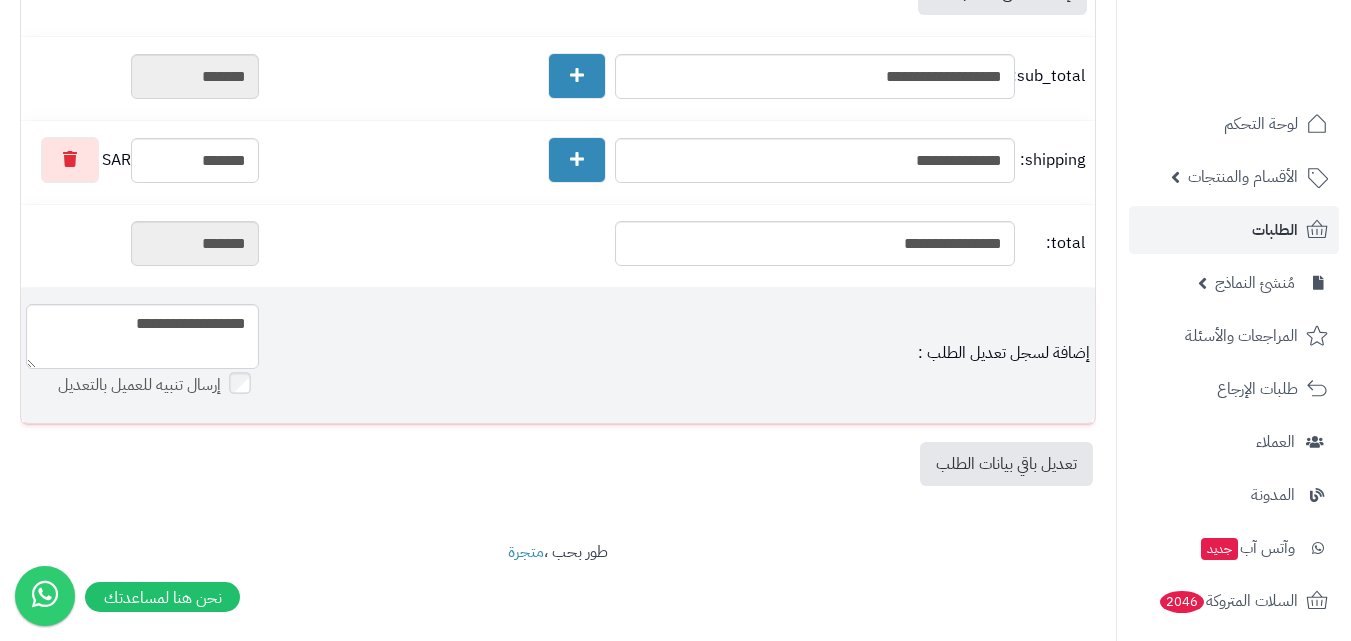 scroll, scrollTop: 0, scrollLeft: 0, axis: both 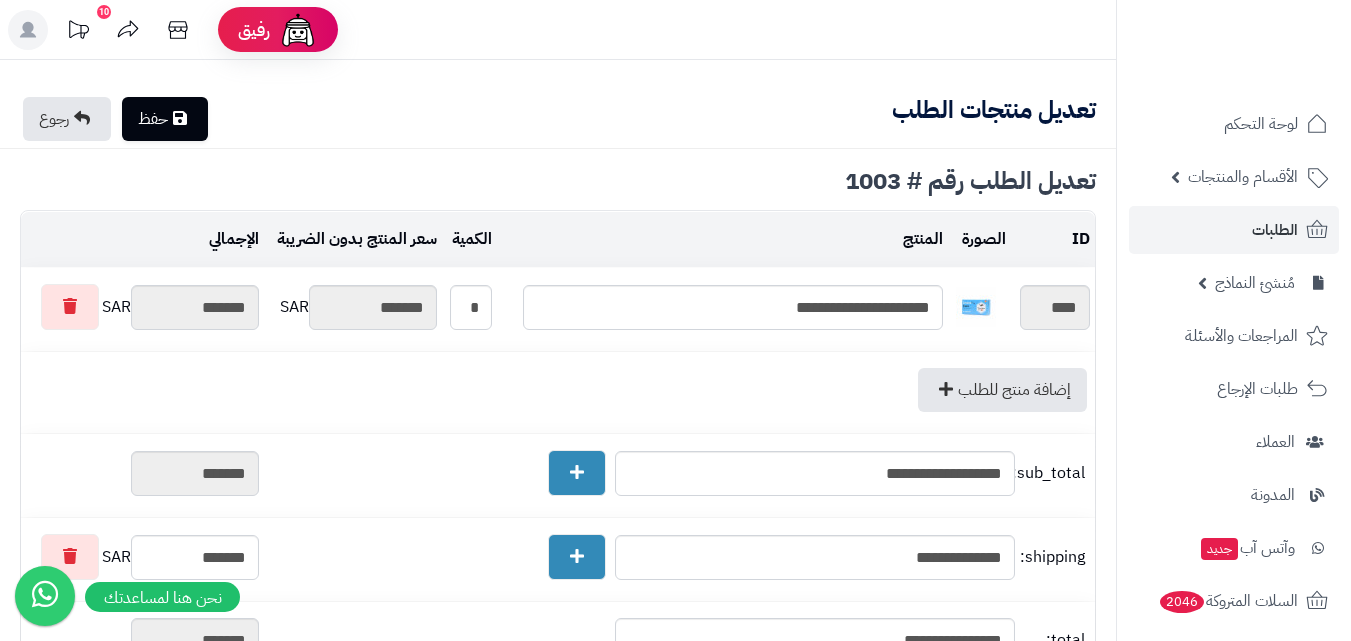 click on "حفظ" at bounding box center (165, 119) 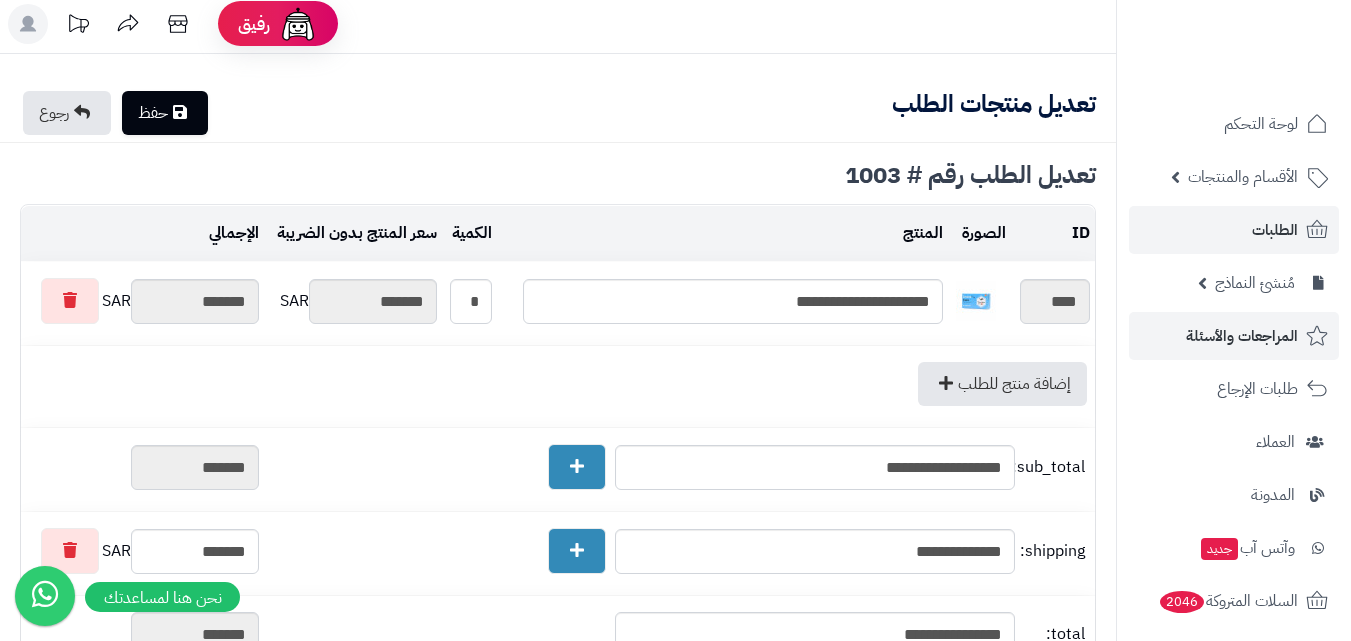 scroll, scrollTop: 0, scrollLeft: 0, axis: both 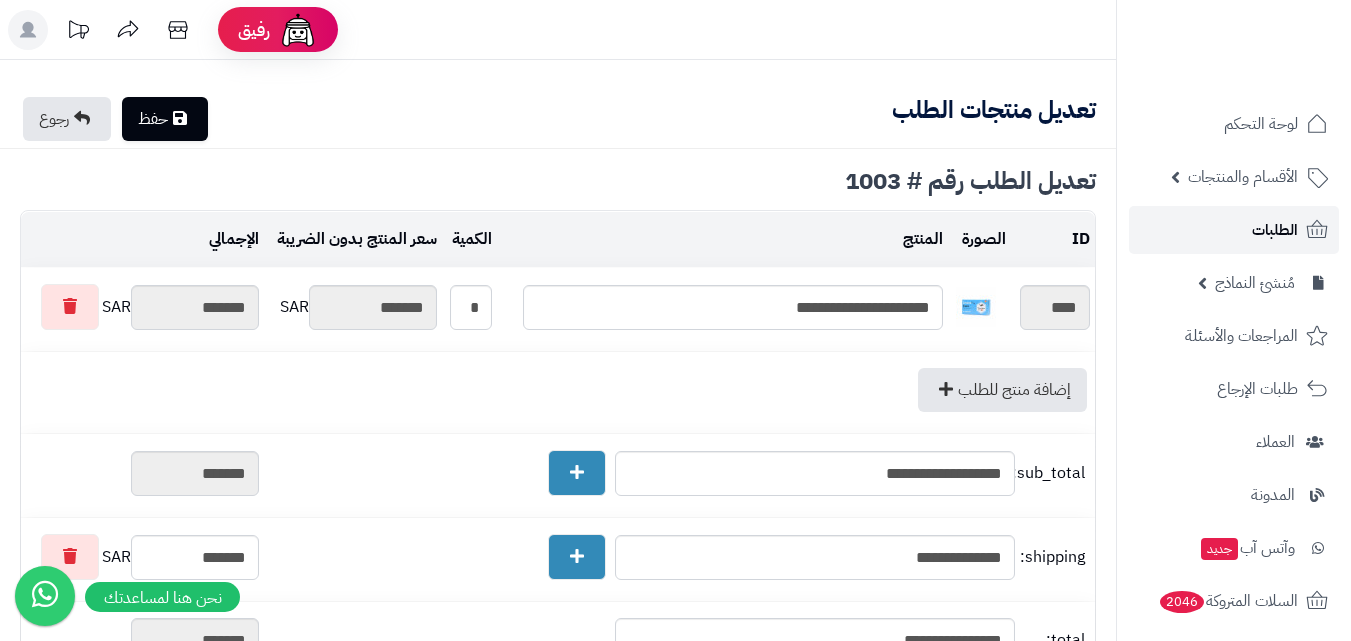 click on "الطلبات" at bounding box center (1275, 230) 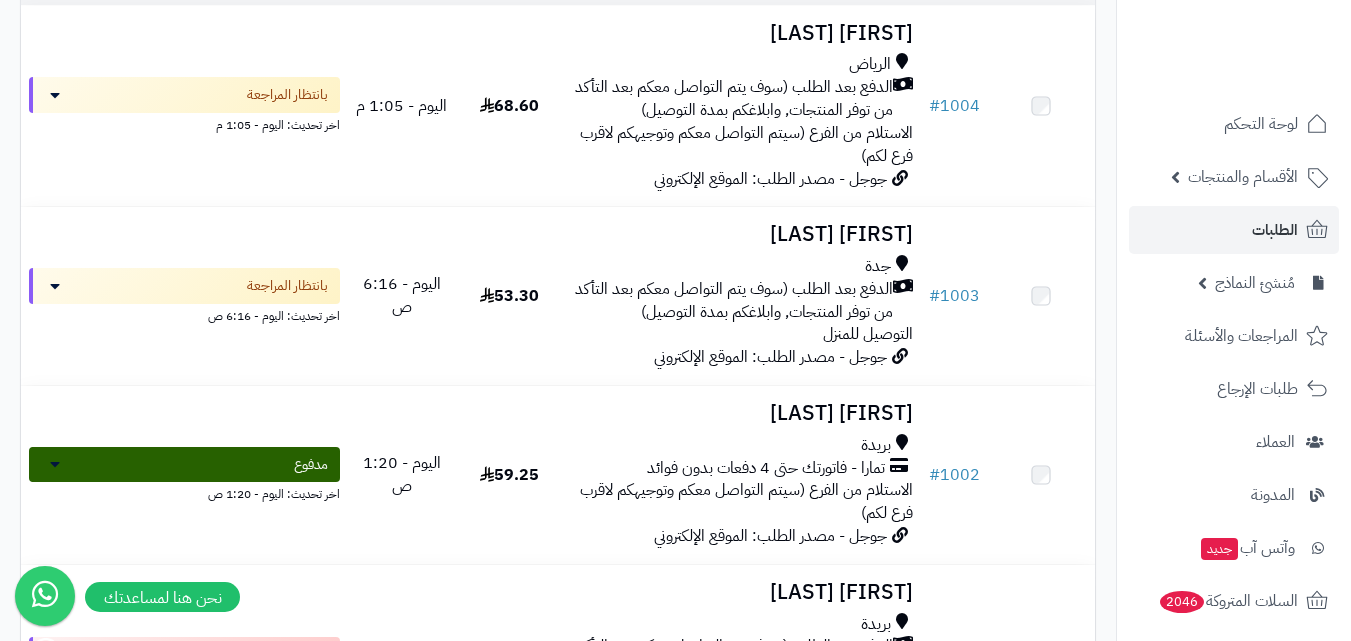 click on "جدة" at bounding box center (742, 266) 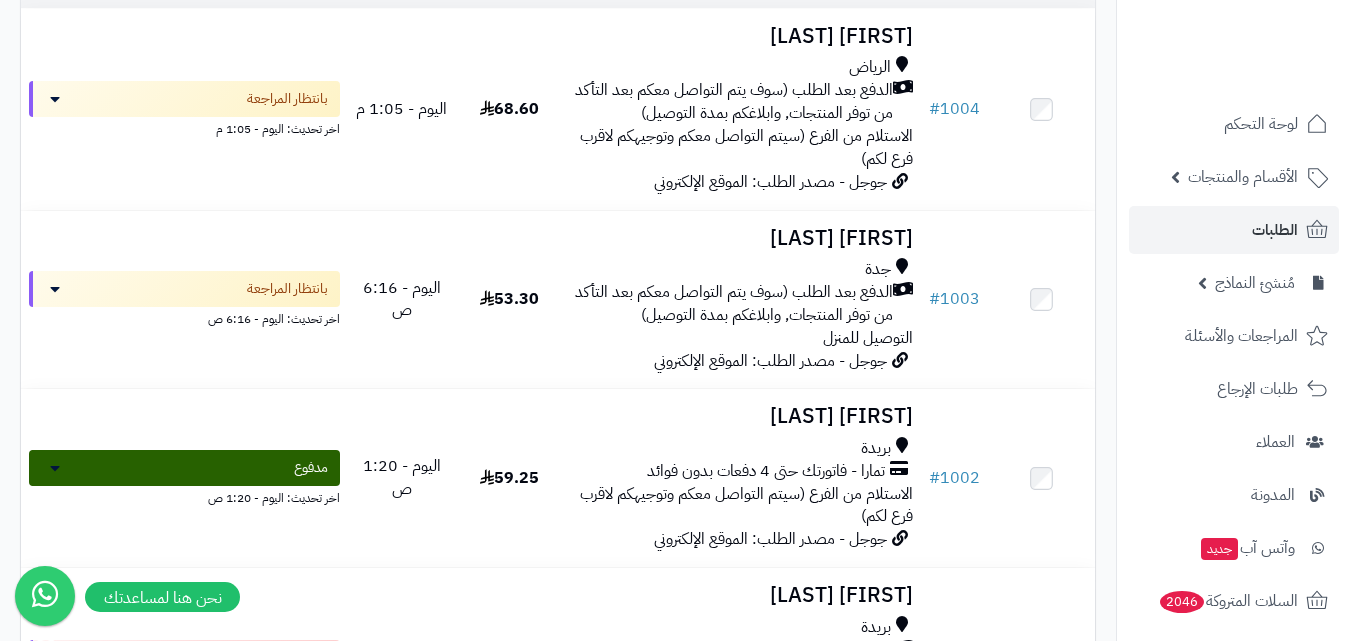 scroll, scrollTop: 300, scrollLeft: 0, axis: vertical 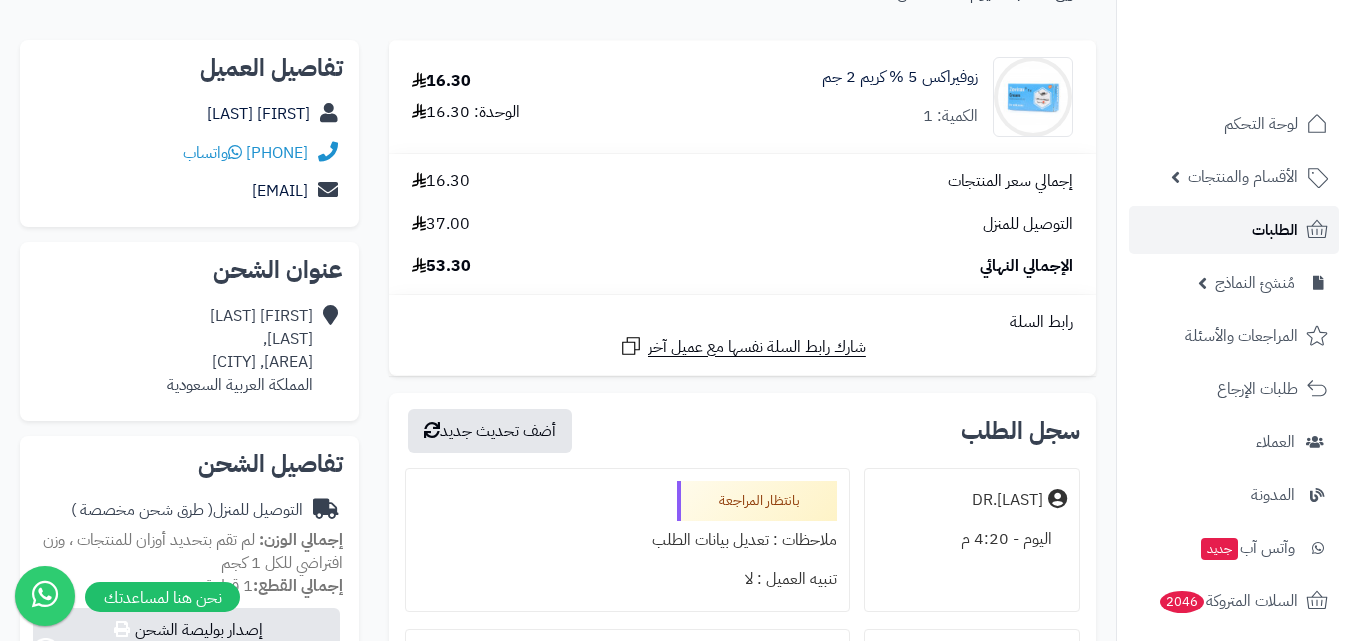 click on "الطلبات" at bounding box center (1234, 230) 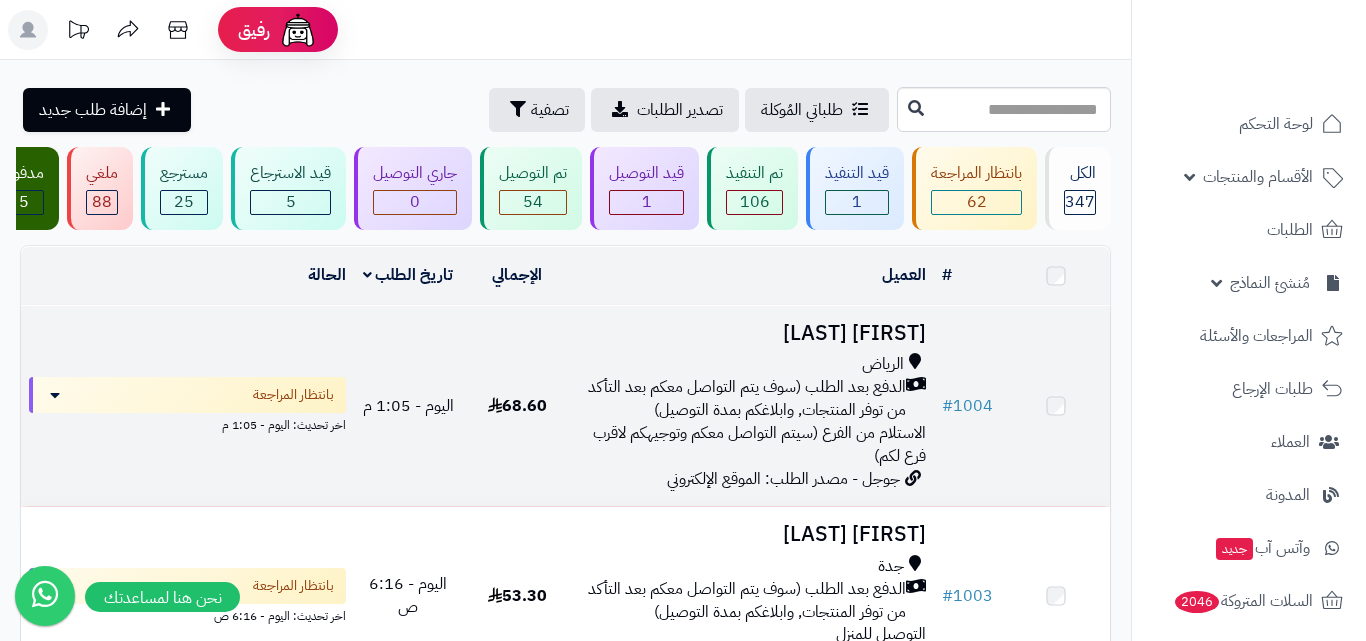 click on "الدفع بعد الطلب (سوف يتم التواصل معكم بعد التأكد من توفر المنتجات, وابلاغكم بمدة التوصيل)" at bounding box center (742, 399) 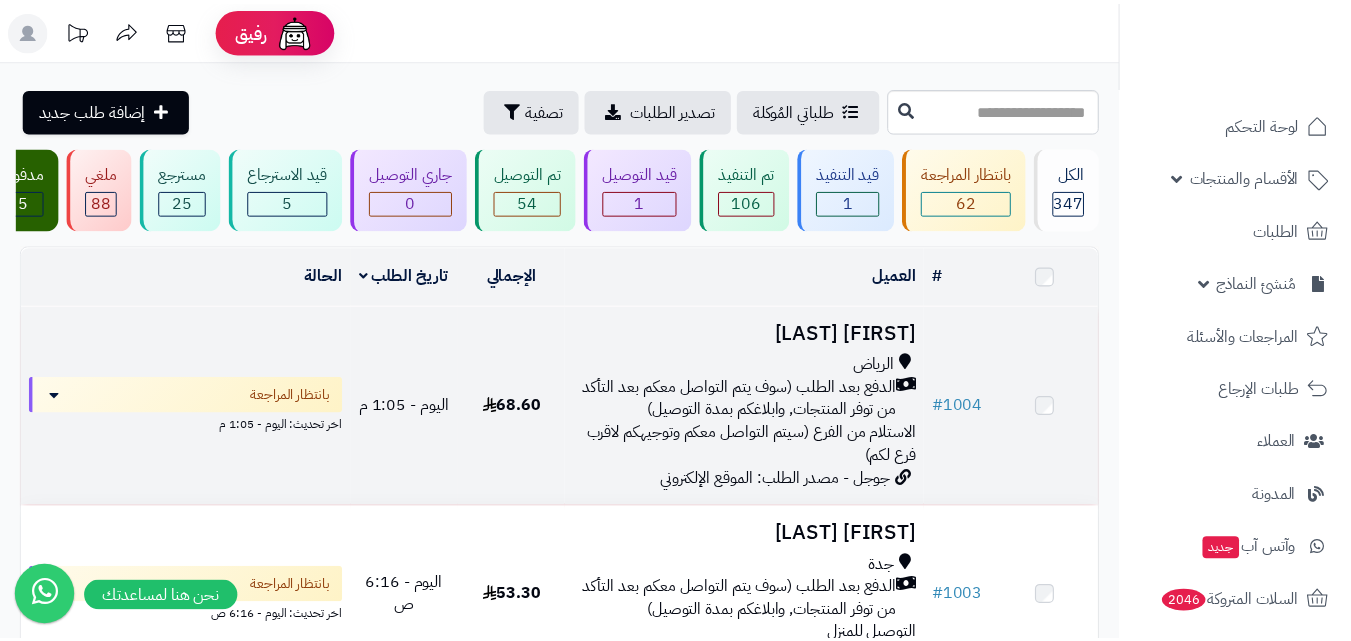 scroll, scrollTop: 0, scrollLeft: 0, axis: both 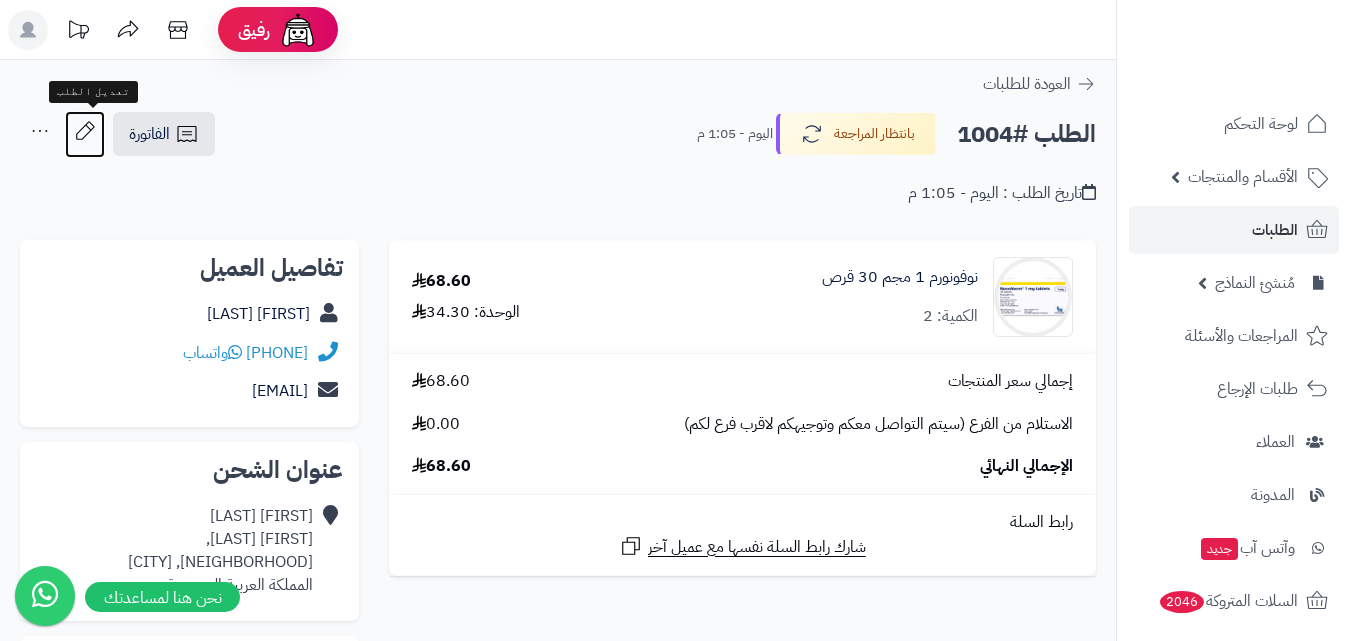click 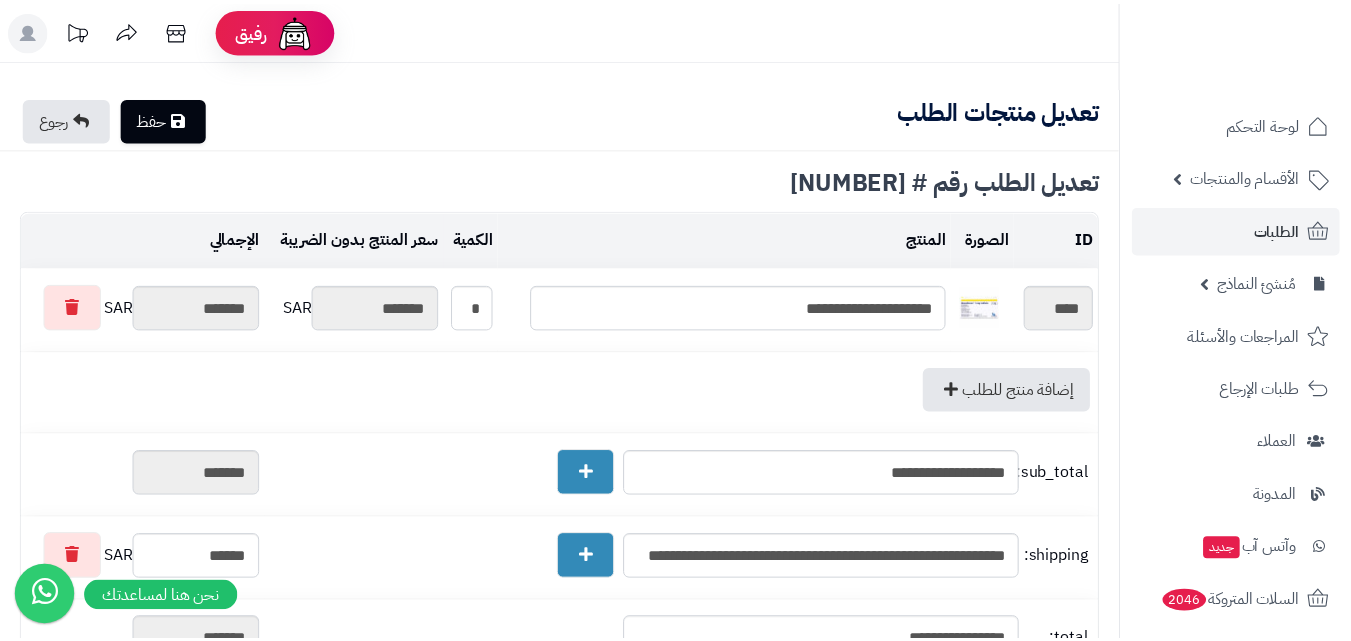 scroll, scrollTop: 200, scrollLeft: 0, axis: vertical 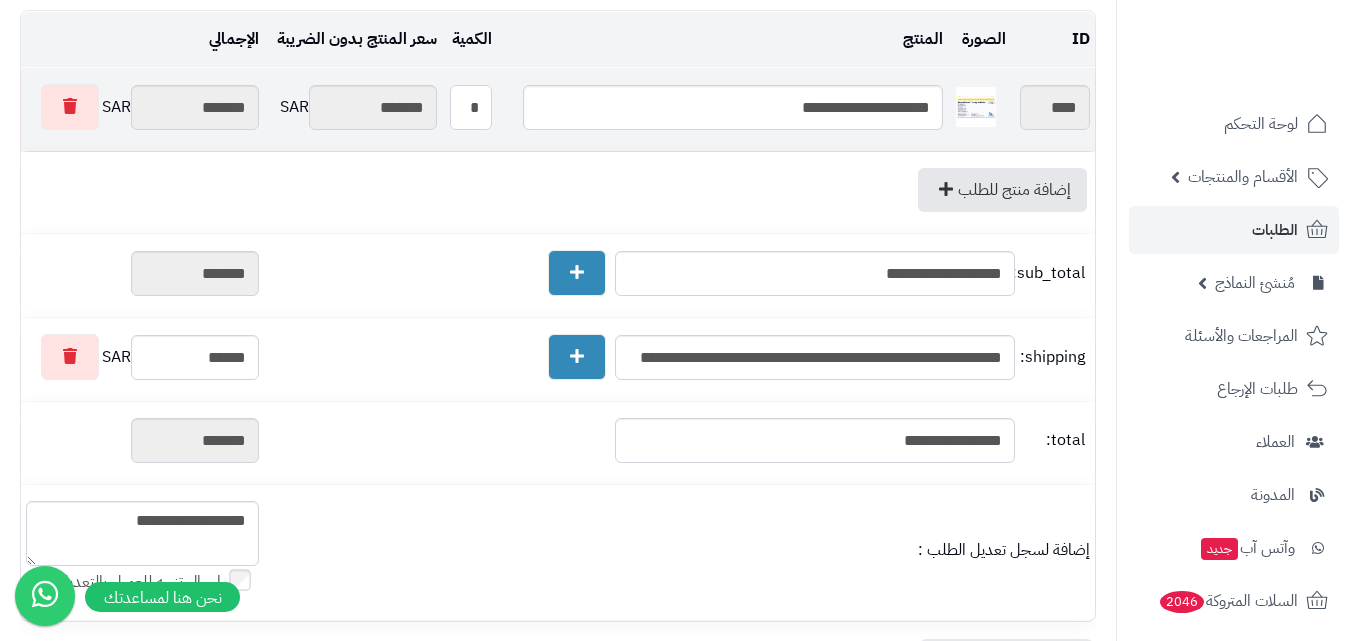 drag, startPoint x: 470, startPoint y: 108, endPoint x: 562, endPoint y: 108, distance: 92 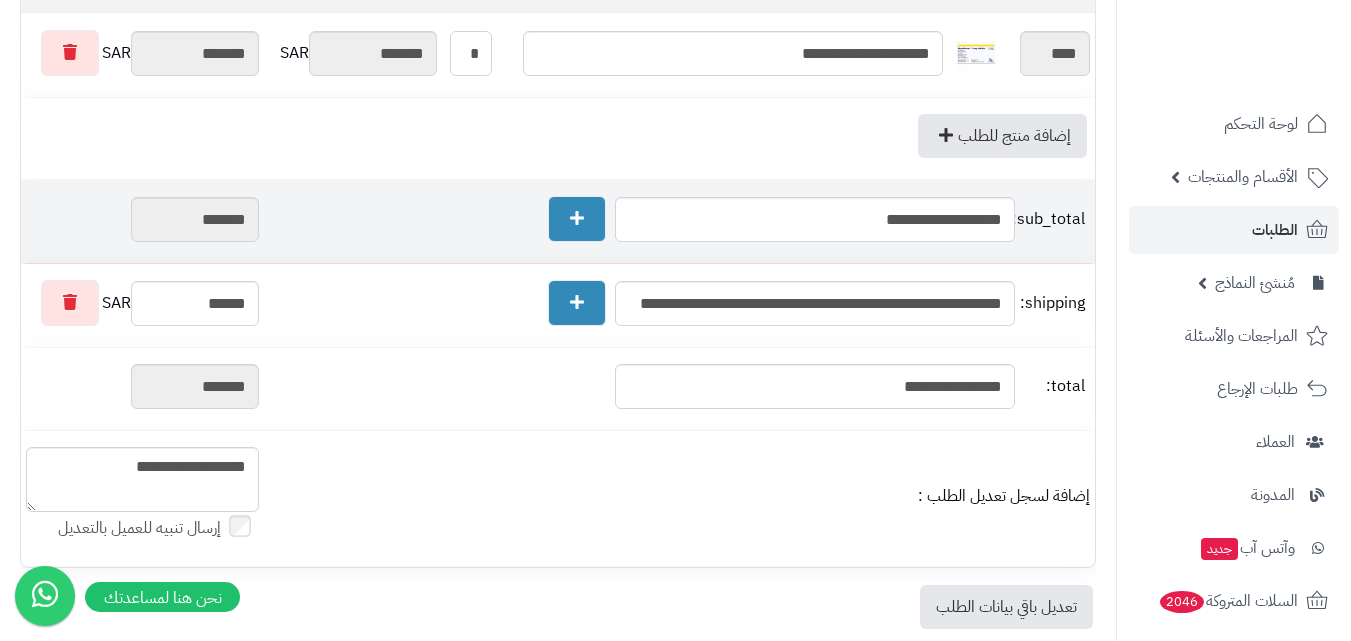 scroll, scrollTop: 0, scrollLeft: 0, axis: both 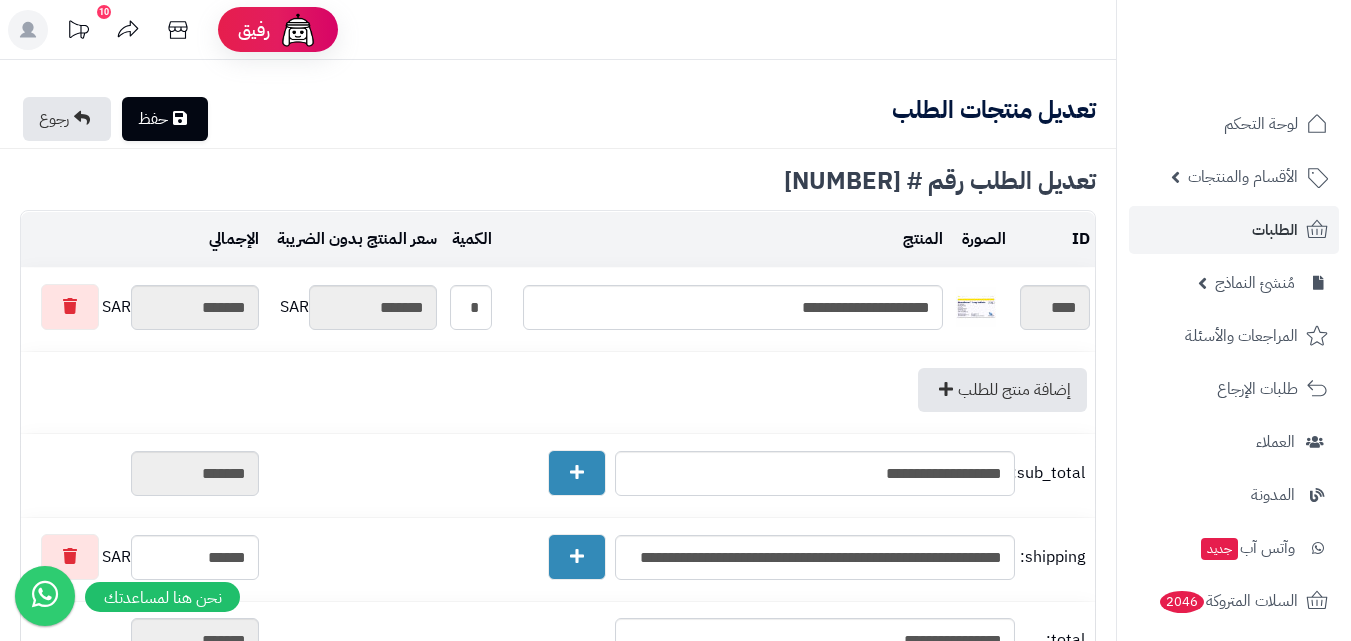 click on "حفظ" at bounding box center (165, 119) 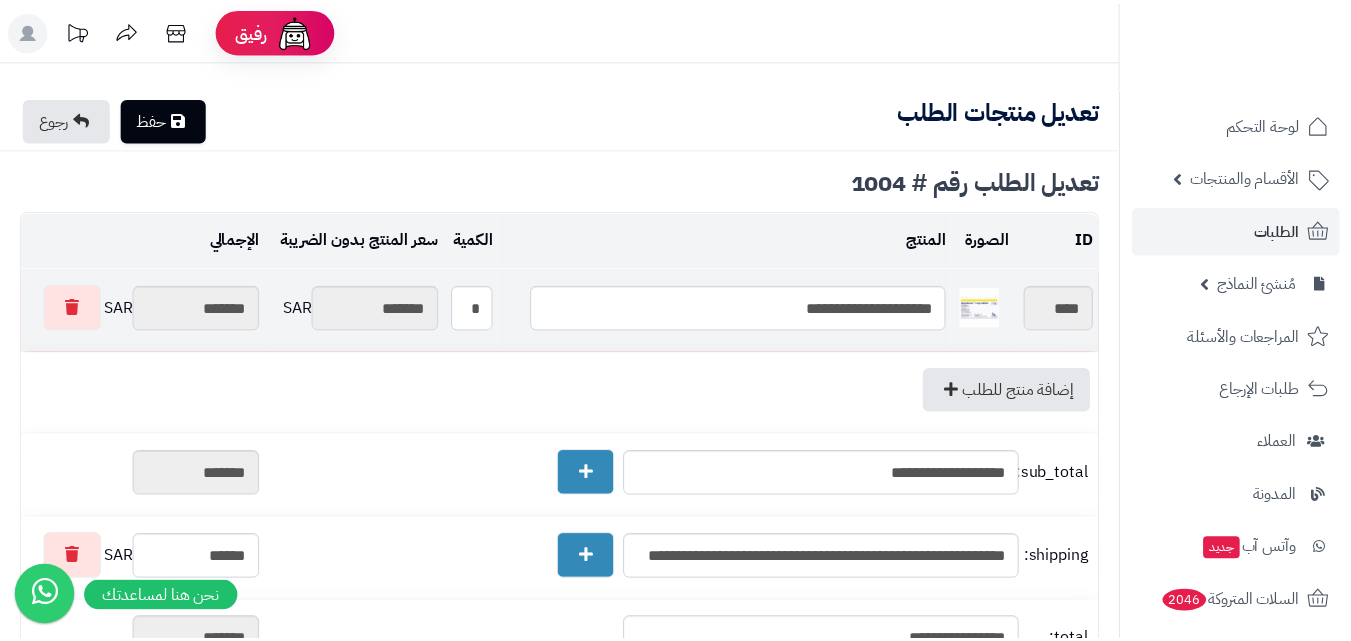 scroll, scrollTop: 0, scrollLeft: 0, axis: both 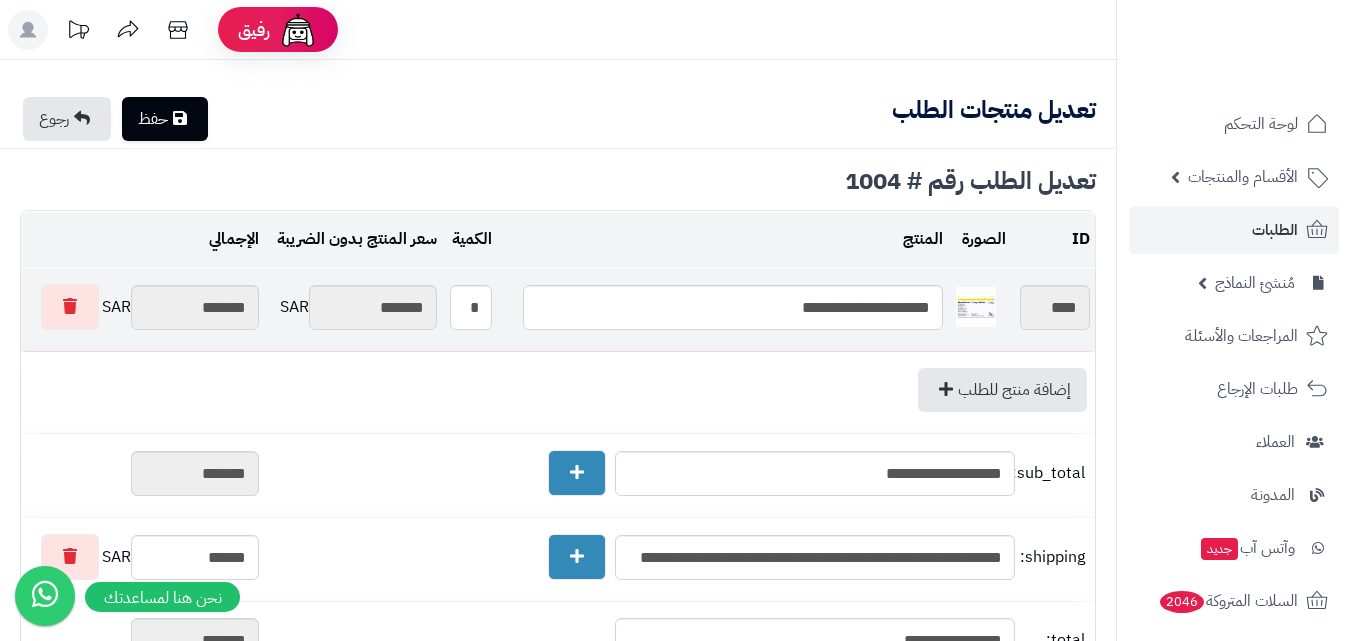 type on "**********" 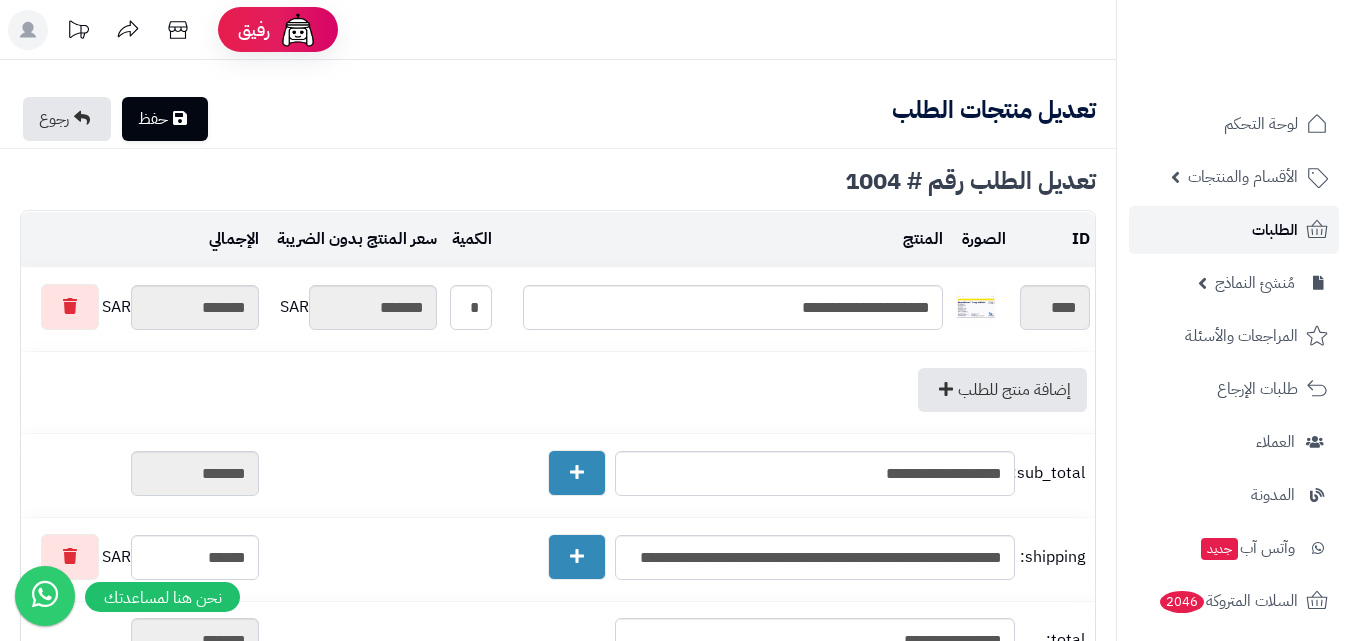 click on "الطلبات" at bounding box center [1234, 230] 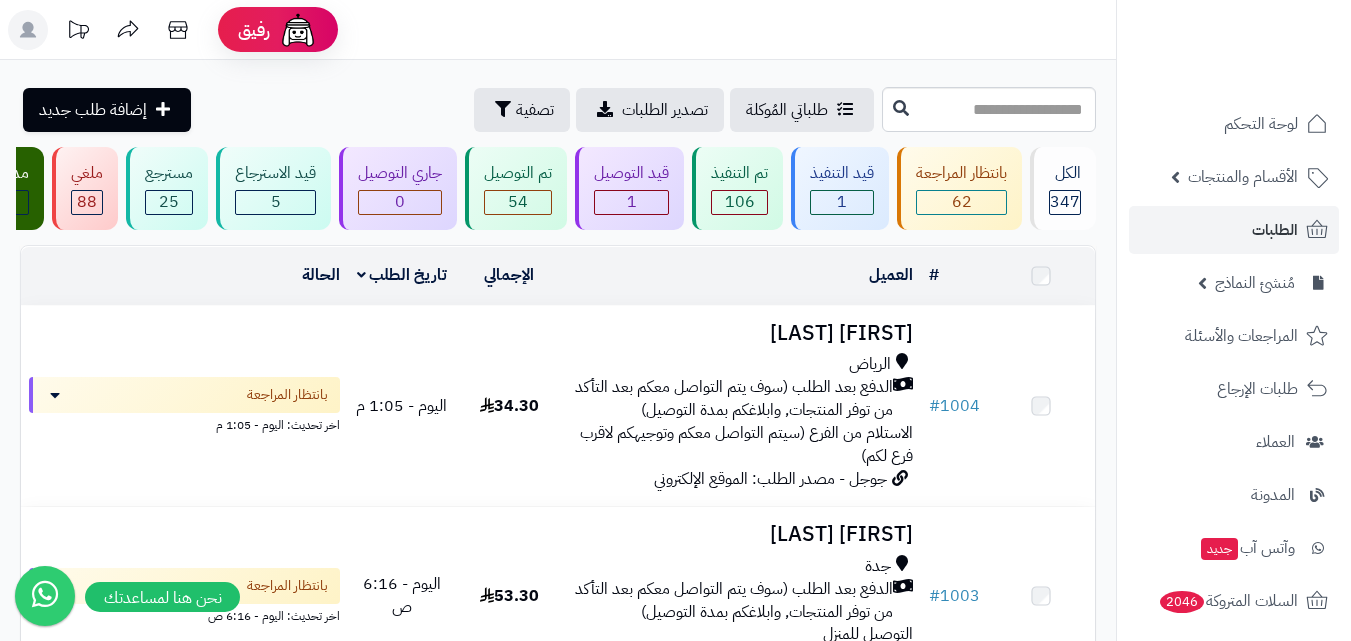 scroll, scrollTop: 0, scrollLeft: 0, axis: both 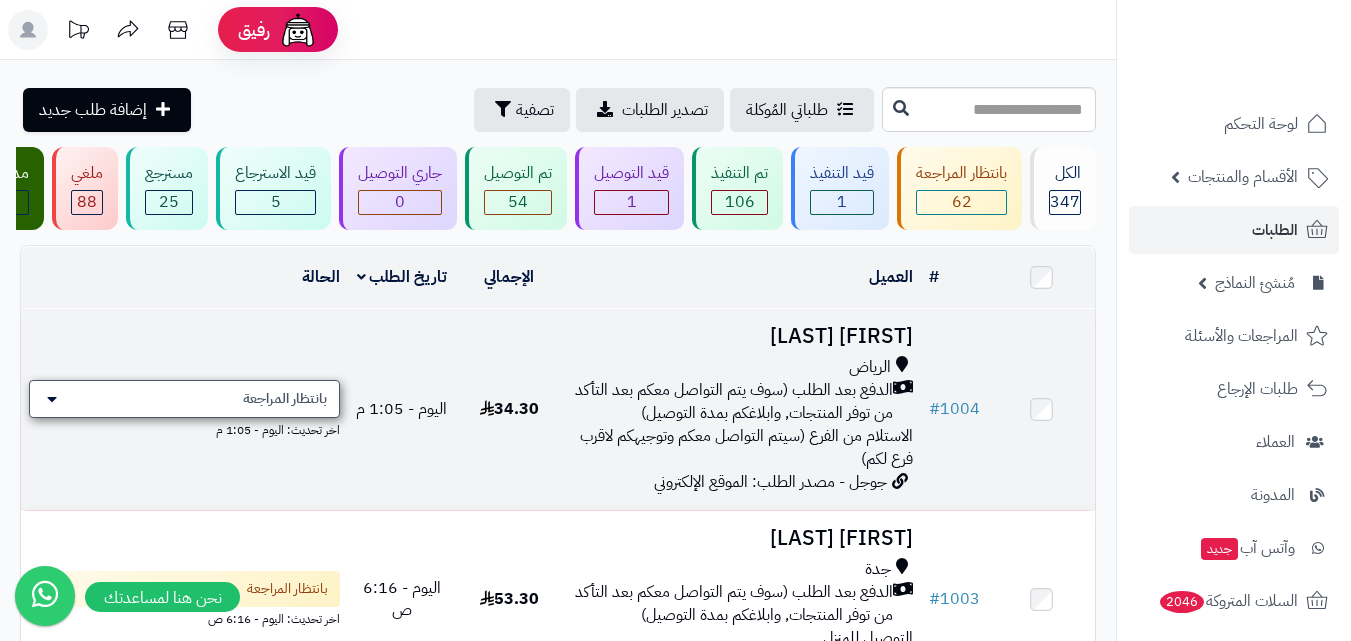 click on "بانتظار المراجعة" at bounding box center (285, 399) 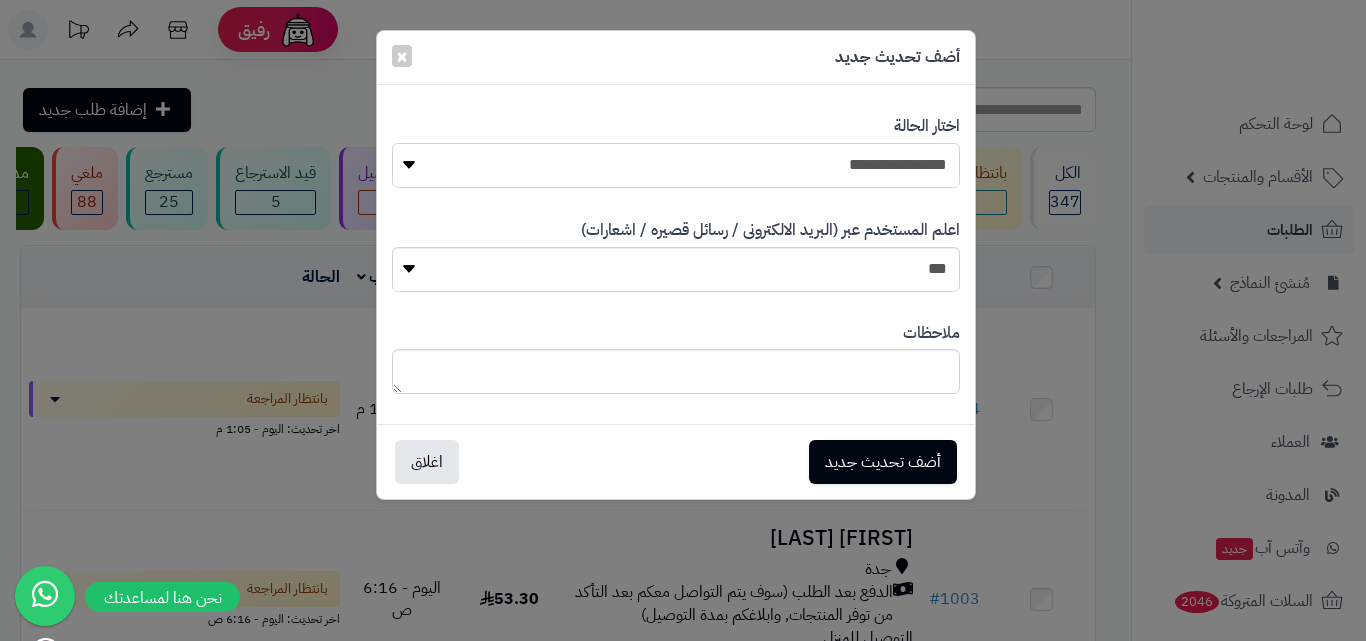 click on "**********" at bounding box center (676, 165) 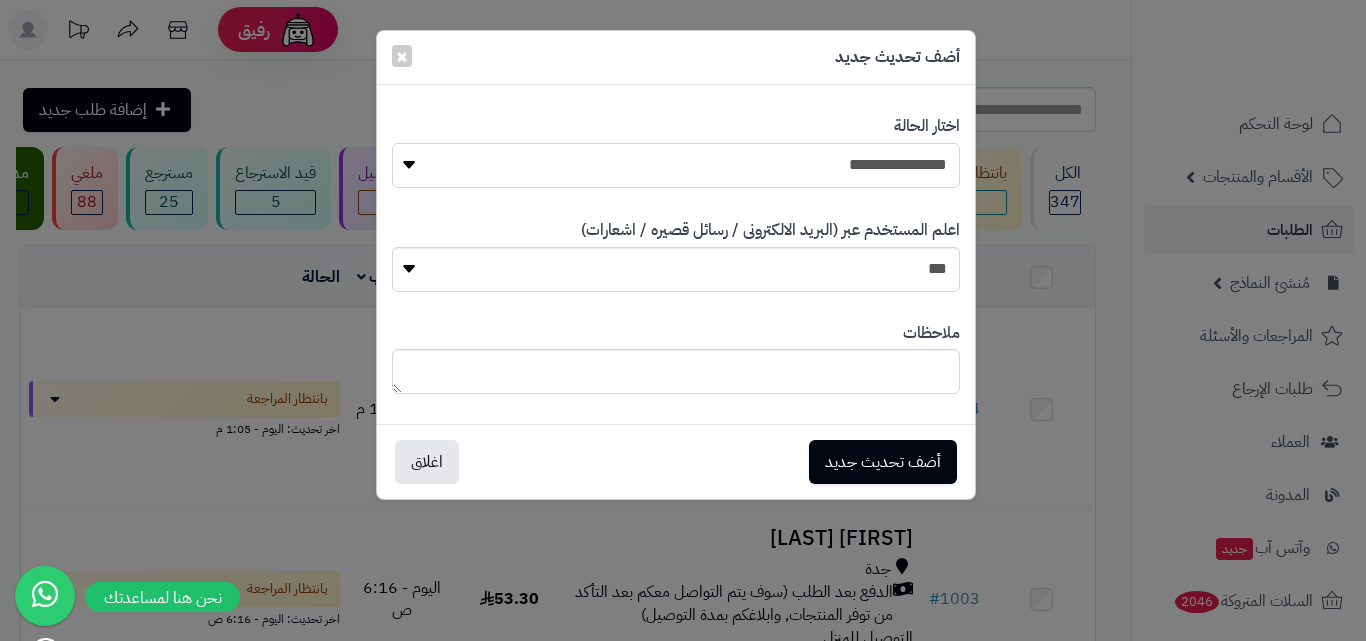 select on "*" 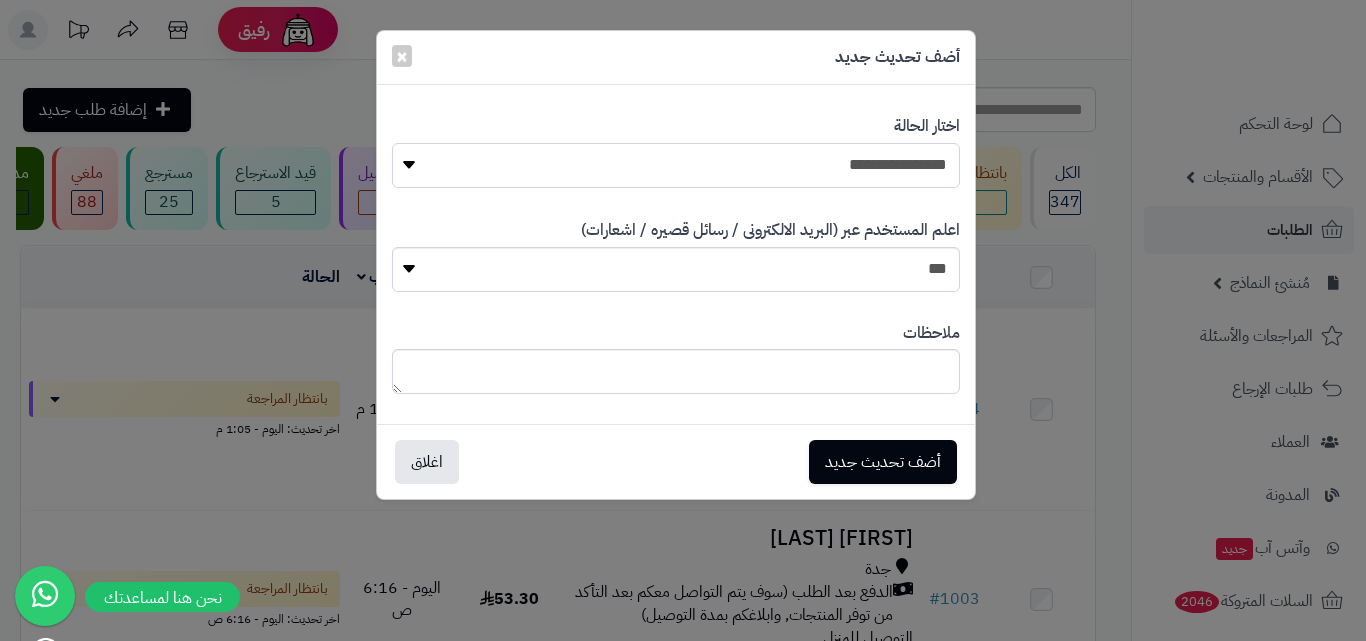 click on "**********" at bounding box center (676, 165) 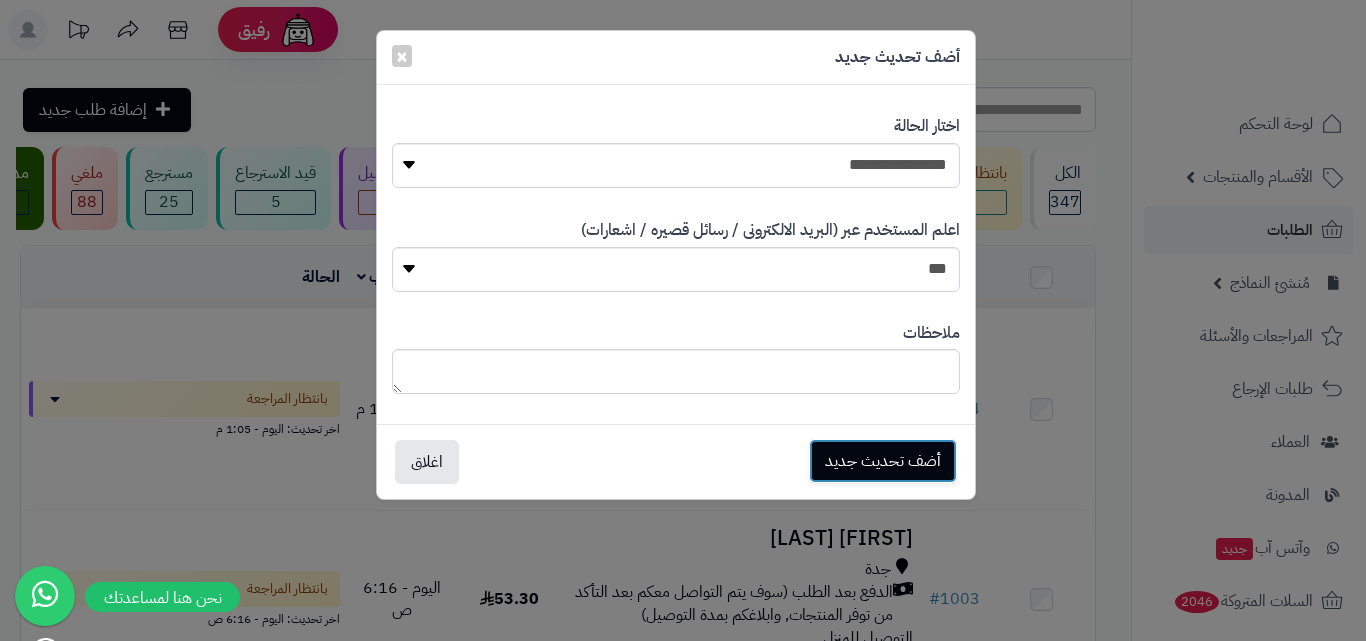 click on "أضف تحديث جديد" at bounding box center [883, 461] 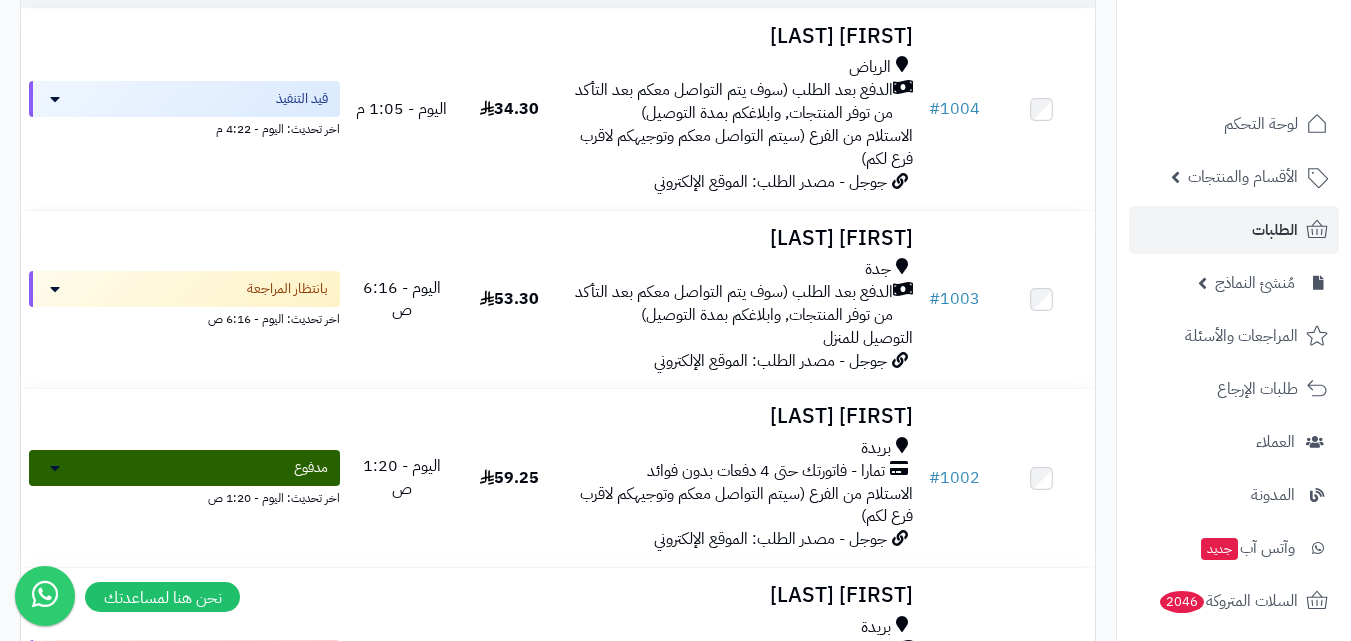 scroll, scrollTop: 300, scrollLeft: 0, axis: vertical 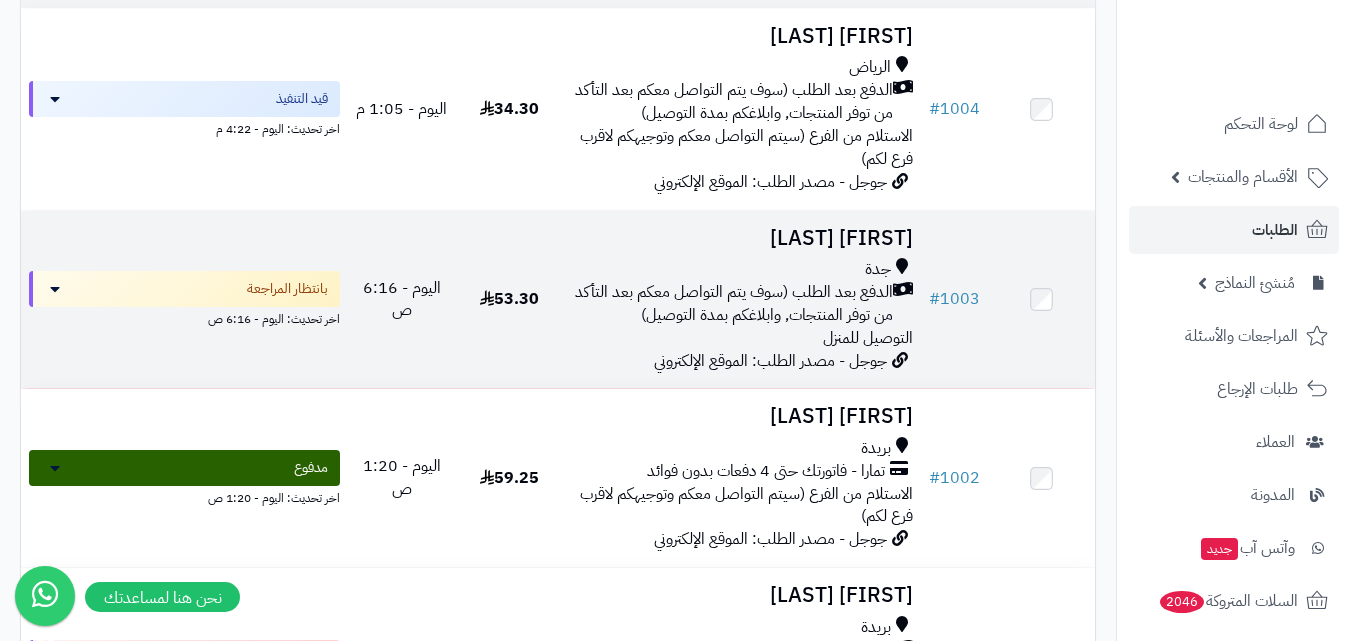 click on "الدفع بعد الطلب (سوف يتم التواصل معكم بعد التأكد من توفر المنتجات, وابلاغكم بمدة التوصيل)" at bounding box center (732, 304) 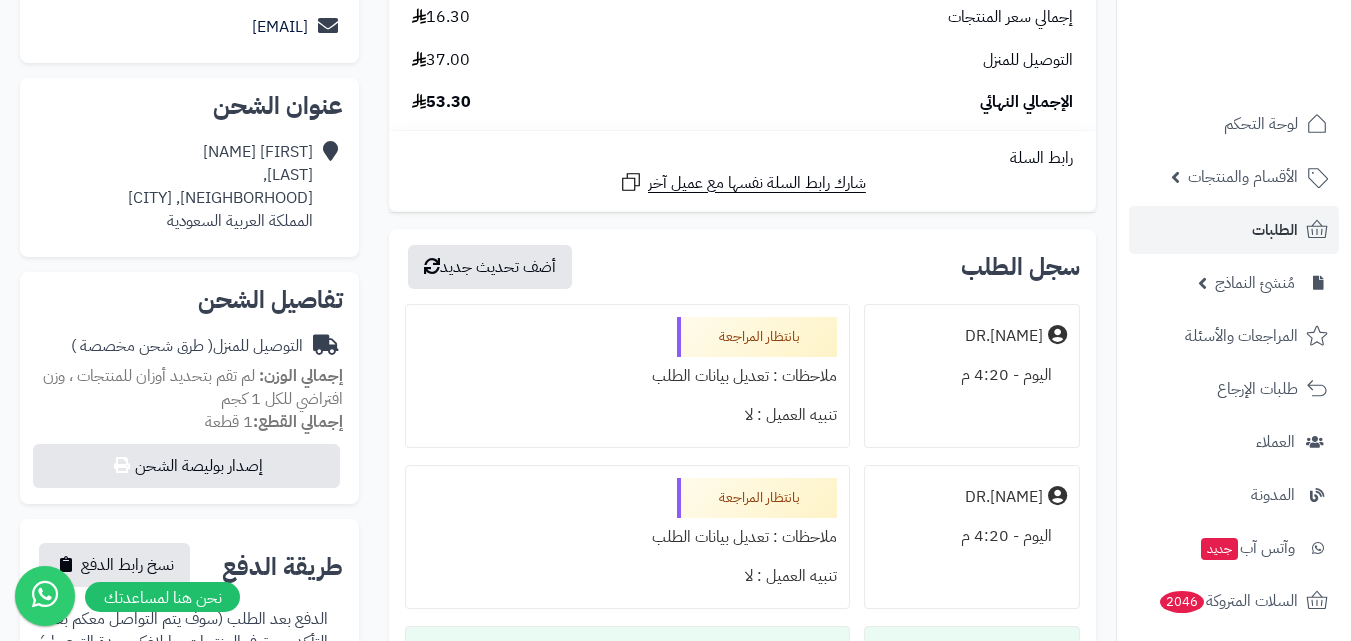 scroll, scrollTop: 500, scrollLeft: 0, axis: vertical 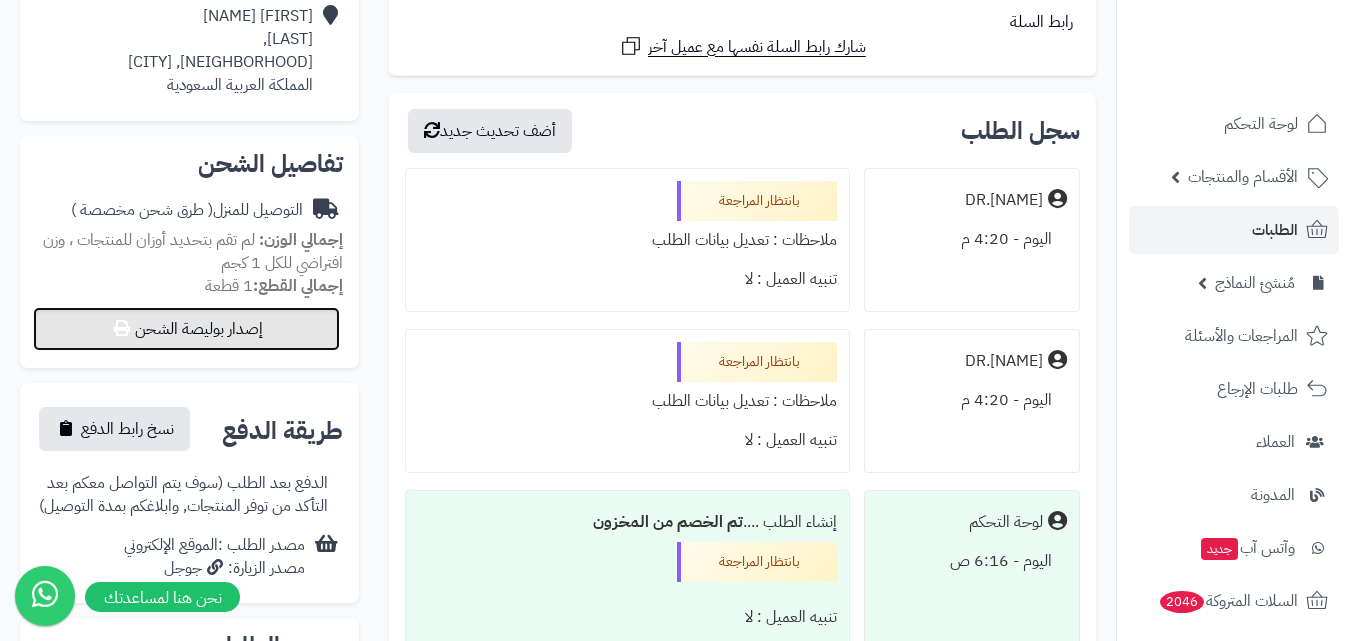click on "إصدار بوليصة الشحن" at bounding box center [186, 329] 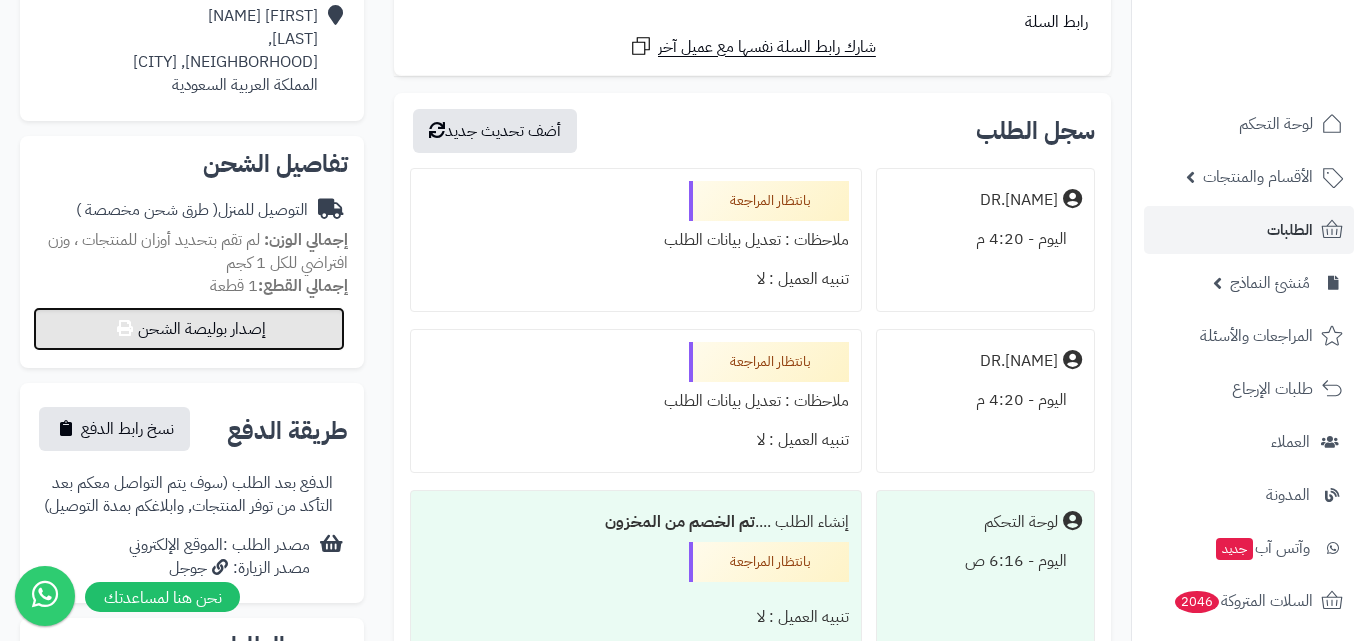 select 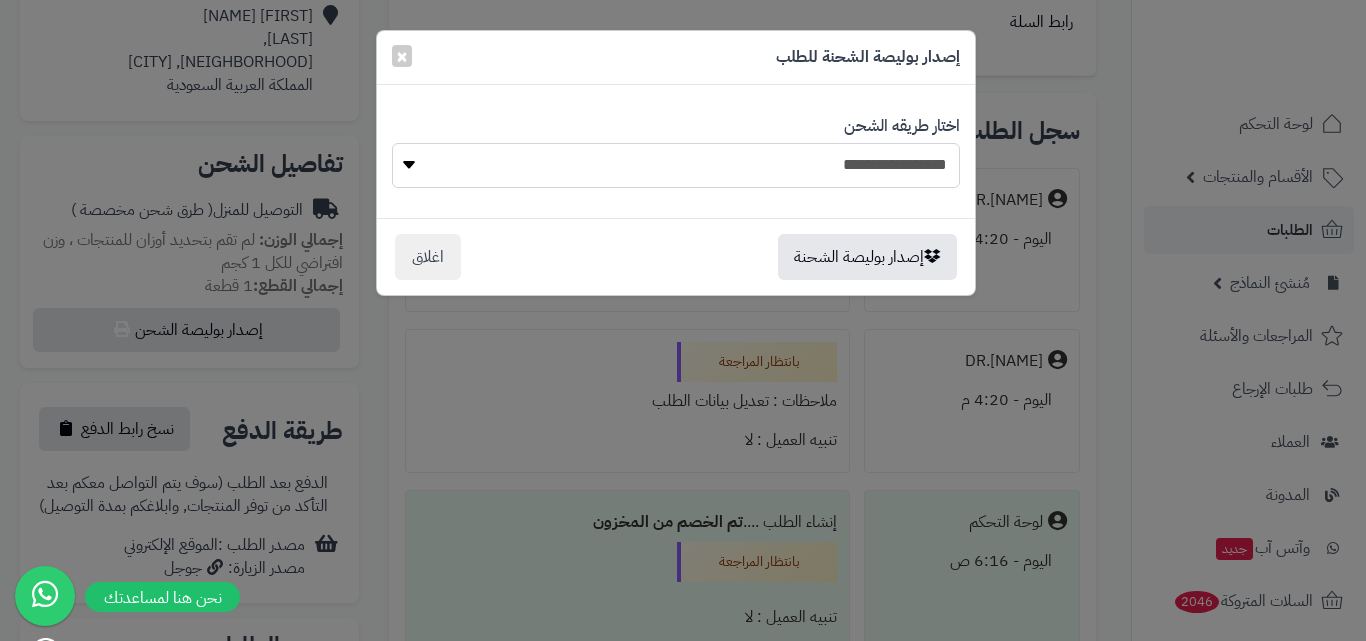 click on "**********" at bounding box center (676, 165) 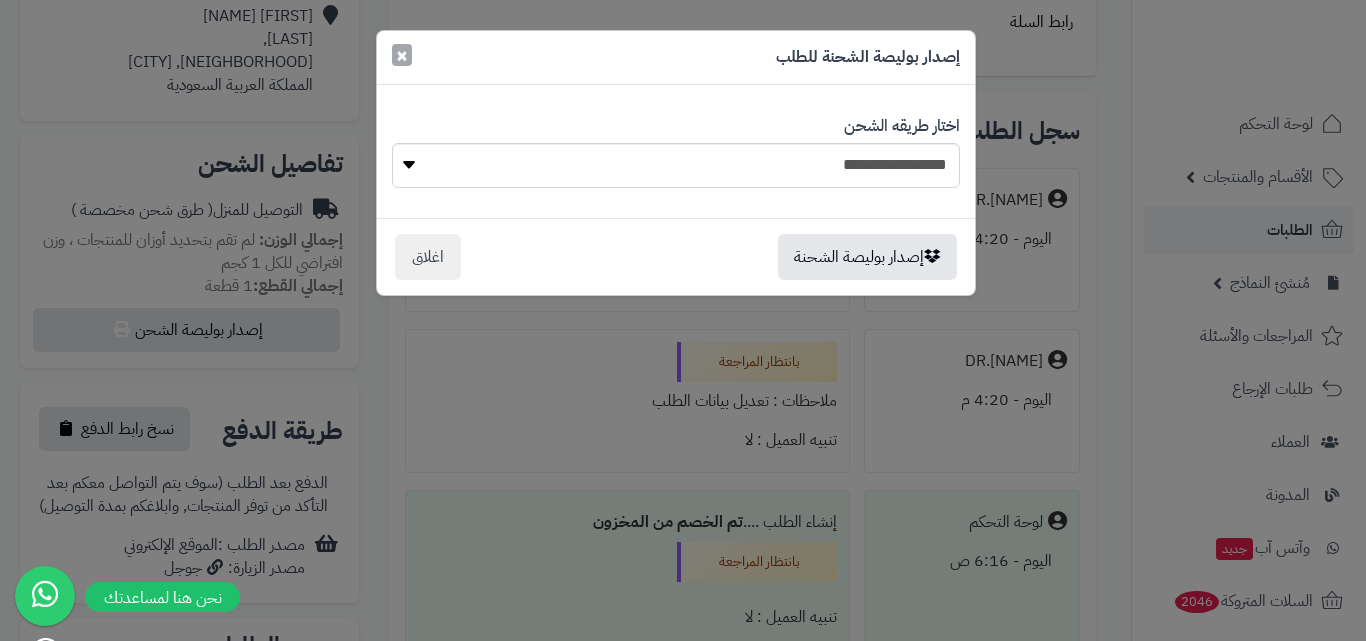 click on "×" at bounding box center [402, 55] 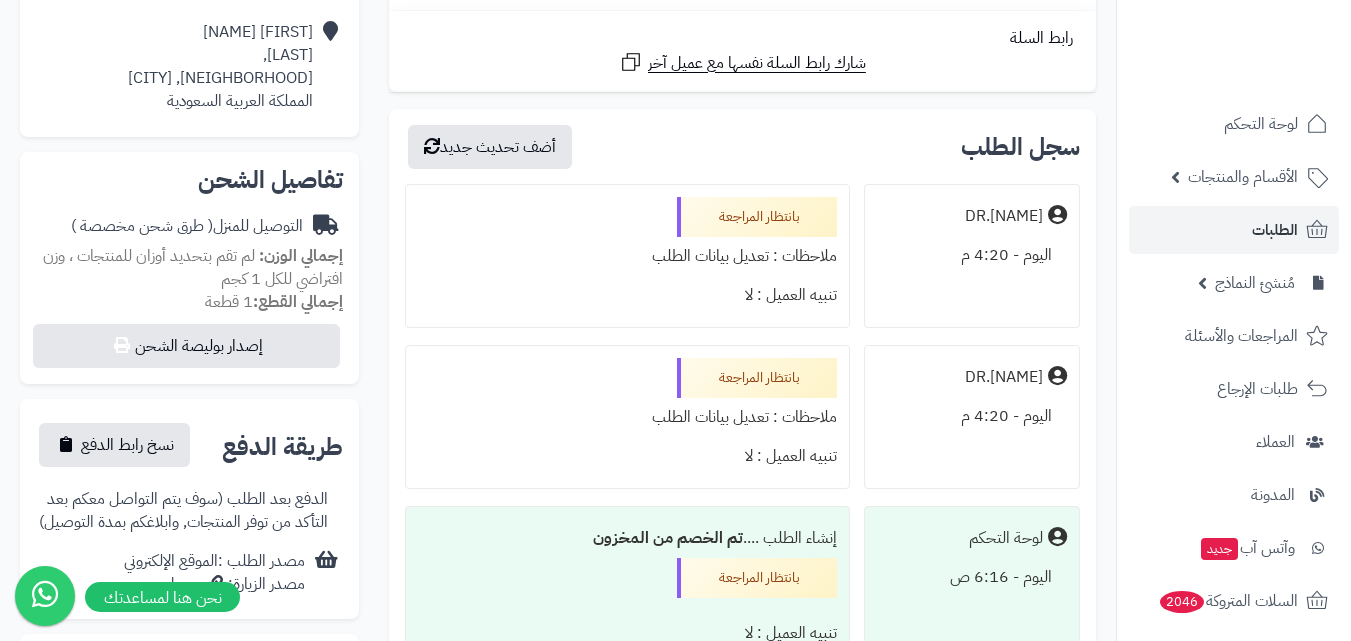 scroll, scrollTop: 600, scrollLeft: 0, axis: vertical 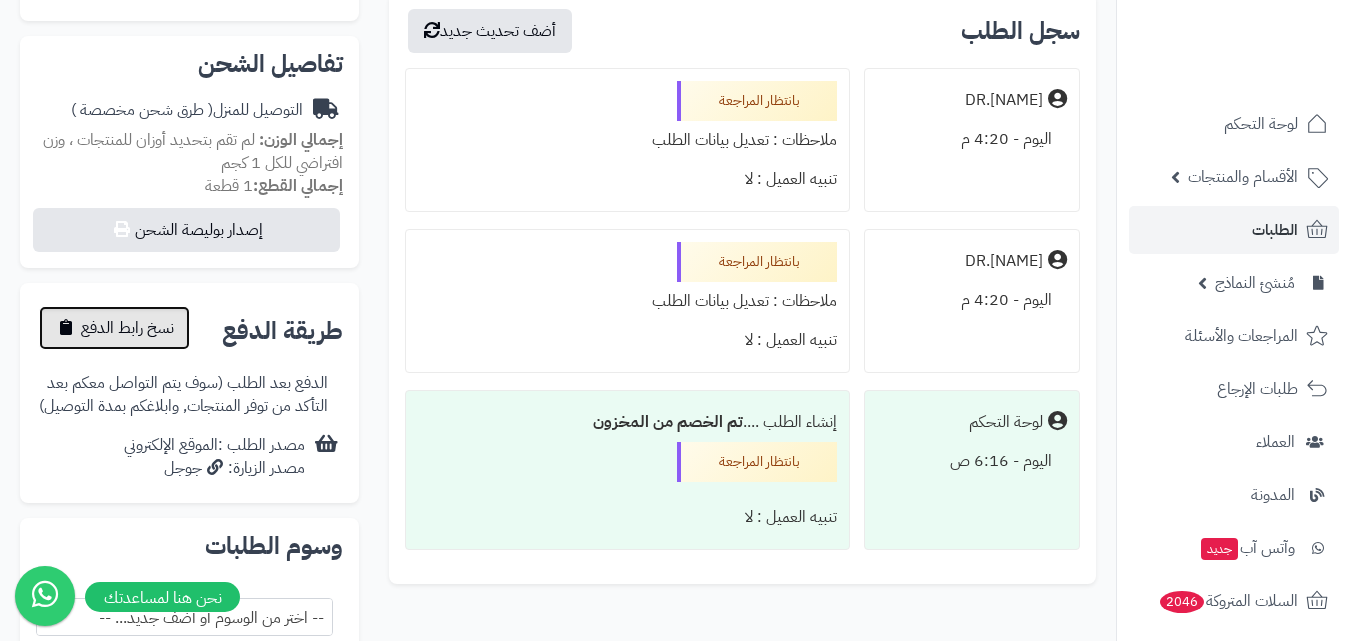 click on "نسخ رابط الدفع" at bounding box center [127, 328] 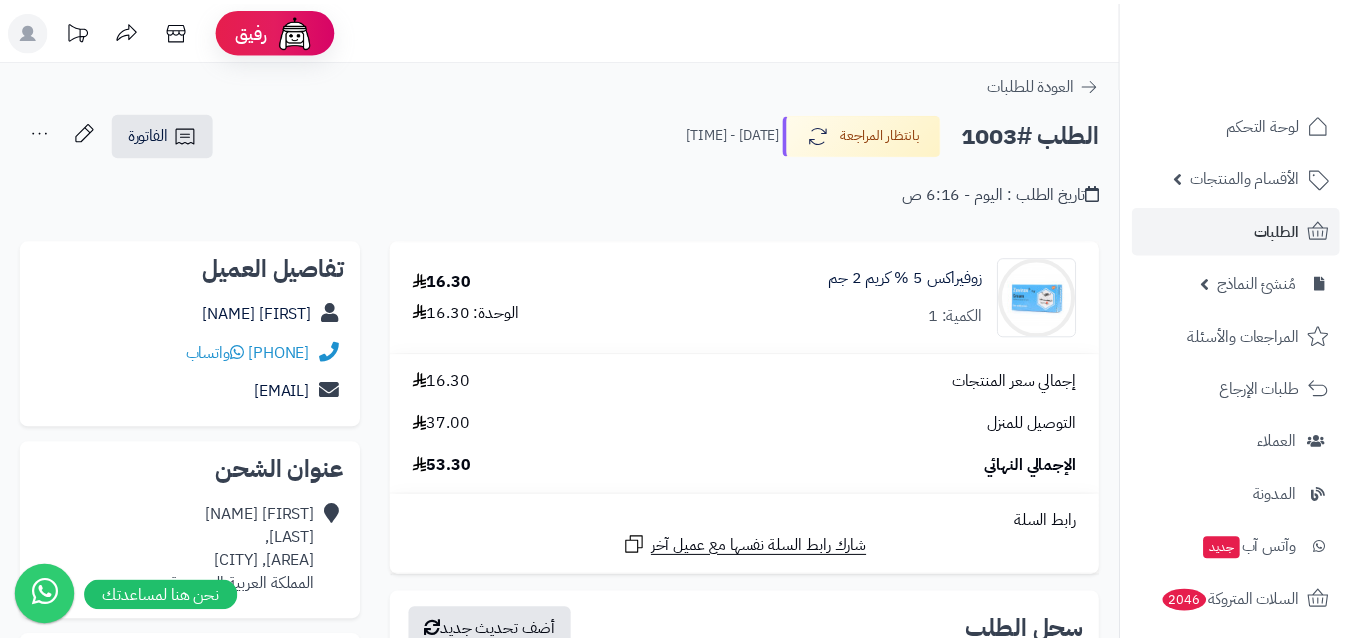 scroll, scrollTop: 600, scrollLeft: 0, axis: vertical 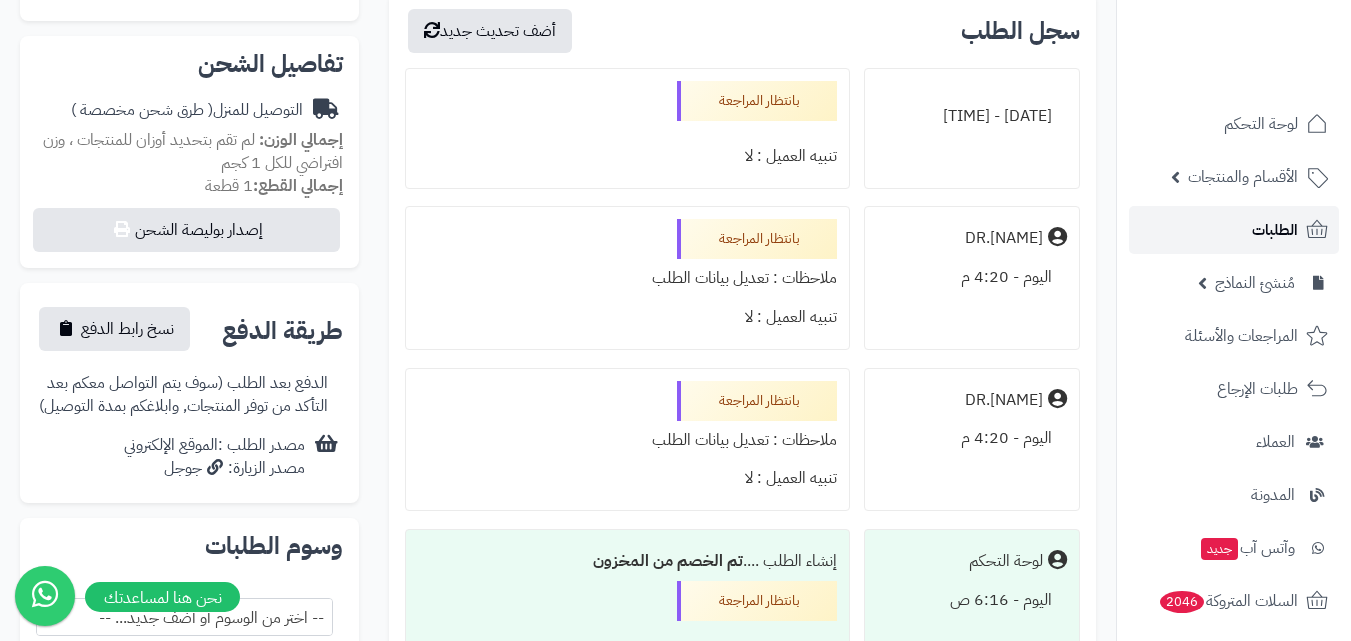 click on "الطلبات" at bounding box center [1234, 230] 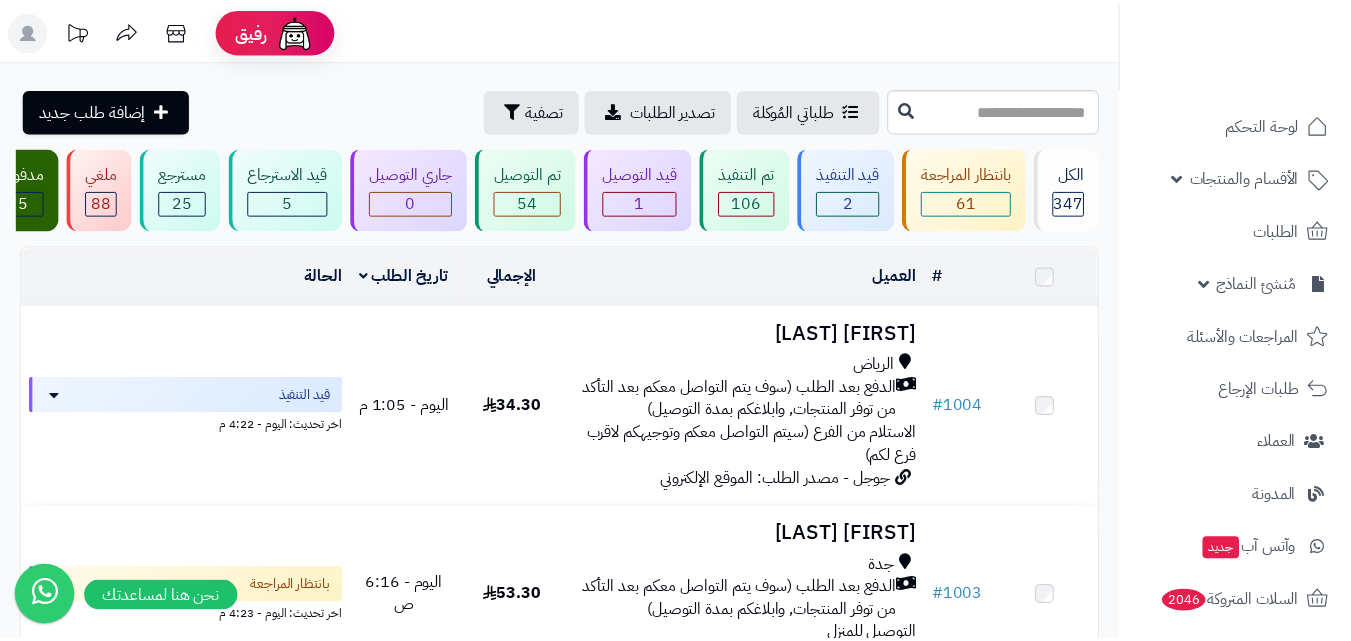 scroll, scrollTop: 0, scrollLeft: 0, axis: both 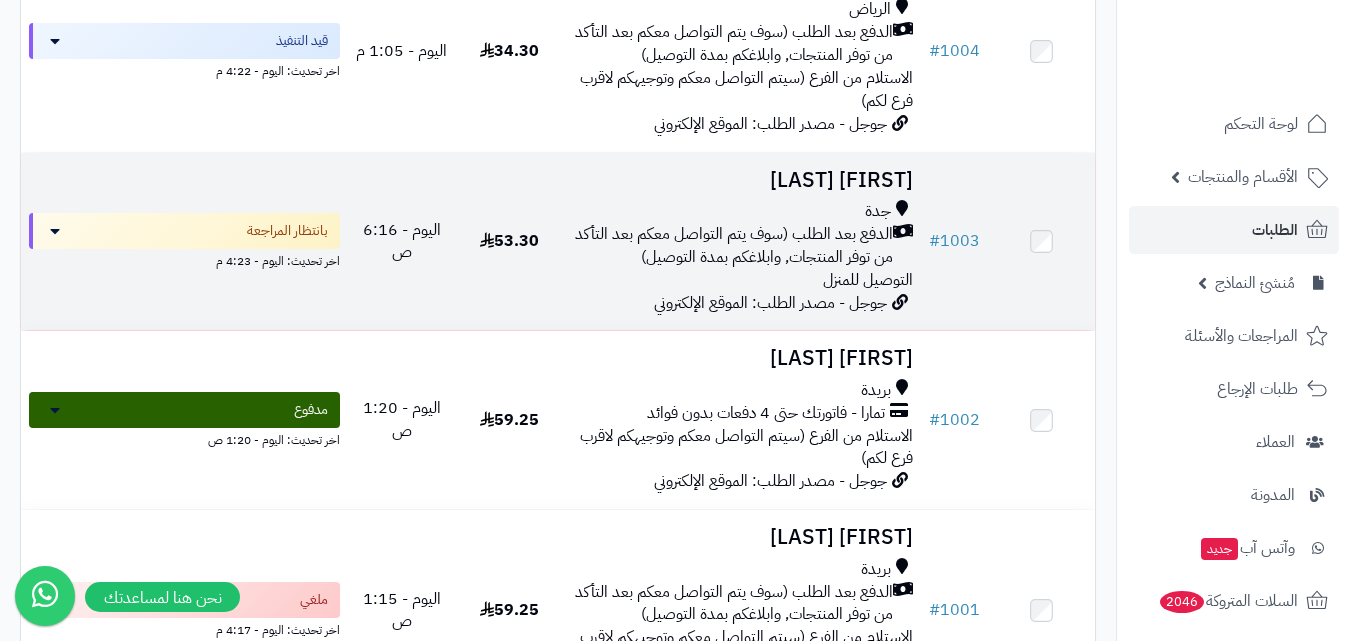 click on "[FIRST] [LAST]" at bounding box center (742, 180) 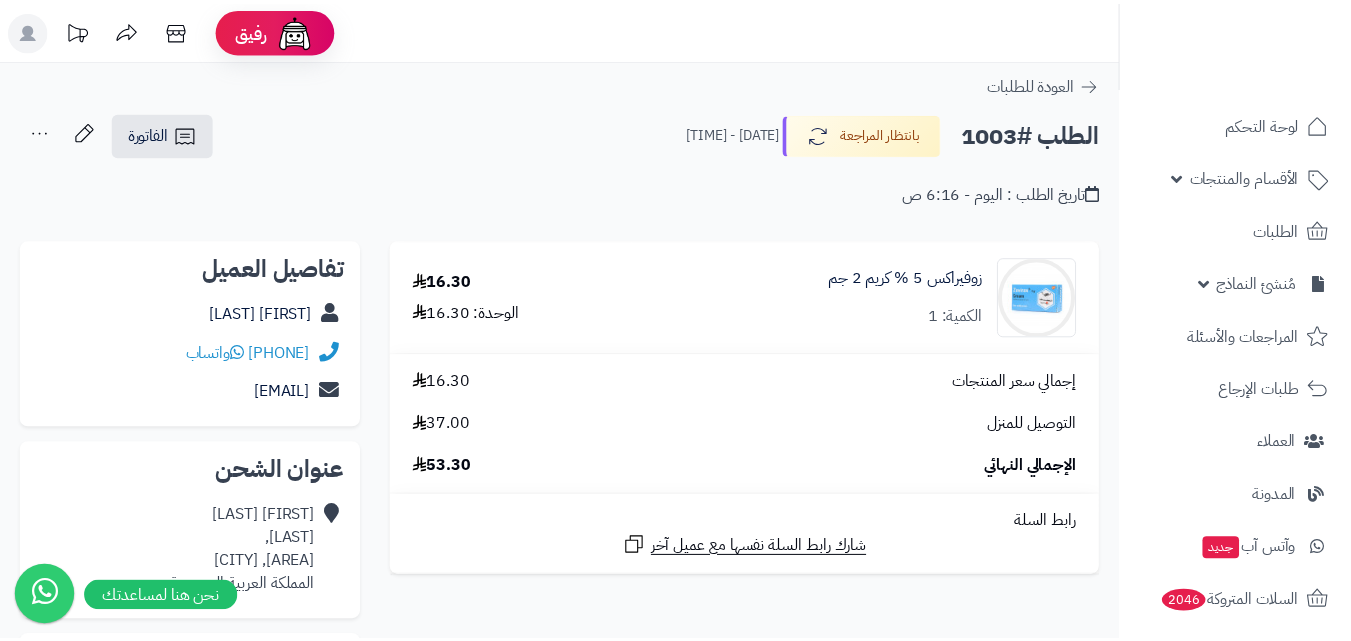 scroll, scrollTop: 0, scrollLeft: 0, axis: both 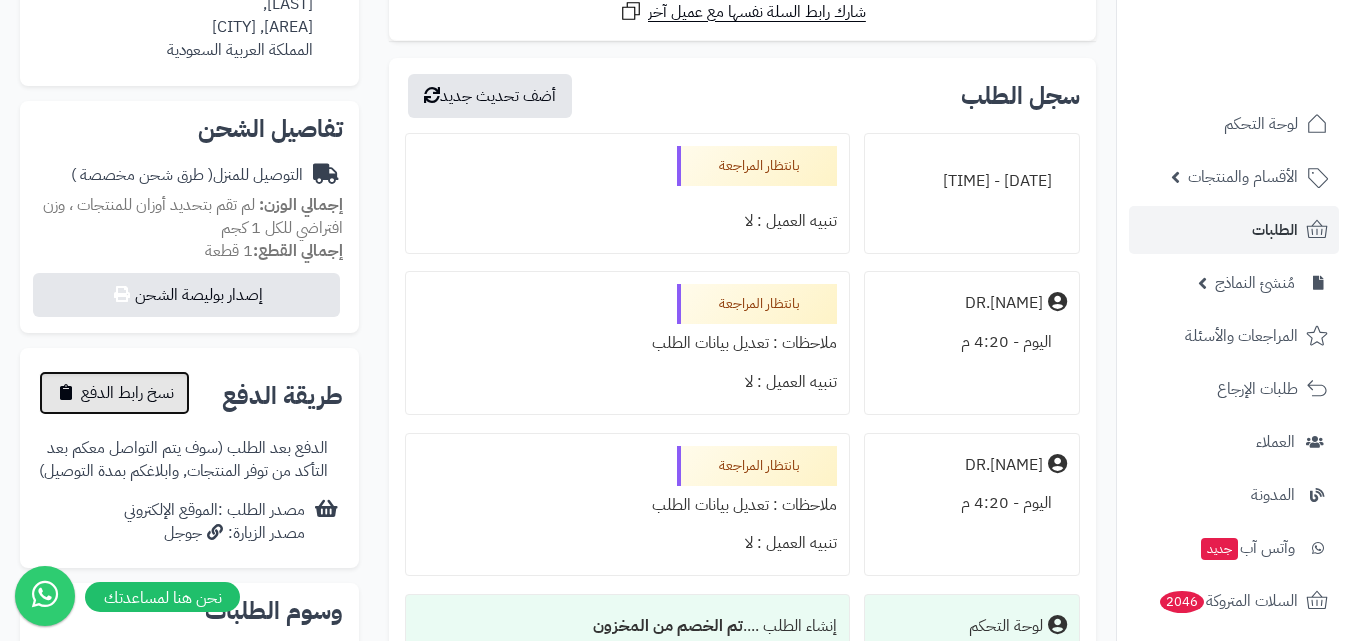 click on "نسخ رابط الدفع" at bounding box center [127, 393] 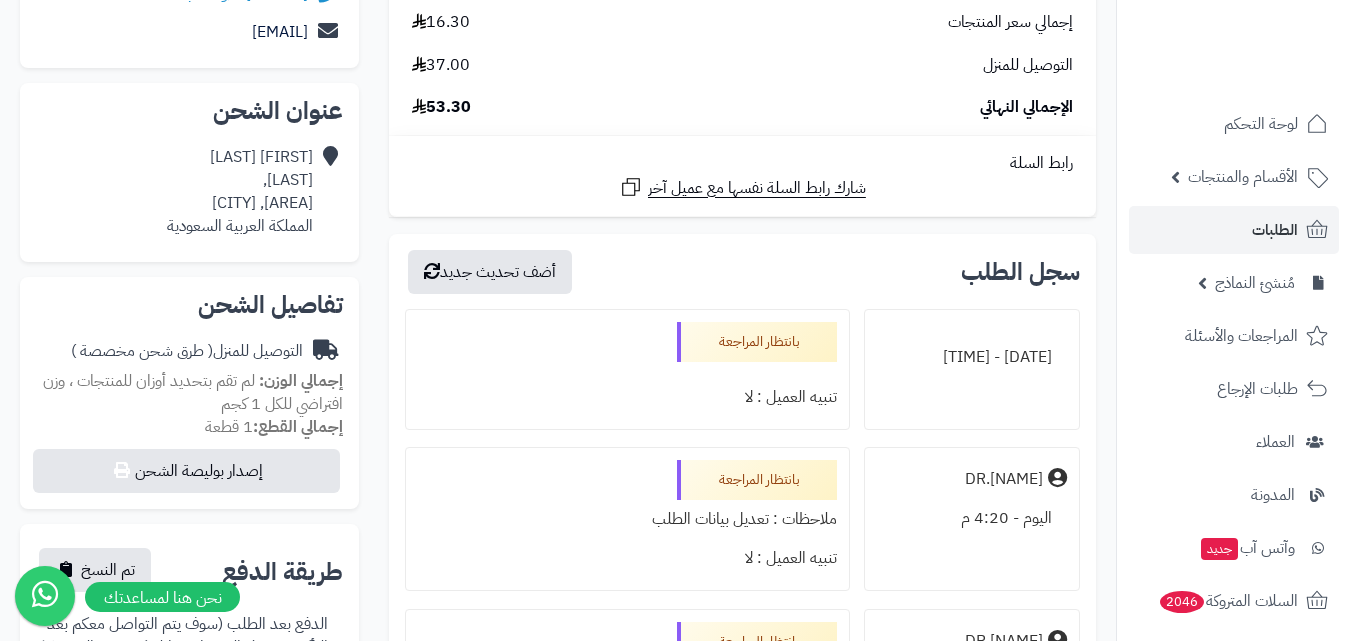 scroll, scrollTop: 0, scrollLeft: 0, axis: both 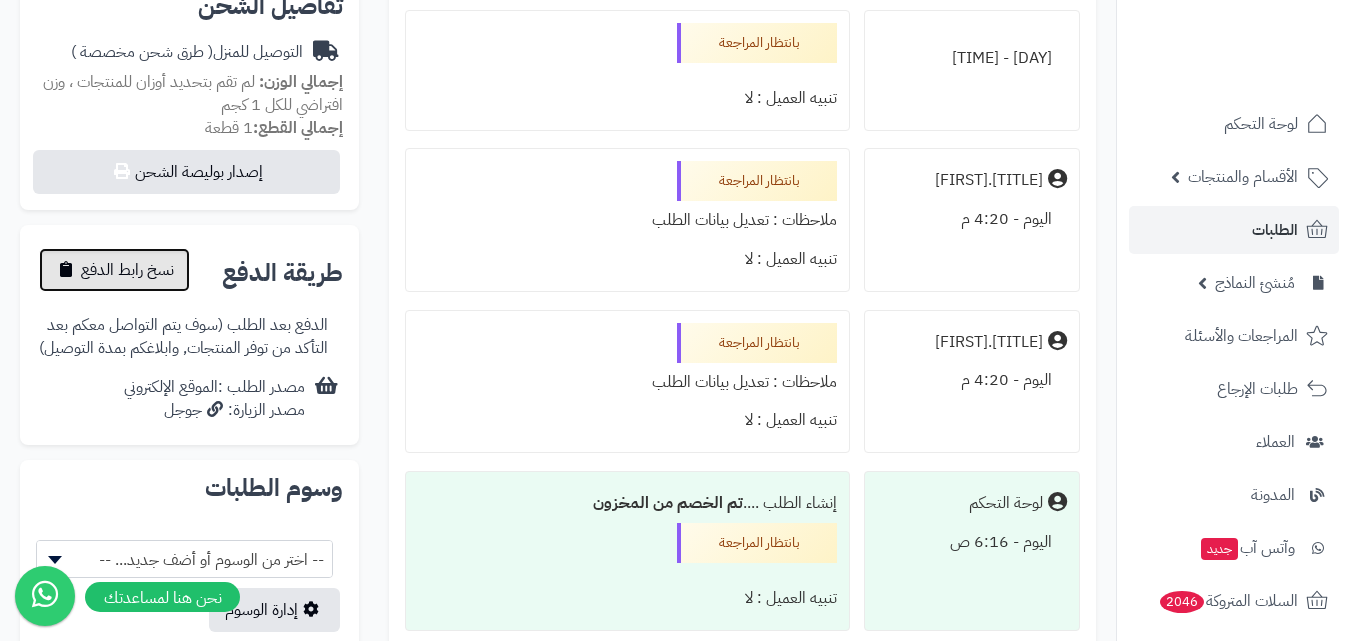 click on "نسخ رابط الدفع" at bounding box center (127, 270) 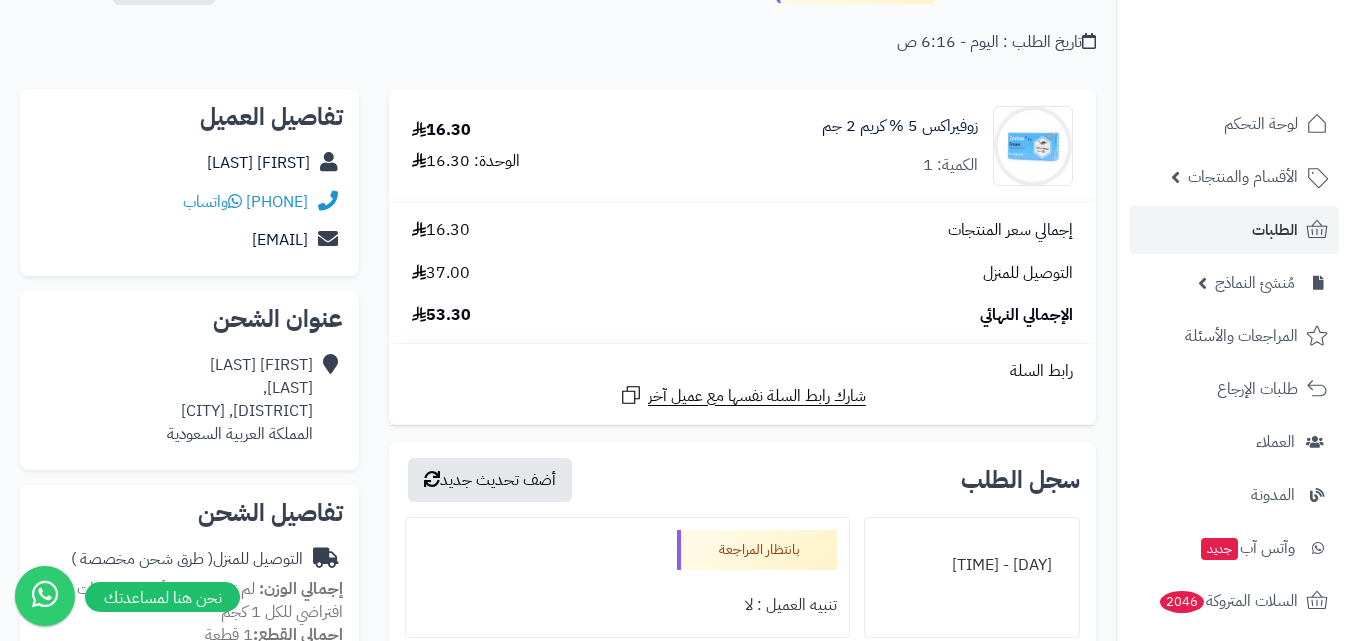 scroll, scrollTop: 144, scrollLeft: 0, axis: vertical 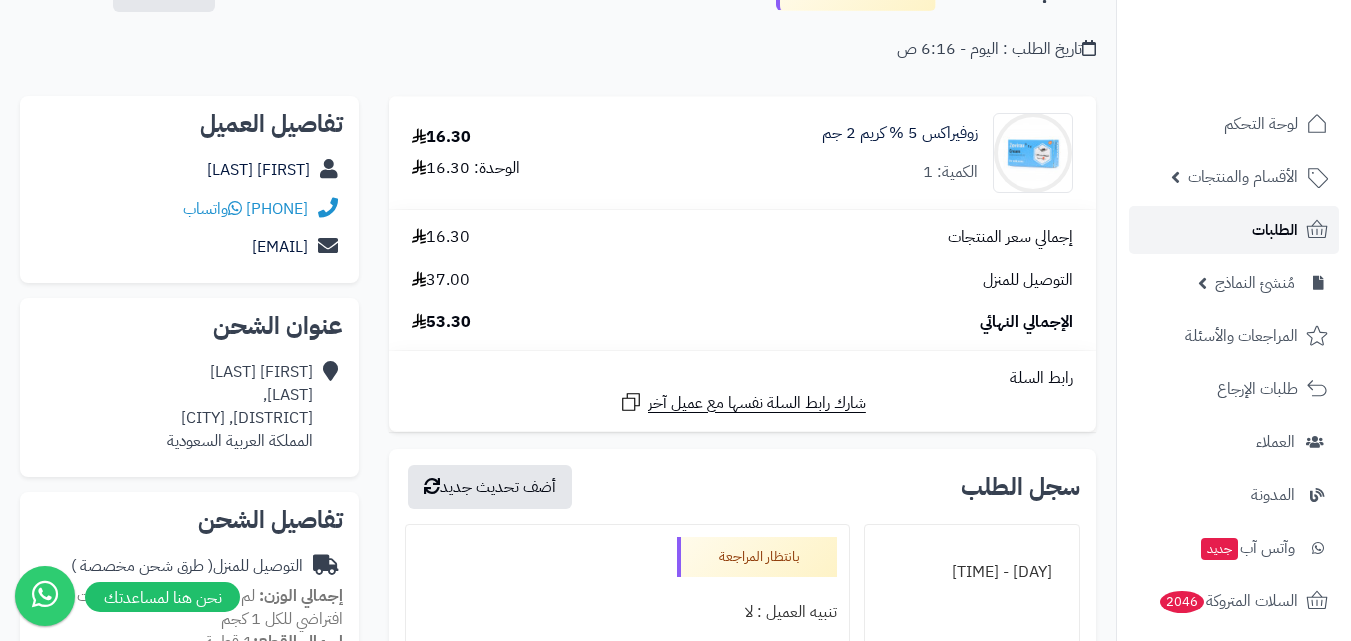 click on "الطلبات" at bounding box center (1275, 230) 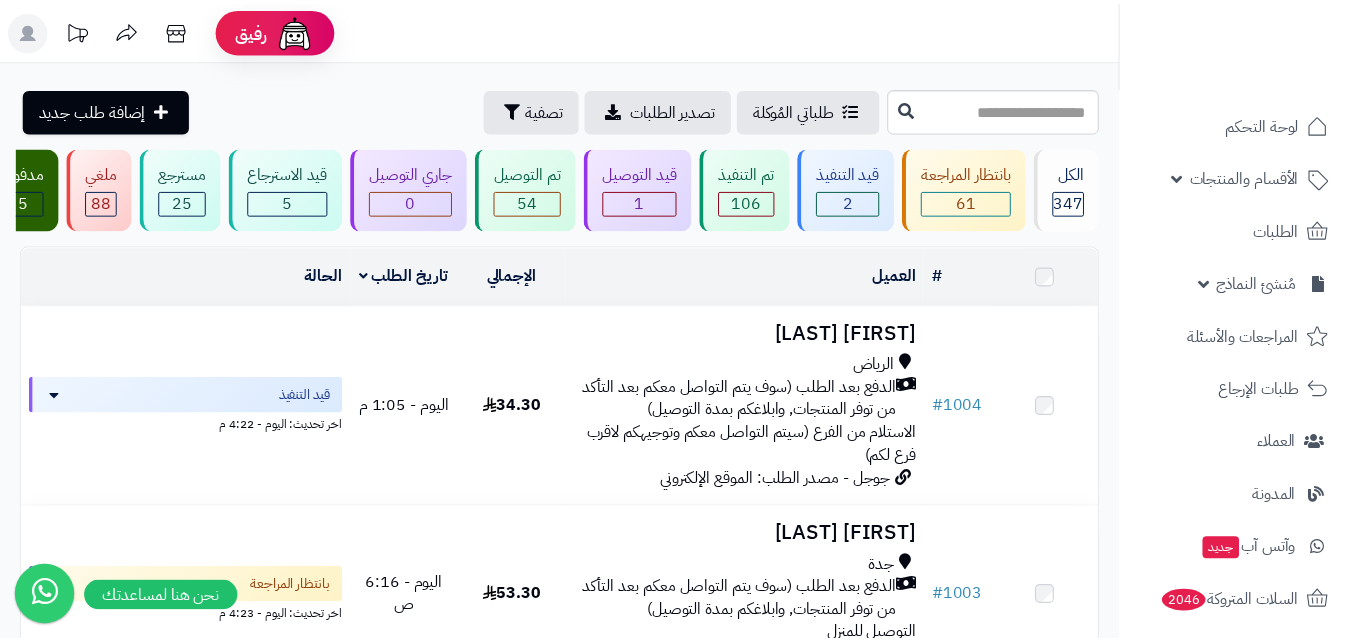 scroll, scrollTop: 0, scrollLeft: 0, axis: both 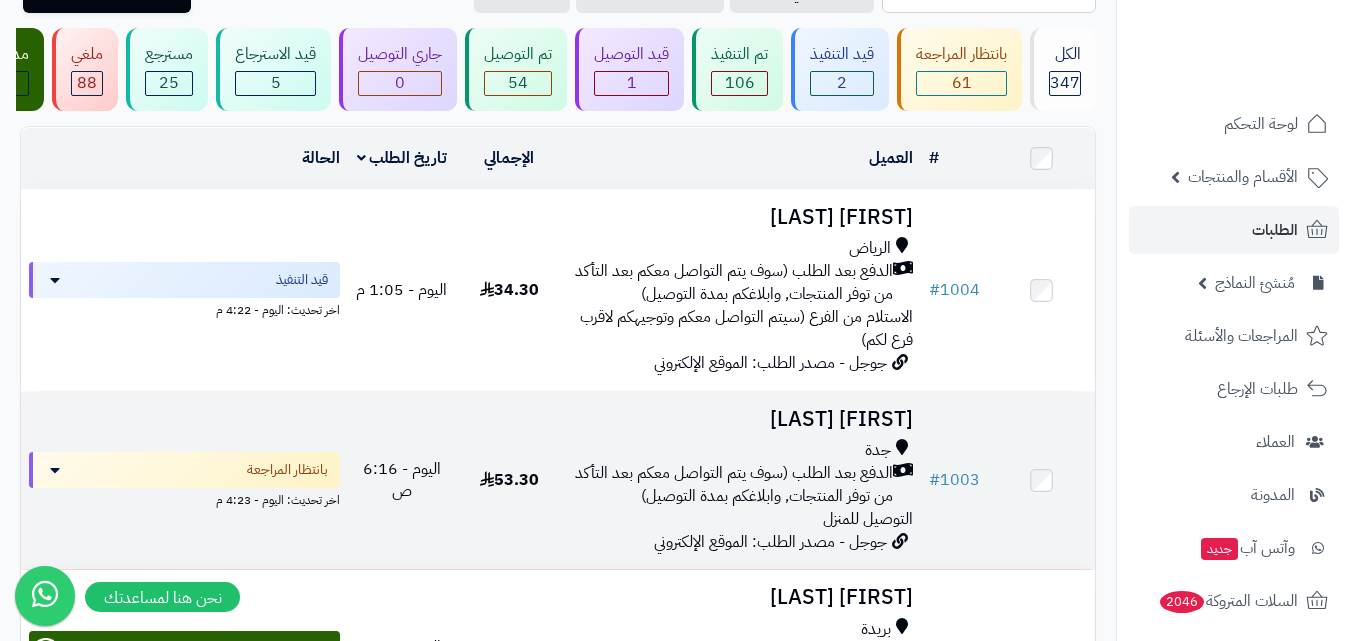 click on "الدفع بعد الطلب (سوف يتم التواصل معكم بعد التأكد من توفر المنتجات, وابلاغكم بمدة التوصيل)" at bounding box center (732, 485) 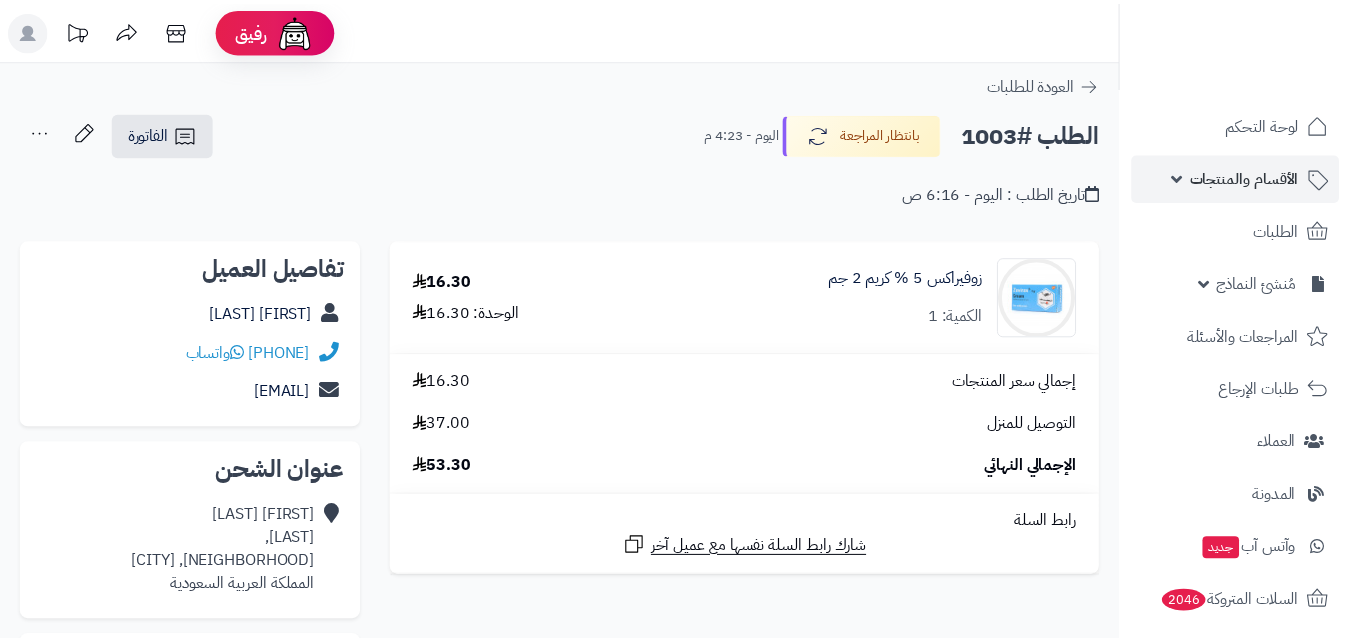 scroll, scrollTop: 0, scrollLeft: 0, axis: both 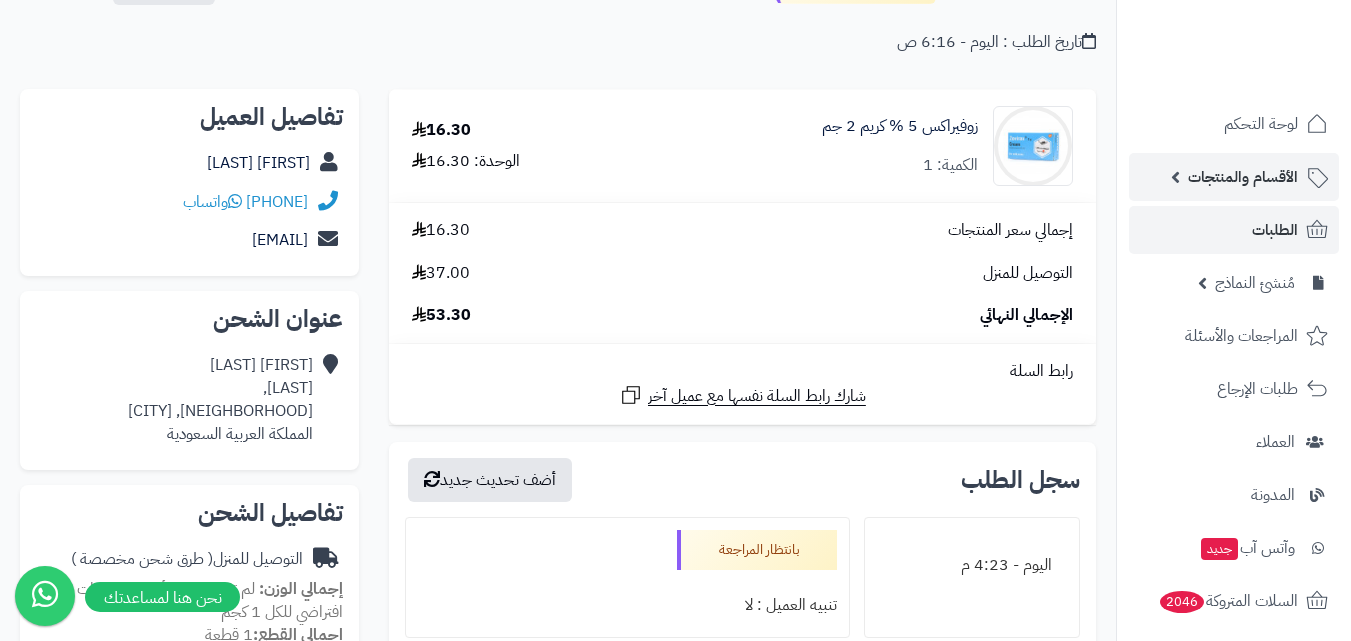 drag, startPoint x: 1362, startPoint y: 96, endPoint x: 1260, endPoint y: 156, distance: 118.3385 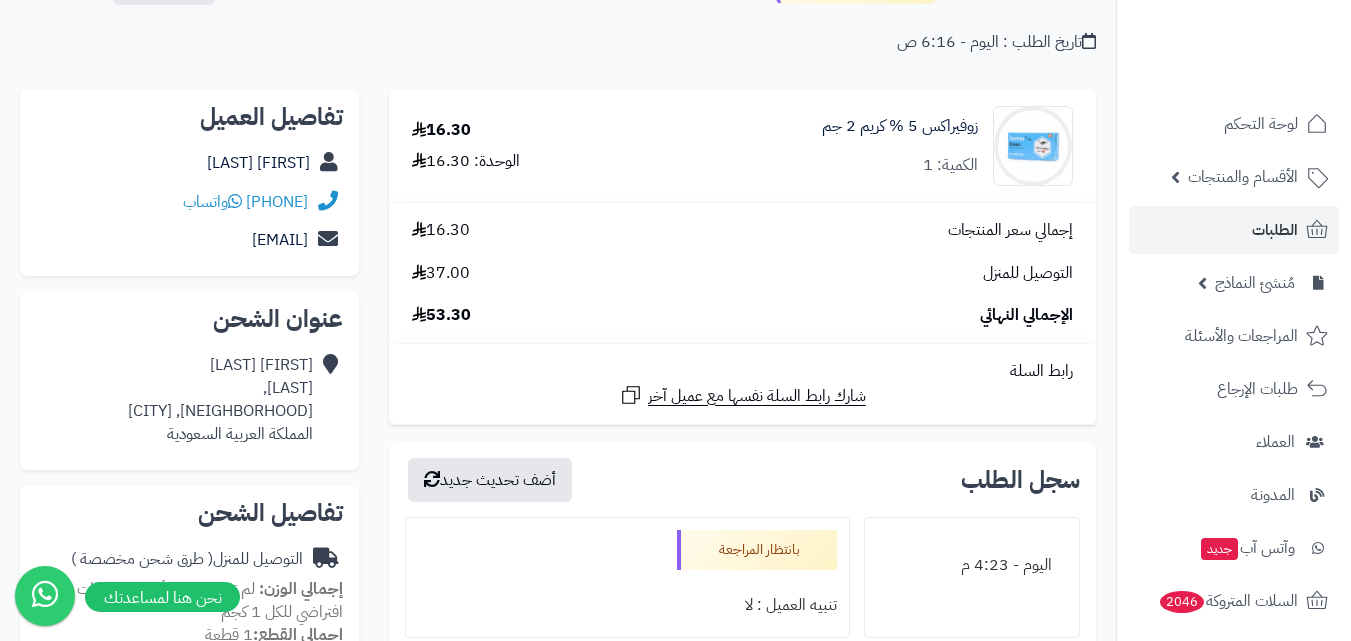 drag, startPoint x: 284, startPoint y: 202, endPoint x: 15, endPoint y: 359, distance: 311.4643 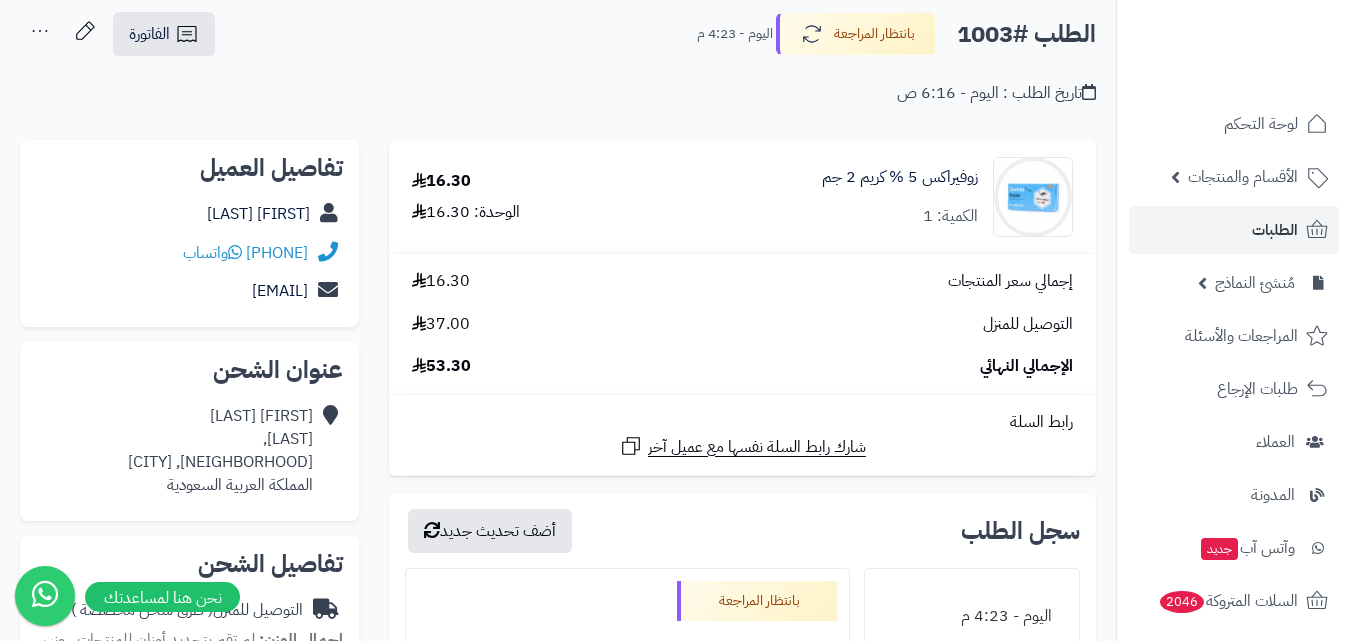 scroll, scrollTop: 200, scrollLeft: 0, axis: vertical 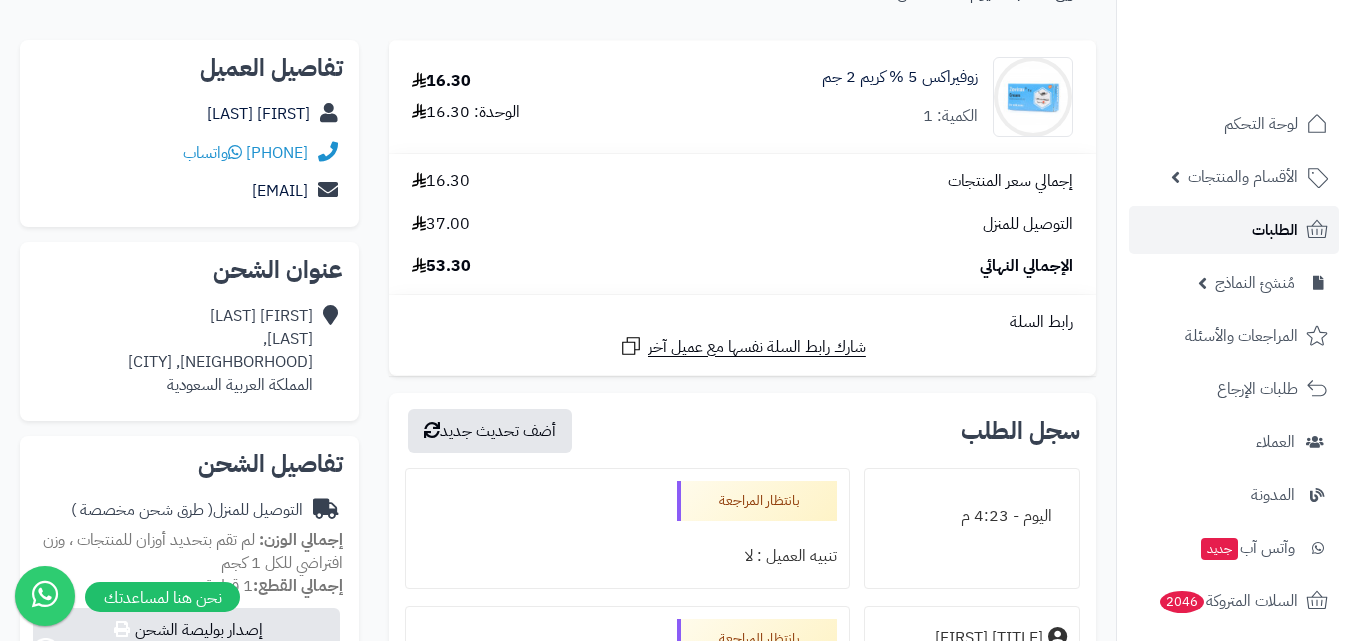 click on "الطلبات" at bounding box center (1275, 230) 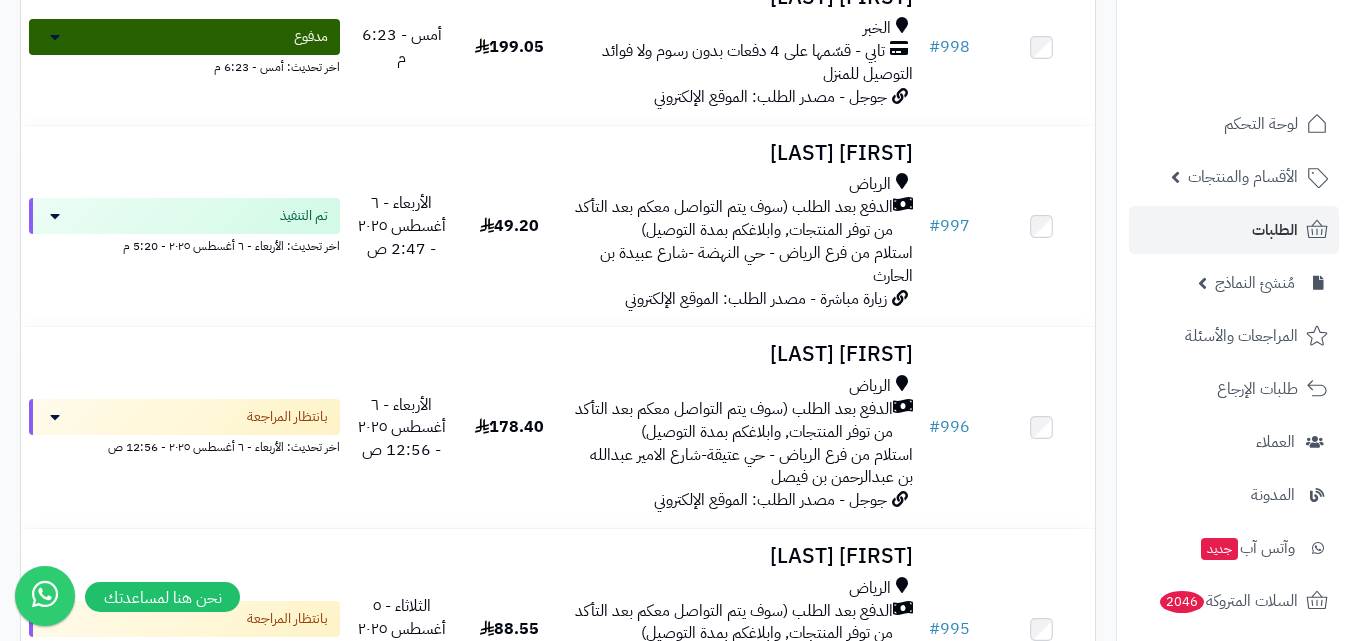 scroll, scrollTop: 500, scrollLeft: 0, axis: vertical 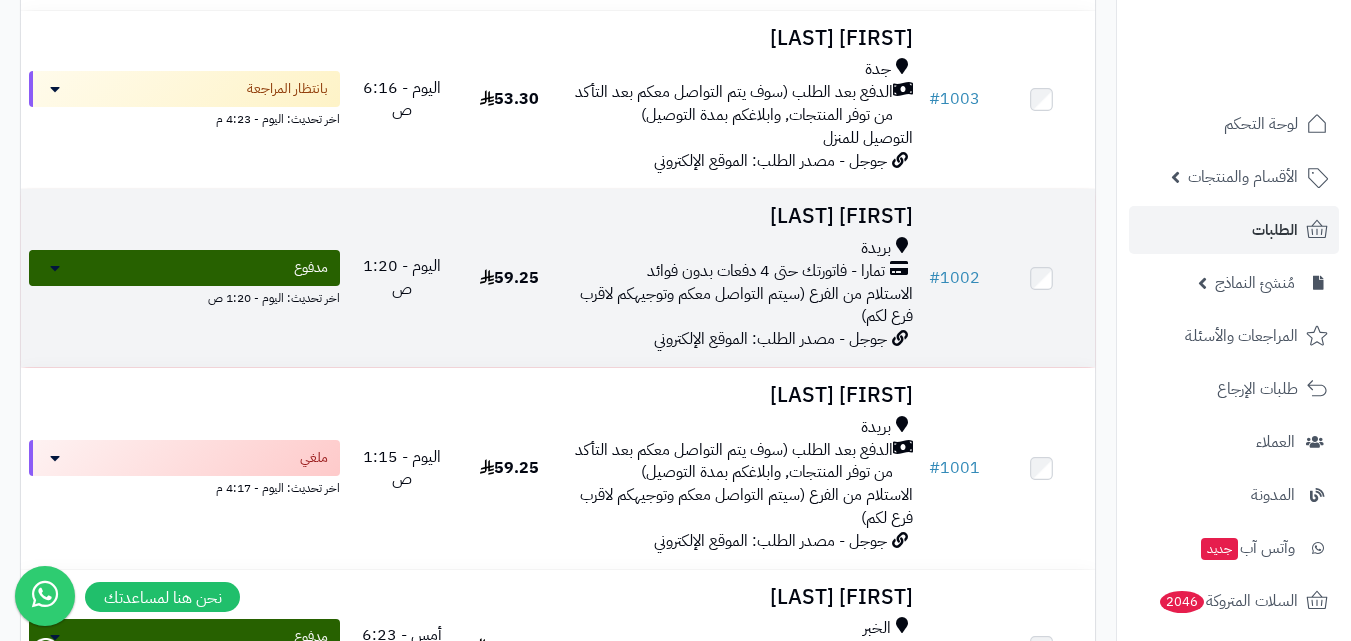 click on "الاستلام من الفرع (سيتم التواصل معكم وتوجيهكم لاقرب فرع لكم)" at bounding box center (746, 305) 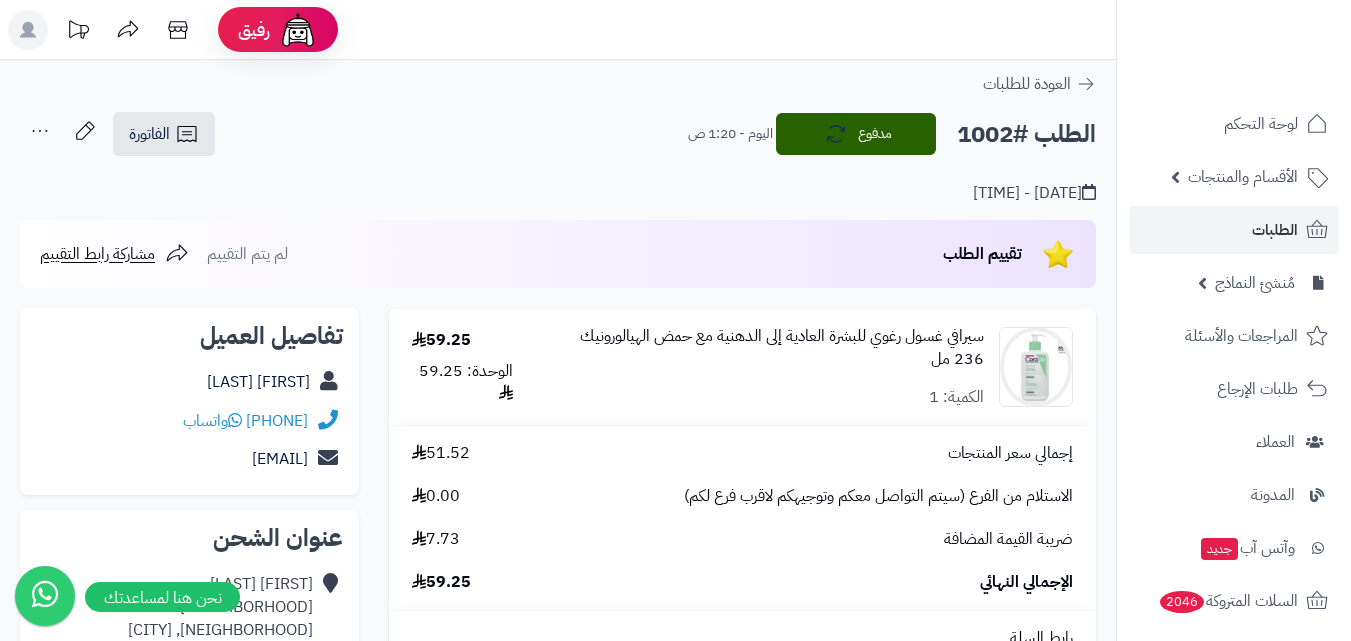 scroll, scrollTop: 0, scrollLeft: 0, axis: both 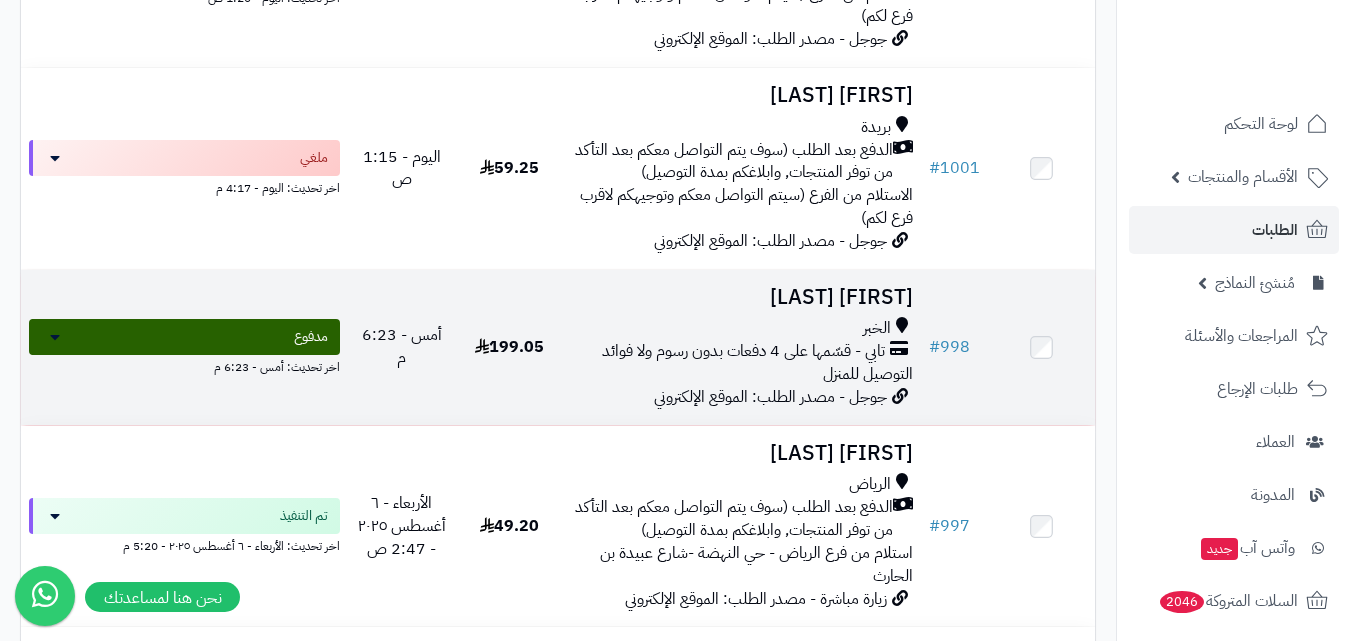 click on "تابي - قسّمها على 4 دفعات بدون رسوم ولا فوائد" at bounding box center [743, 351] 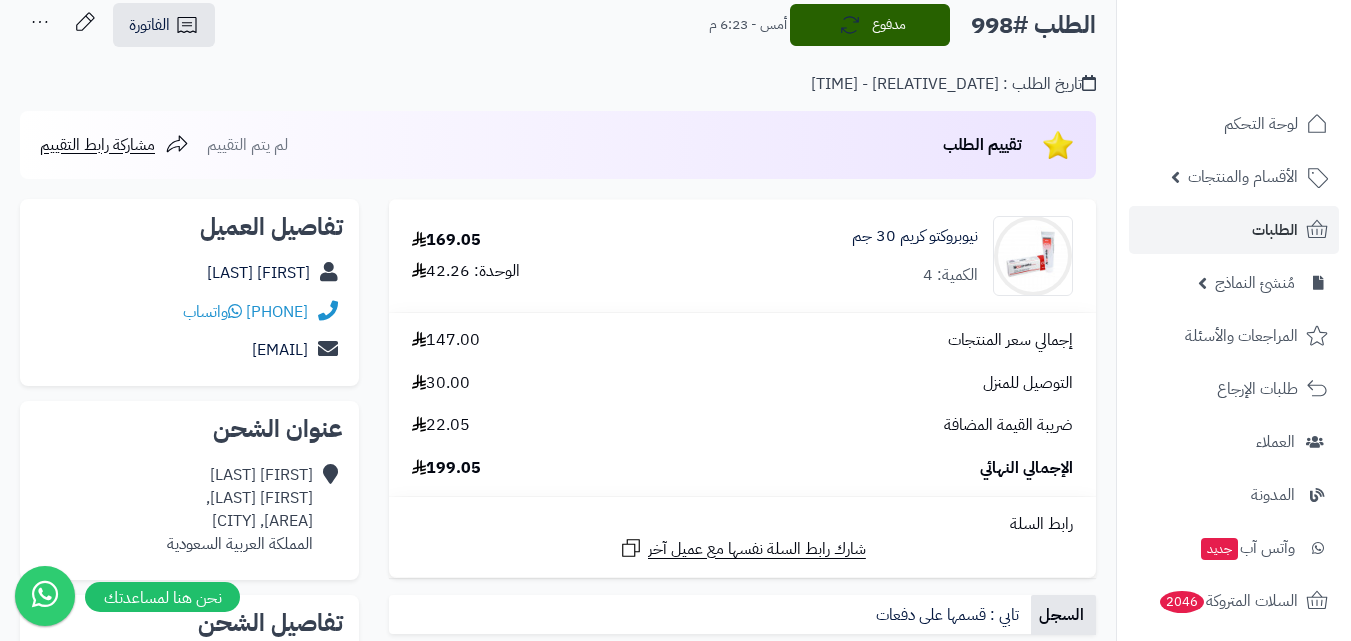 scroll, scrollTop: 100, scrollLeft: 0, axis: vertical 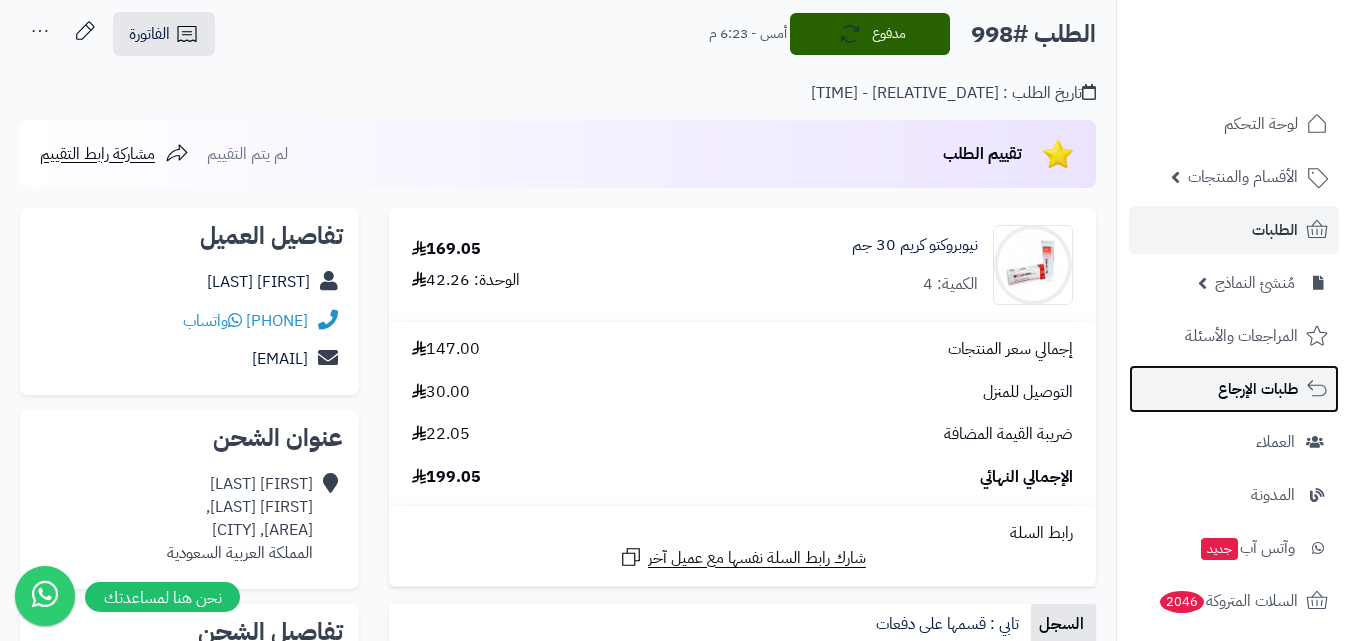 click on "طلبات الإرجاع" at bounding box center (1234, 389) 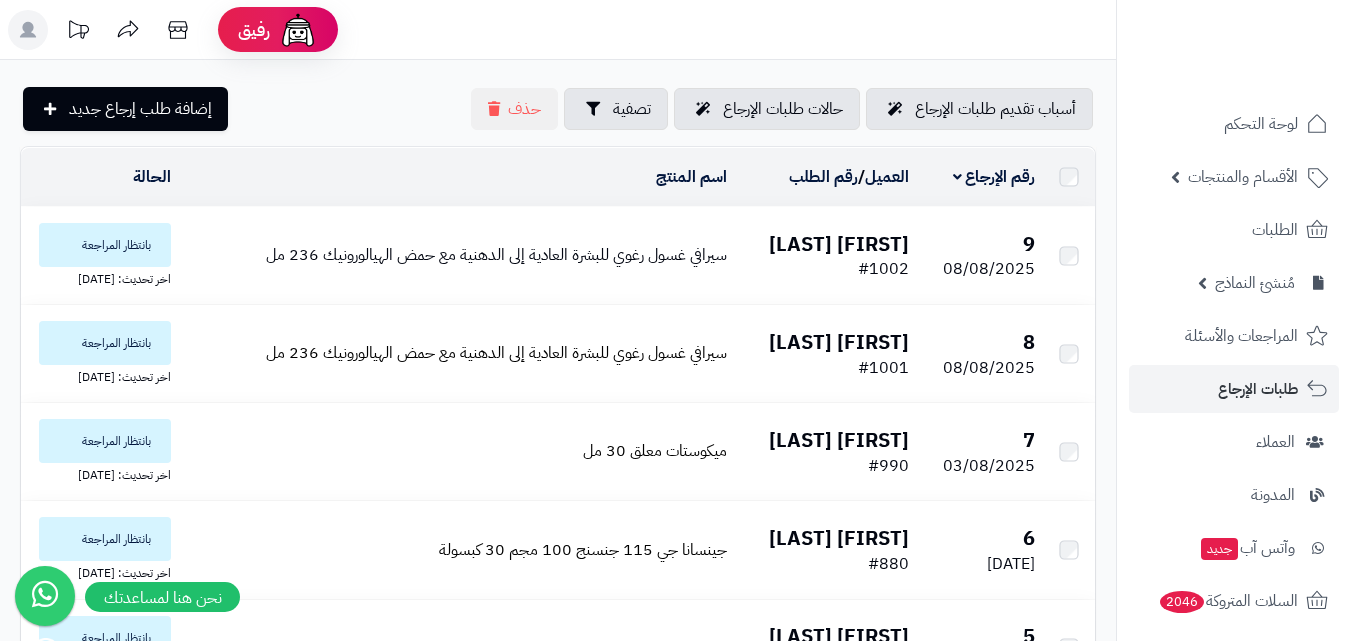scroll, scrollTop: 0, scrollLeft: 0, axis: both 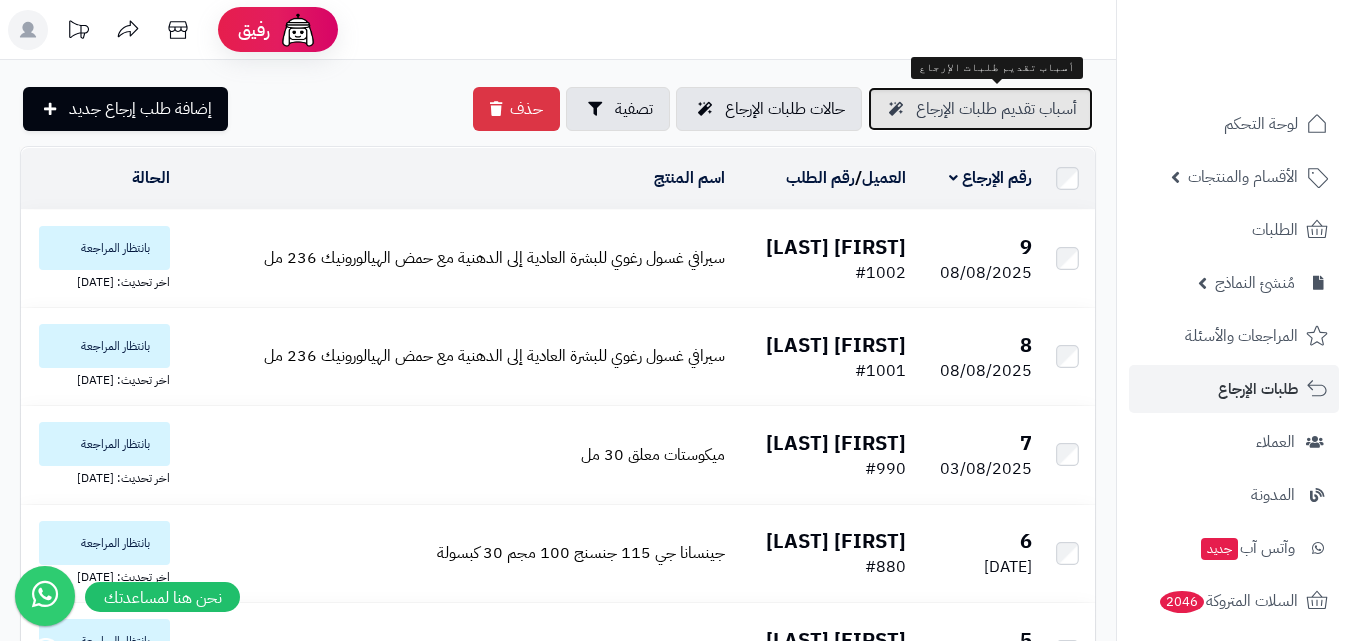 click on "أسباب تقديم طلبات الإرجاع" at bounding box center [996, 109] 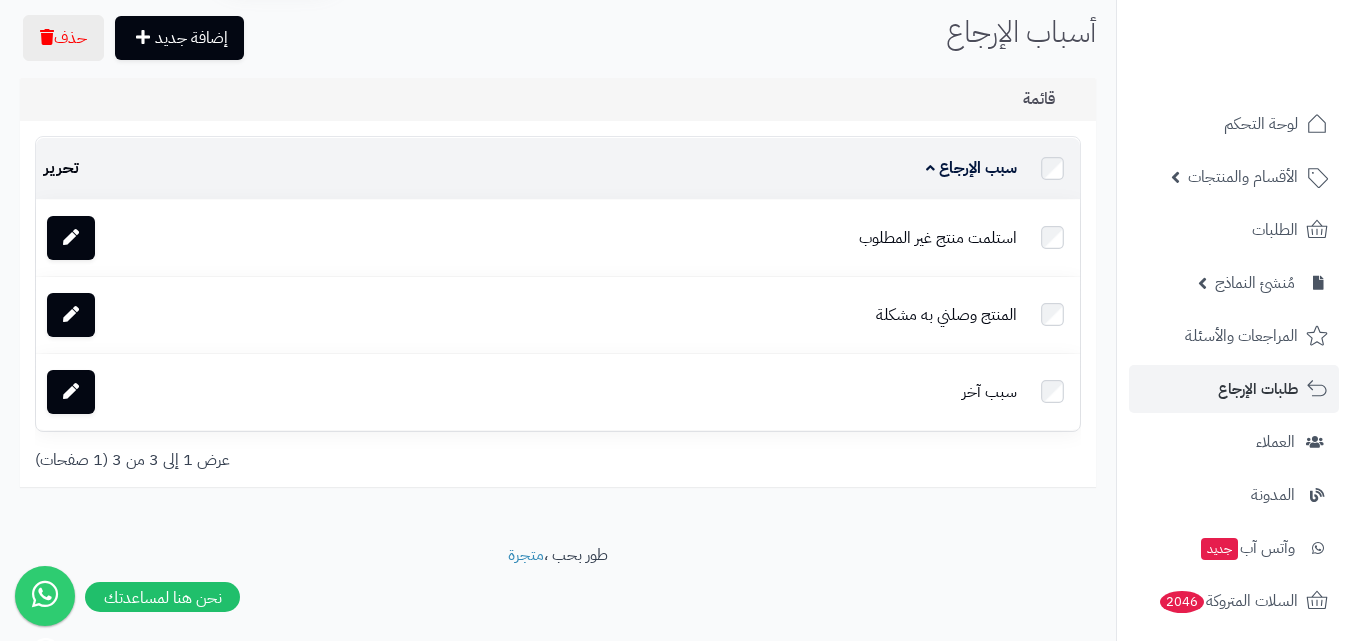 scroll, scrollTop: 0, scrollLeft: 0, axis: both 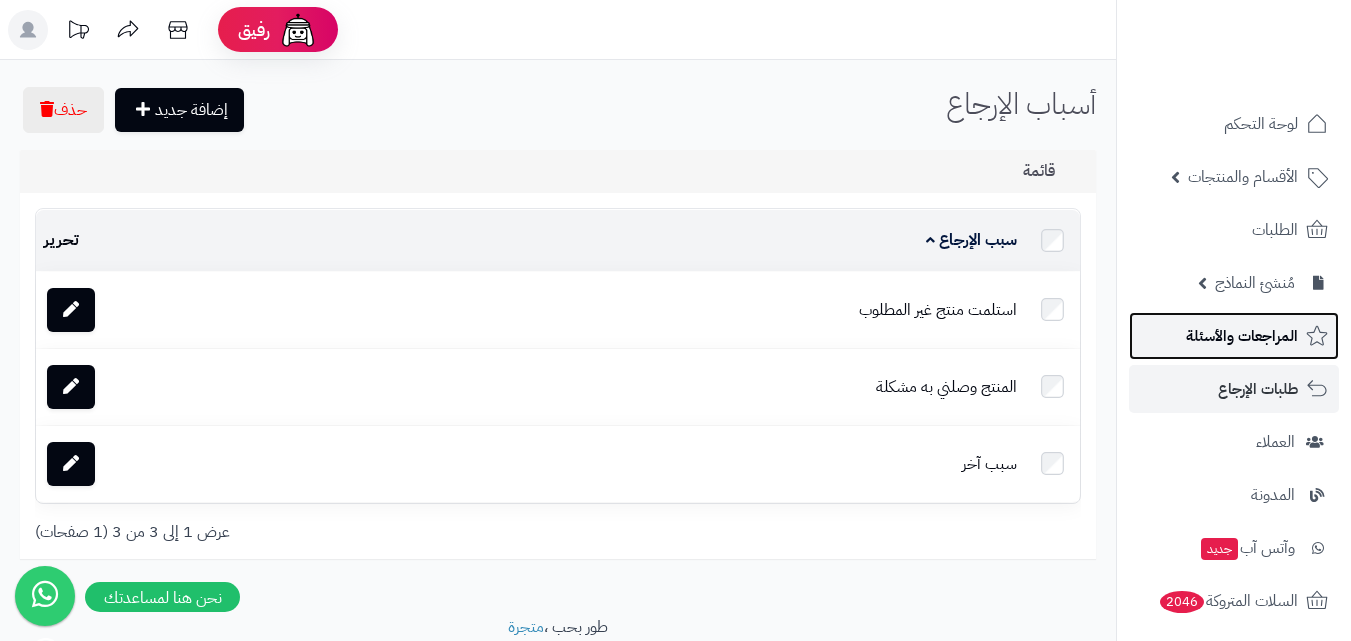 click on "المراجعات والأسئلة" at bounding box center (1242, 336) 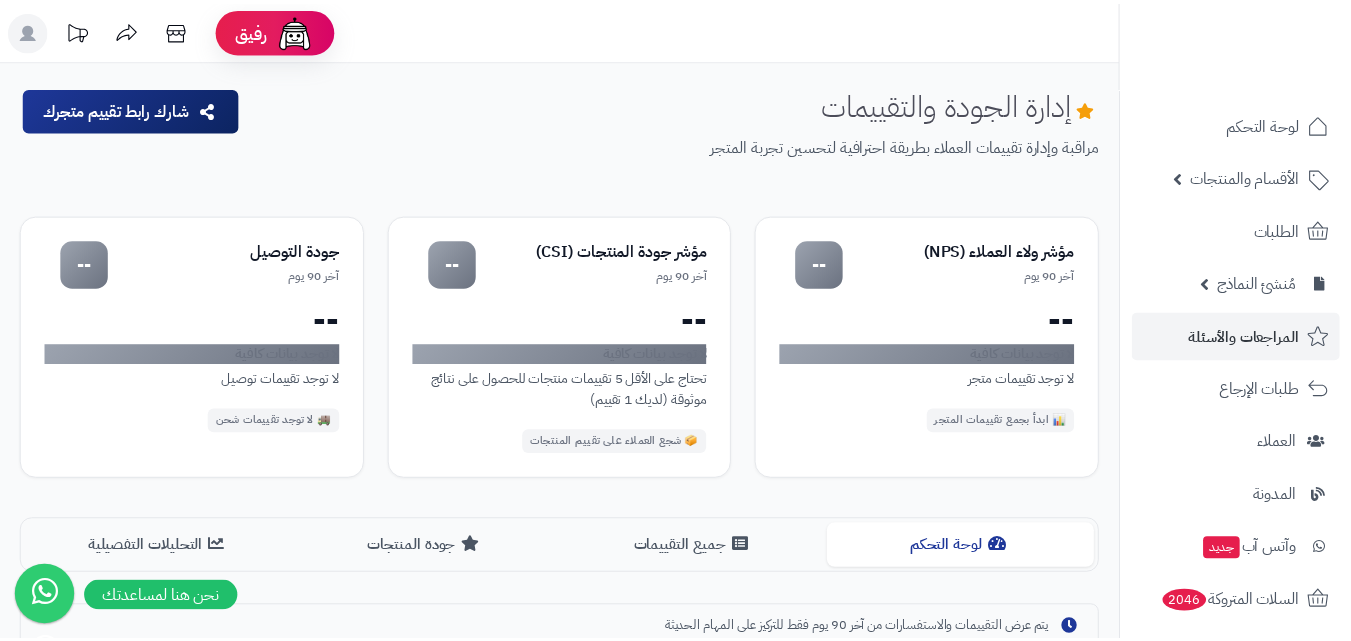 scroll, scrollTop: 0, scrollLeft: 0, axis: both 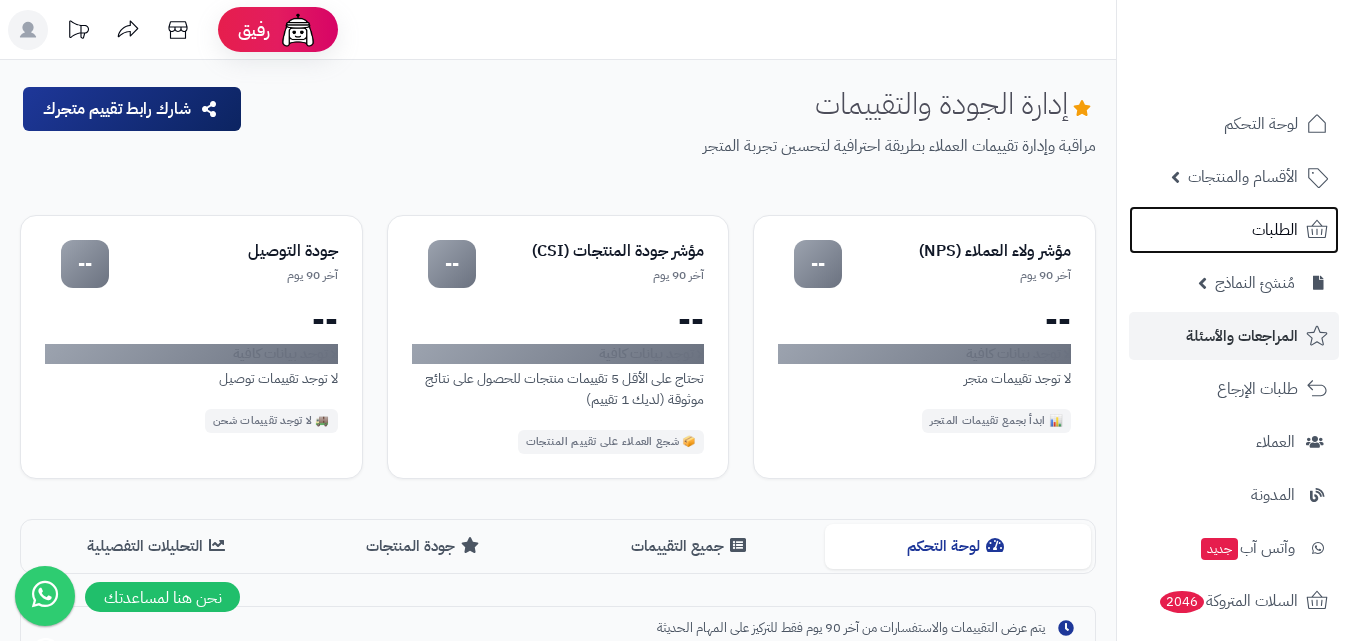 click on "الطلبات" at bounding box center [1275, 230] 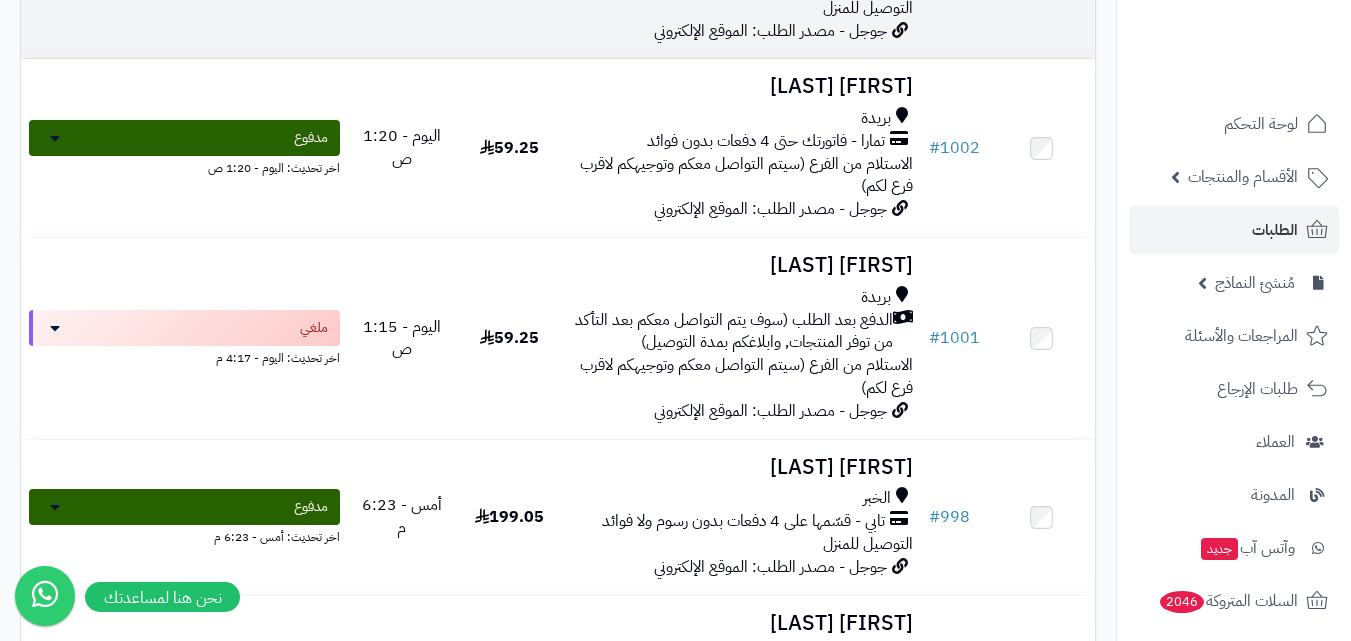 scroll, scrollTop: 800, scrollLeft: 0, axis: vertical 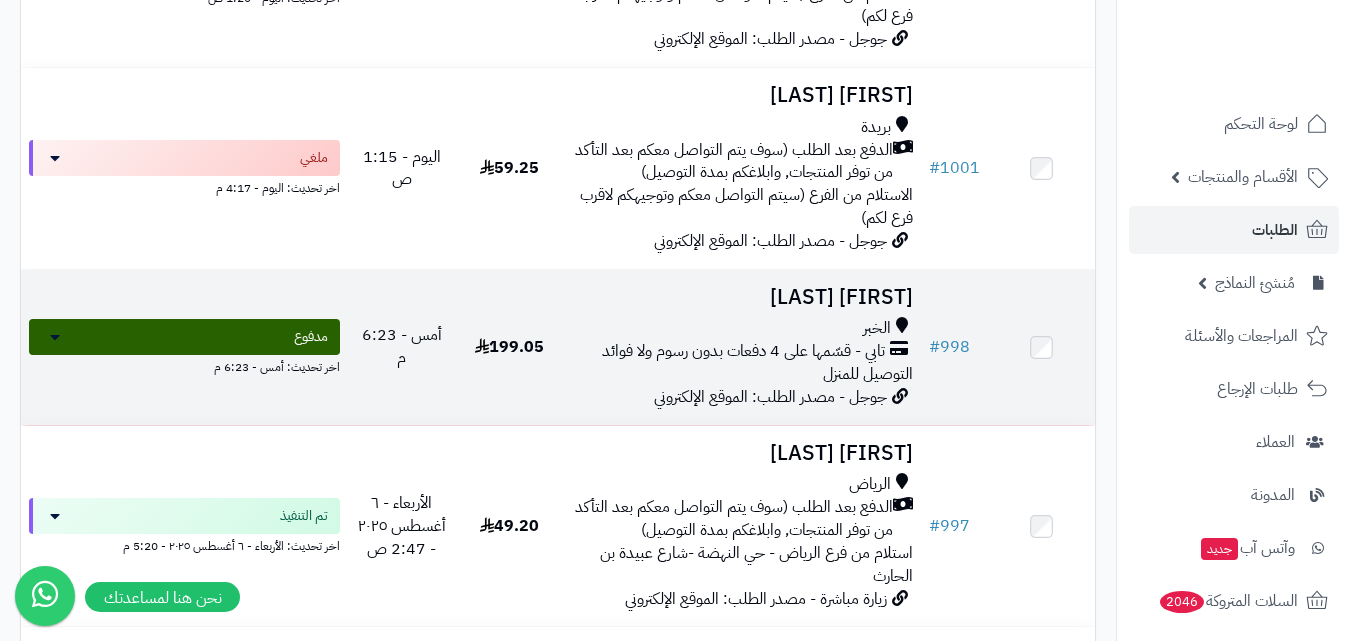 click on "الخبر" at bounding box center [742, 328] 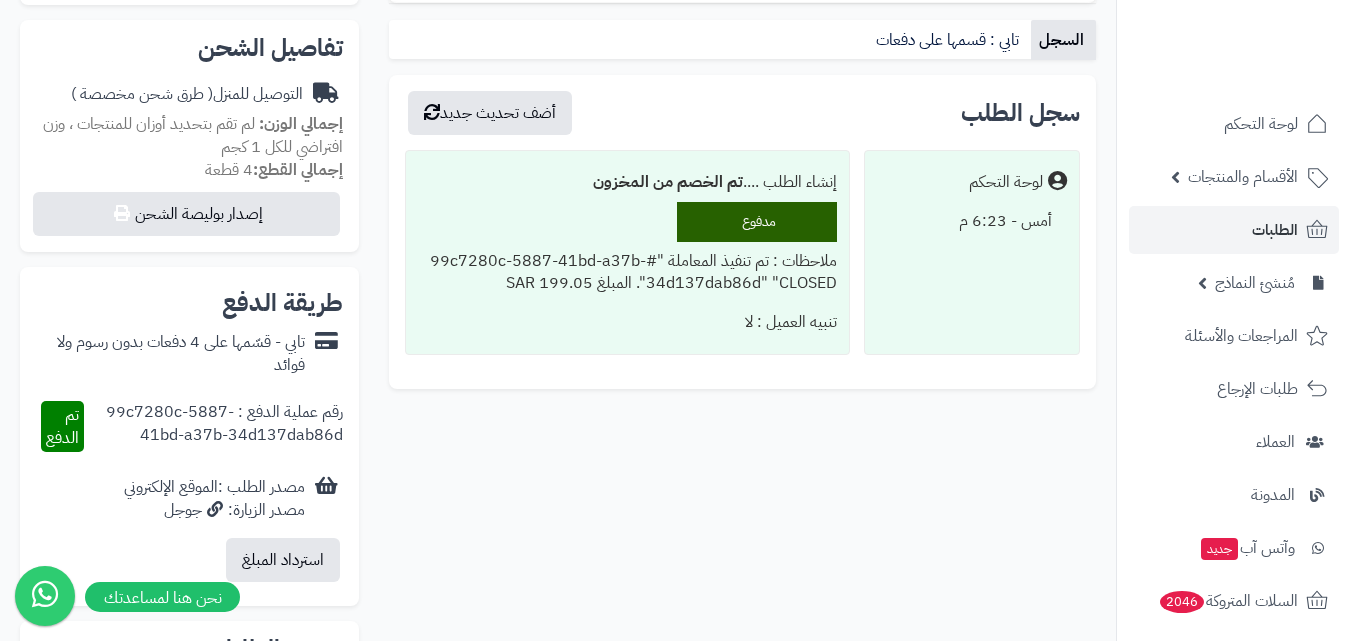 scroll, scrollTop: 700, scrollLeft: 0, axis: vertical 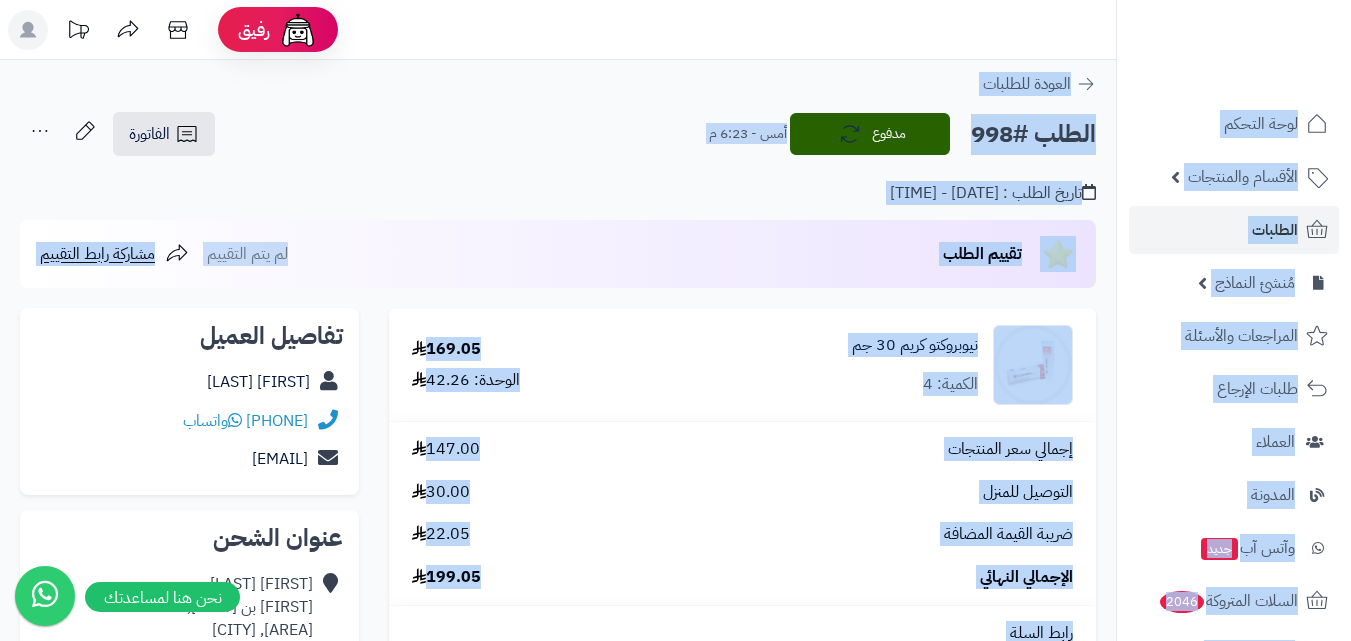 drag, startPoint x: 525, startPoint y: 452, endPoint x: 0, endPoint y: -87, distance: 752.42676 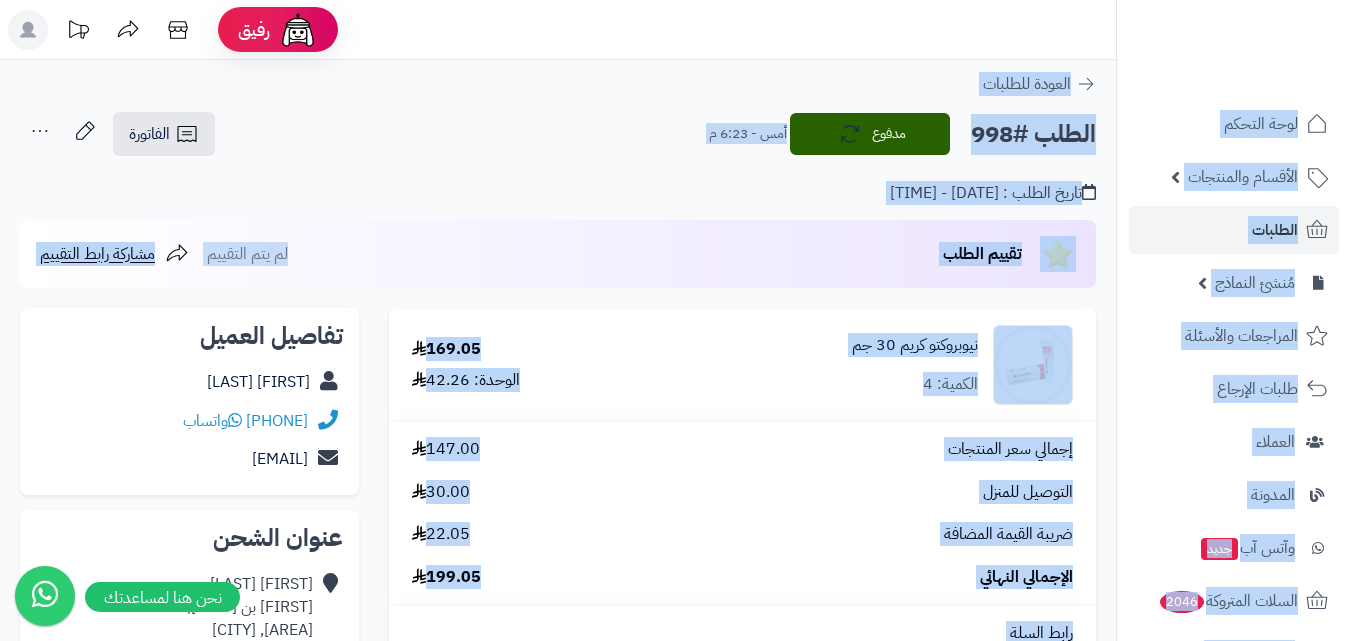 click on "رفيق !
الطلبات معالجة مكتمل إرجاع المنتجات العملاء المتواجدون الان 2405 عملاء منتظرين موافقة التسجيل المنتجات غير متوفر
[FIRST] [LAST] Dr مشرف برجاء تجديد الاشتراك
الباقة المتقدمة
تسجيل الخروج
ادع صديقك  إلى منصة متجرة
عميل متجرة العزيز
قم بدعوة صديقك للاشتراك في الباقات السنوية لمنصة متجرة
ليحصل  هو على 20% خصم وتحصل انت على 20% من قيمة الباقة كخصم عند تجديد اشتراكك
في حال قمت بدعوة أكثر من صديق يمكنك أن تحصل على خصم كامل رسوم التجديد وتجدد إشتراك القادم مجاناً
نسخ الرابط" at bounding box center (675, 320) 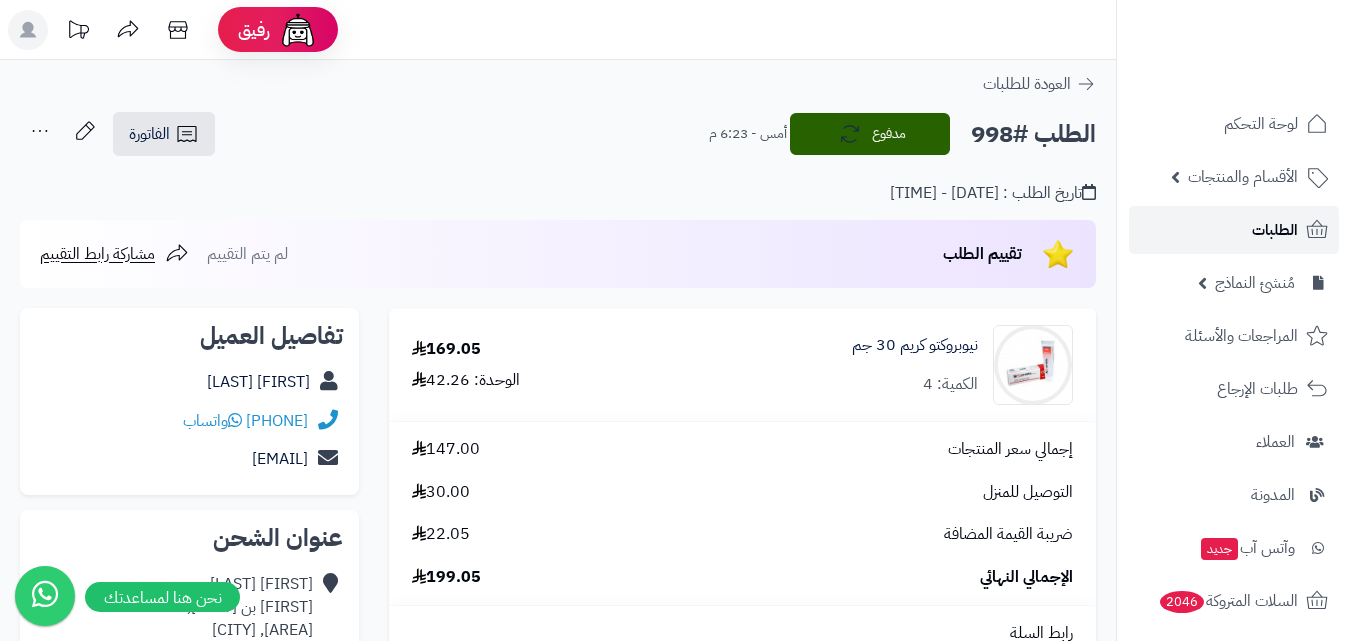 click on "الطلبات" at bounding box center (1275, 230) 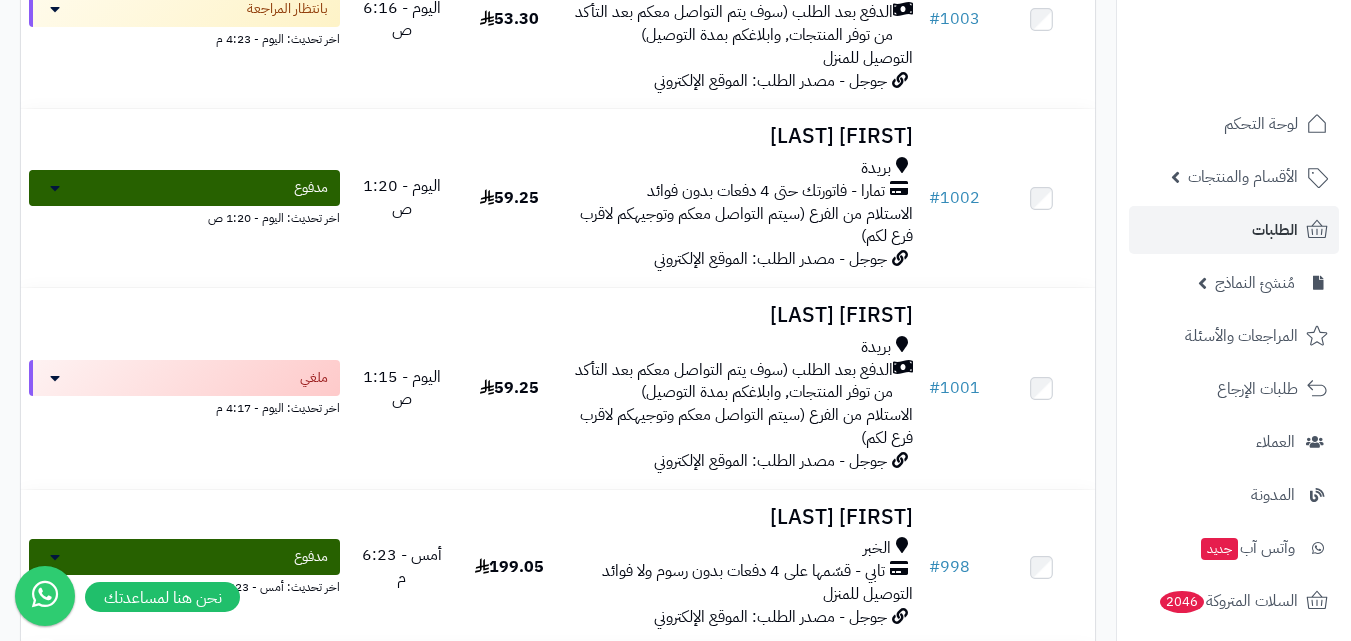 scroll, scrollTop: 700, scrollLeft: 0, axis: vertical 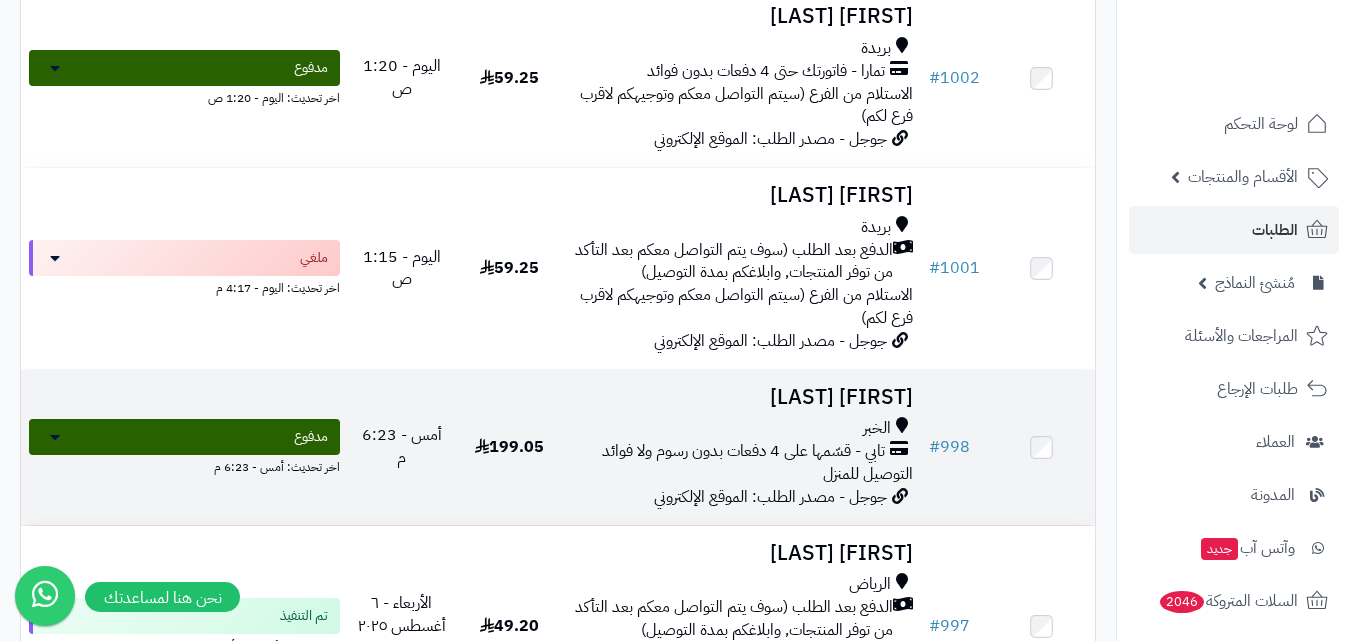 click on "[FIRST] [LAST]" at bounding box center (742, 397) 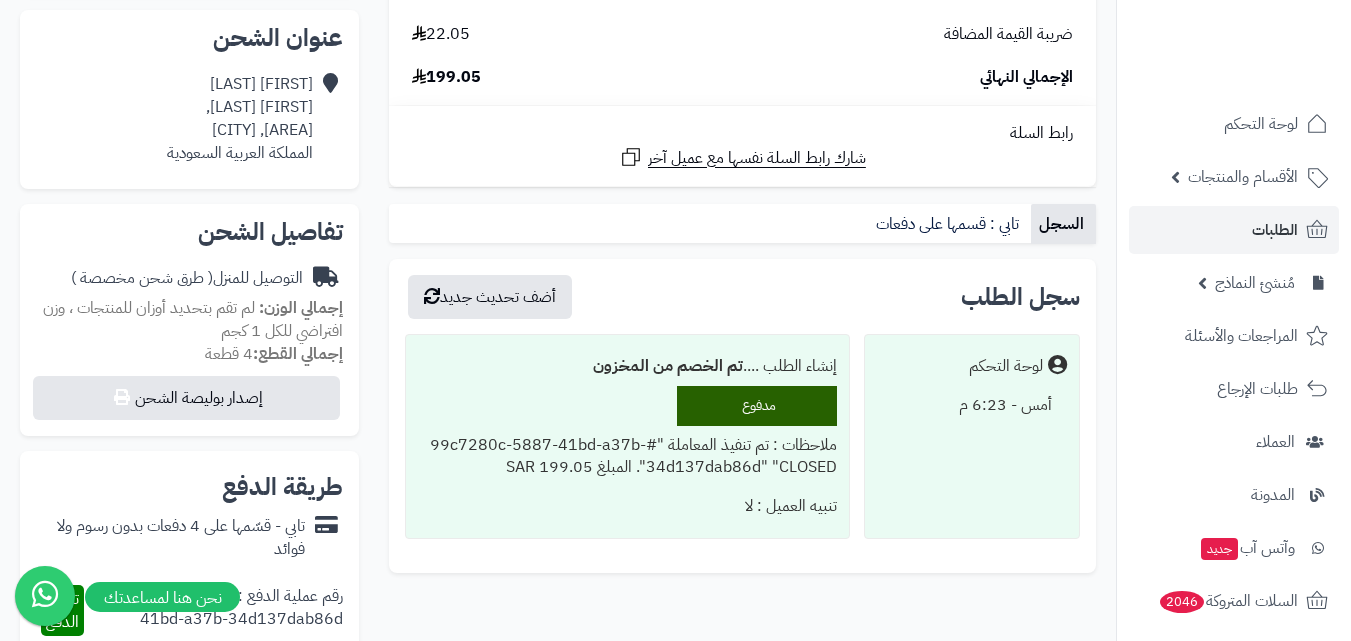 scroll, scrollTop: 0, scrollLeft: 0, axis: both 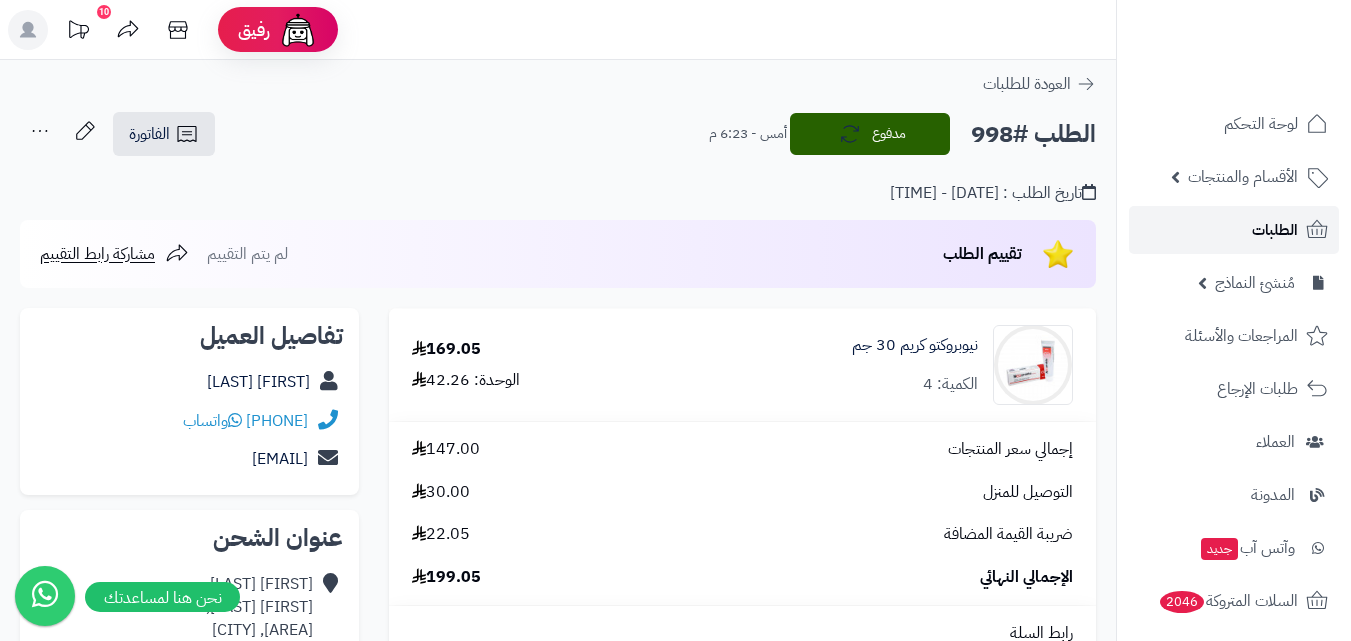 click on "الطلبات" at bounding box center (1234, 230) 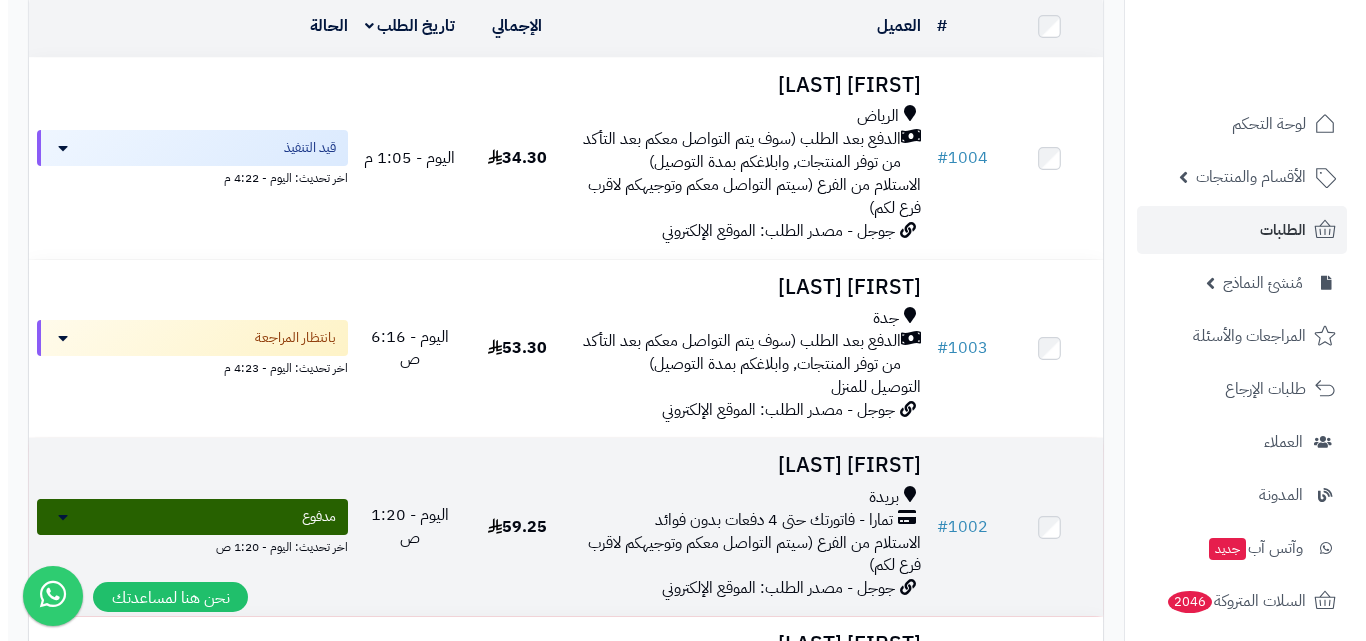scroll, scrollTop: 300, scrollLeft: 0, axis: vertical 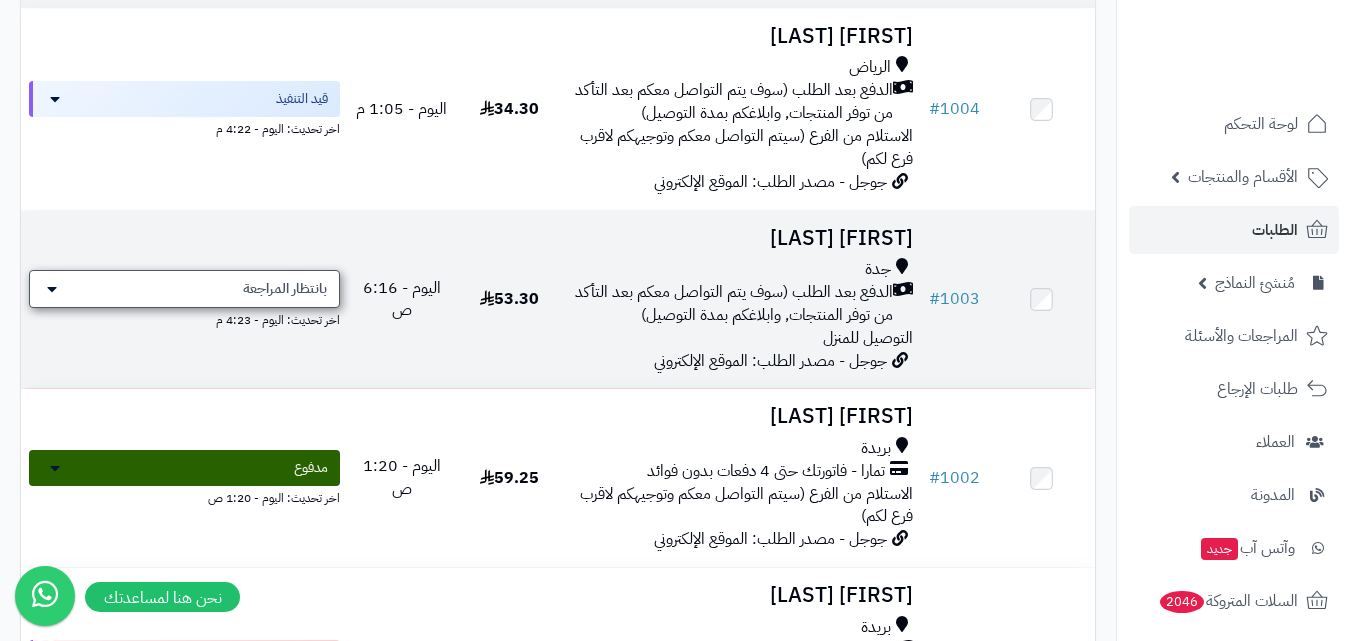 click at bounding box center [52, 289] 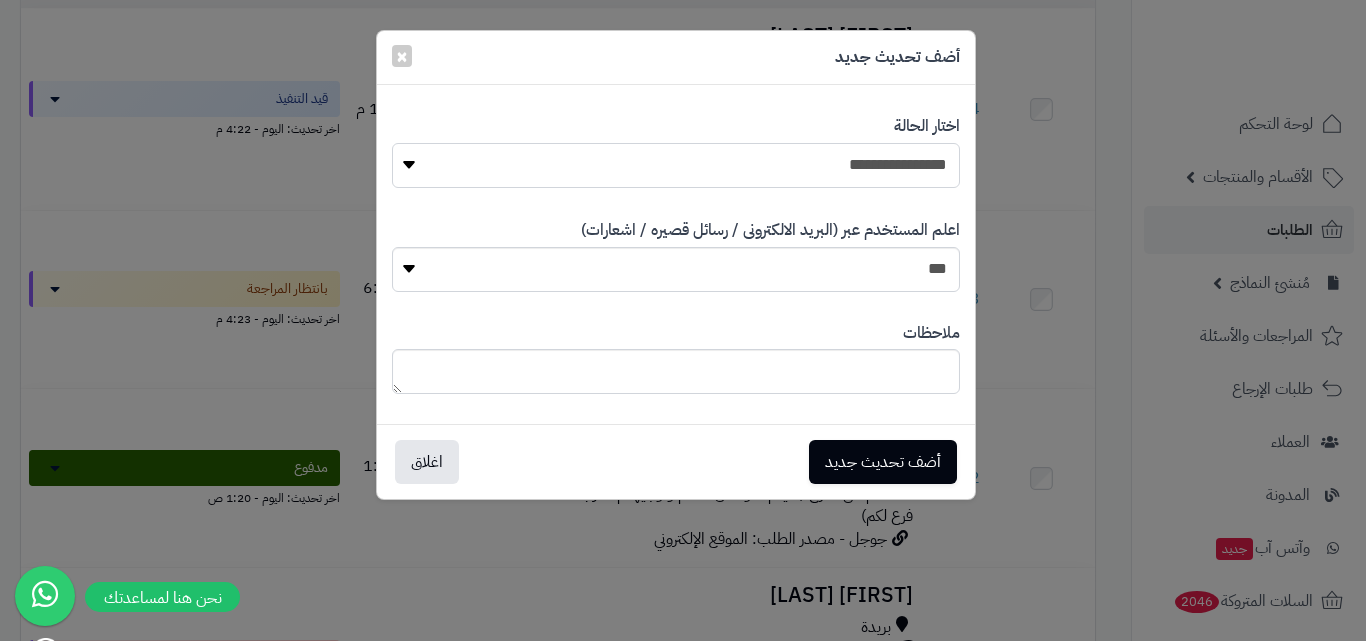 click on "**********" at bounding box center [676, 165] 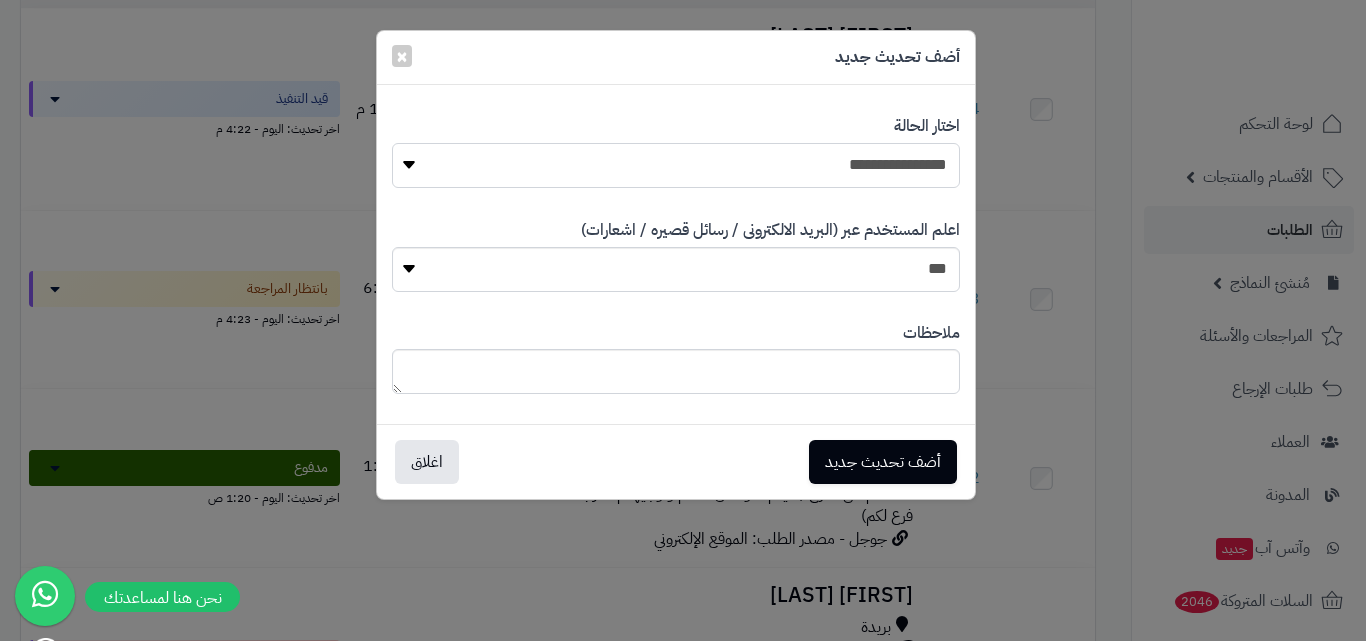 select on "**" 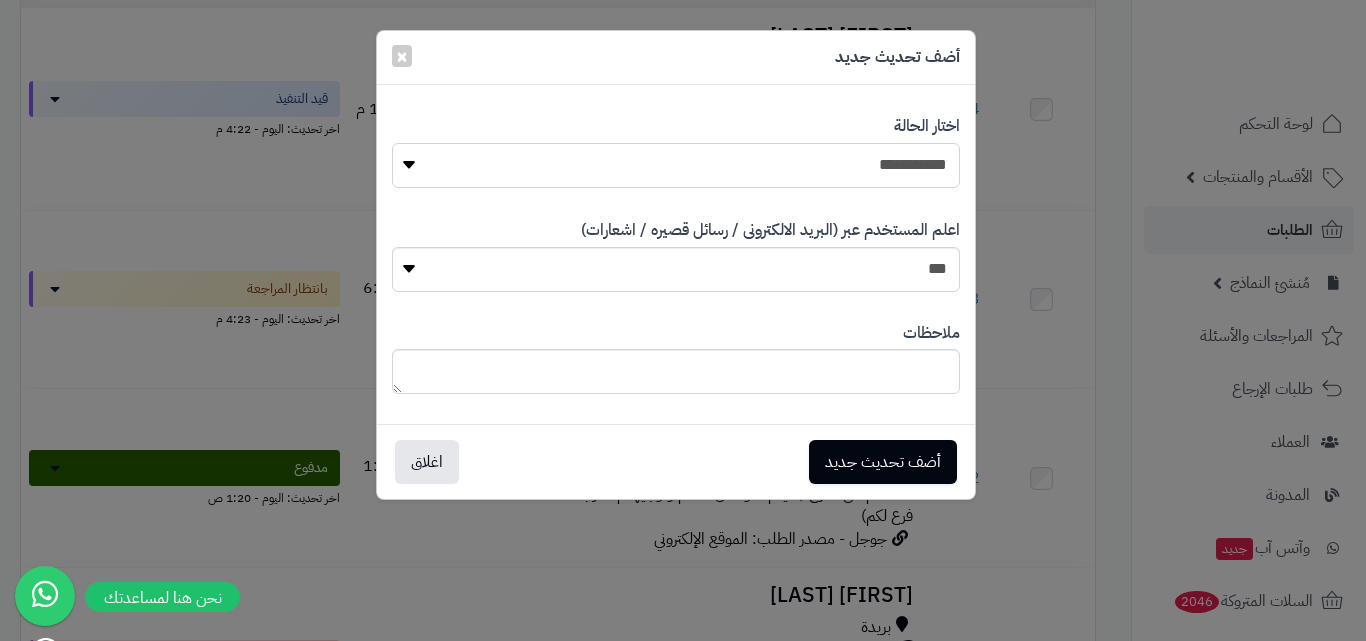 click on "**********" at bounding box center (676, 165) 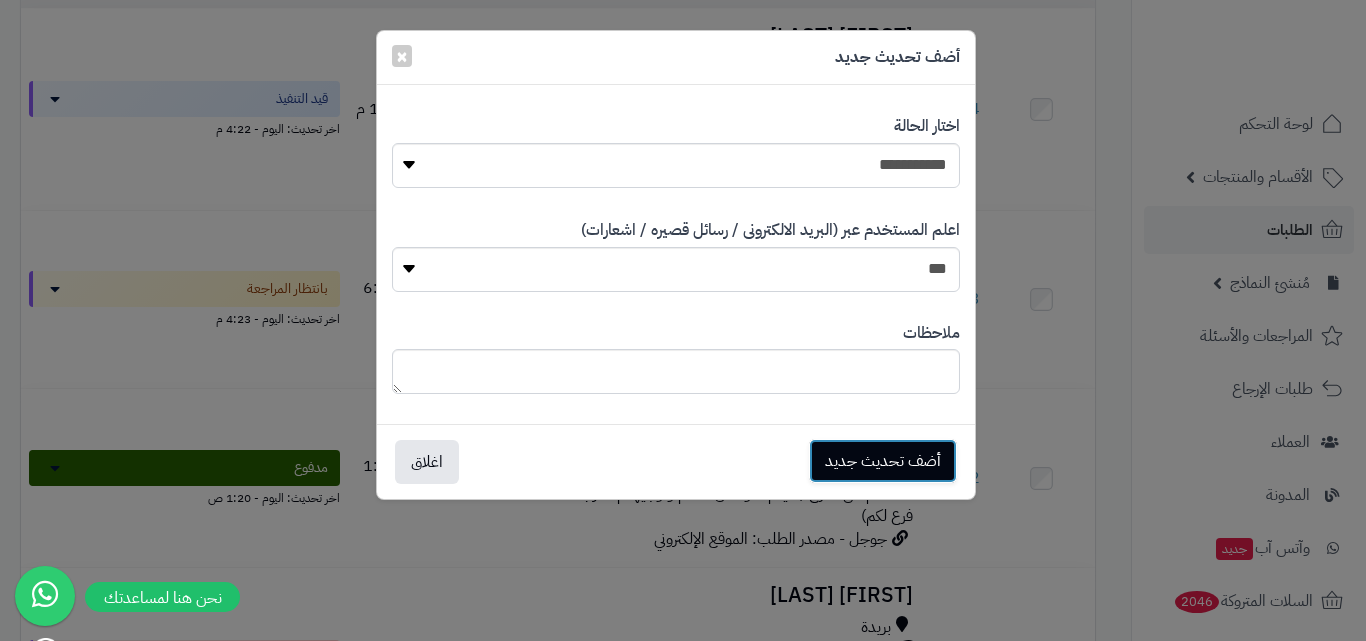 click on "أضف تحديث جديد" at bounding box center [883, 461] 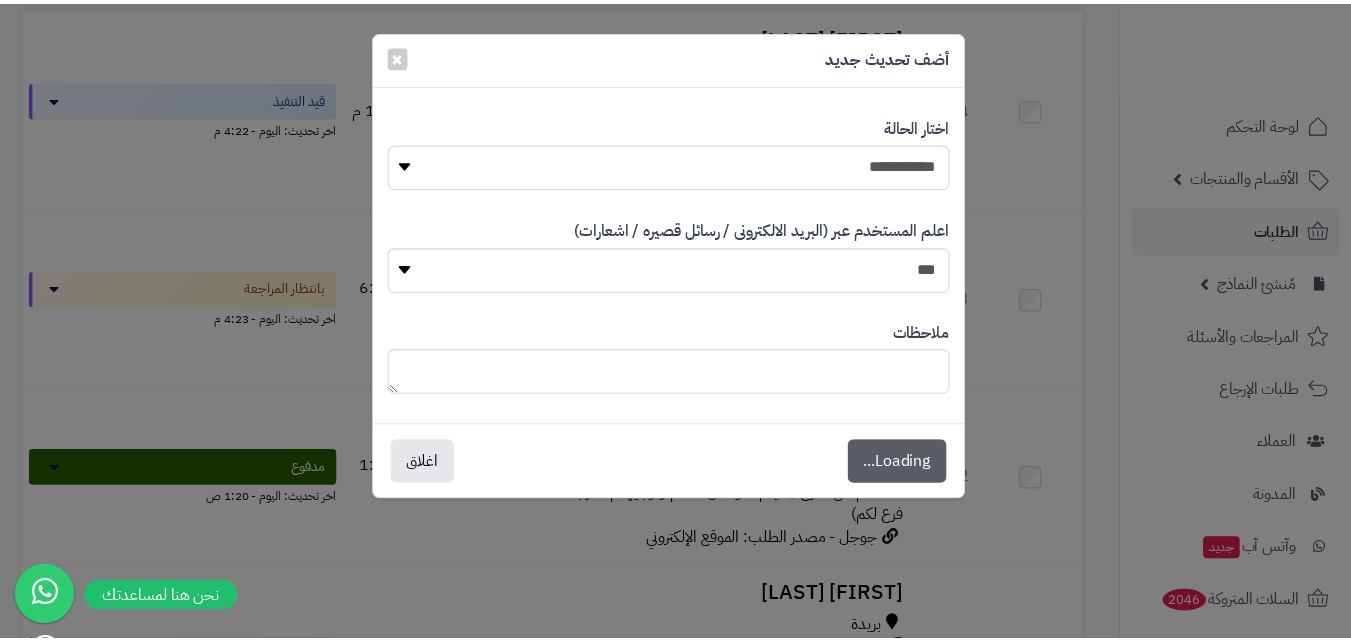scroll, scrollTop: 365, scrollLeft: 0, axis: vertical 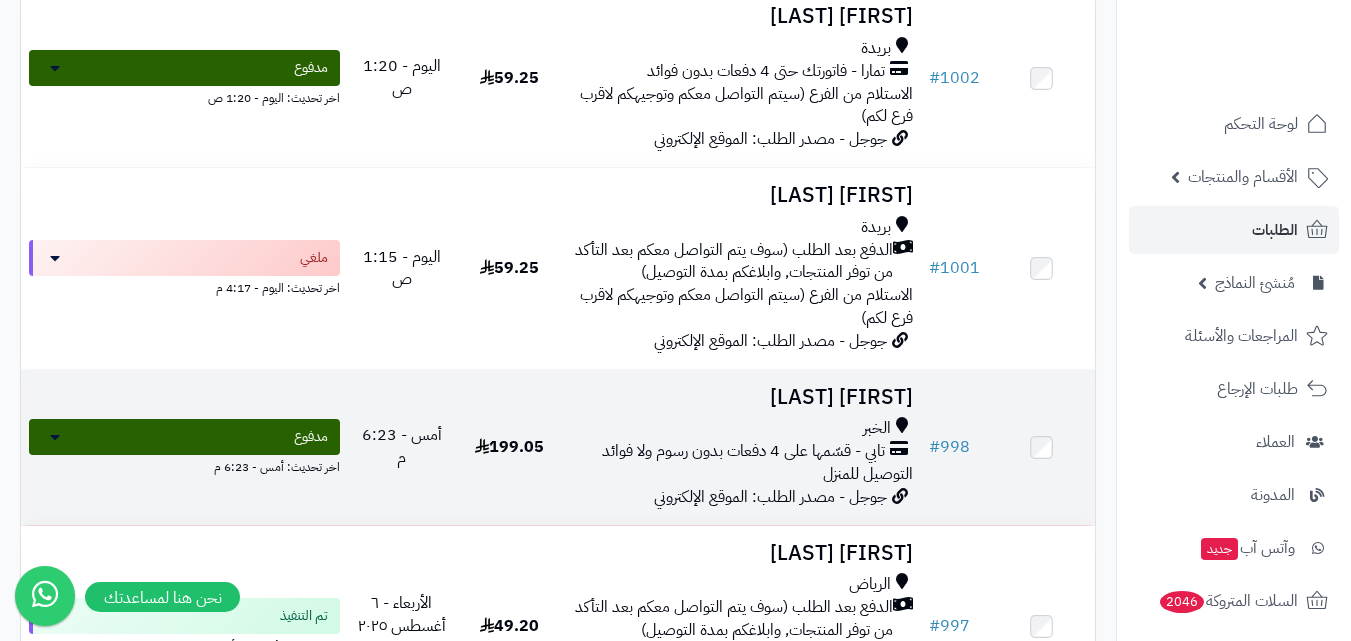 click on "[FIRST] [LAST]" at bounding box center (742, 397) 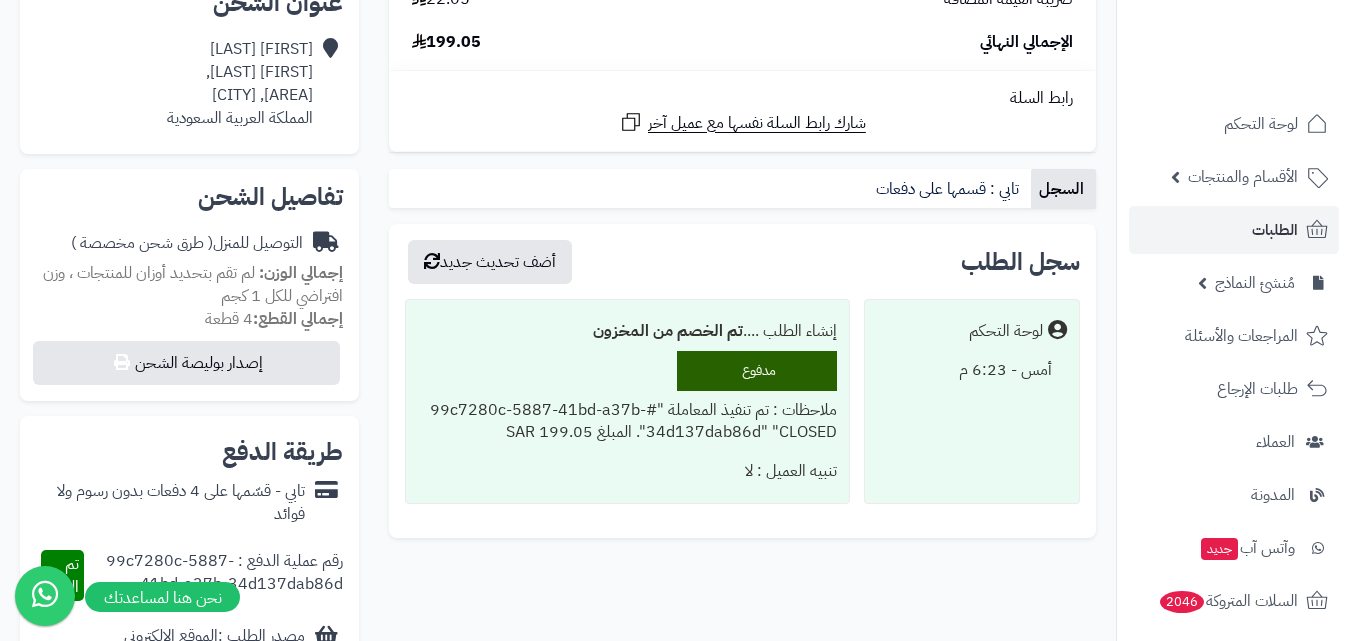 scroll, scrollTop: 500, scrollLeft: 0, axis: vertical 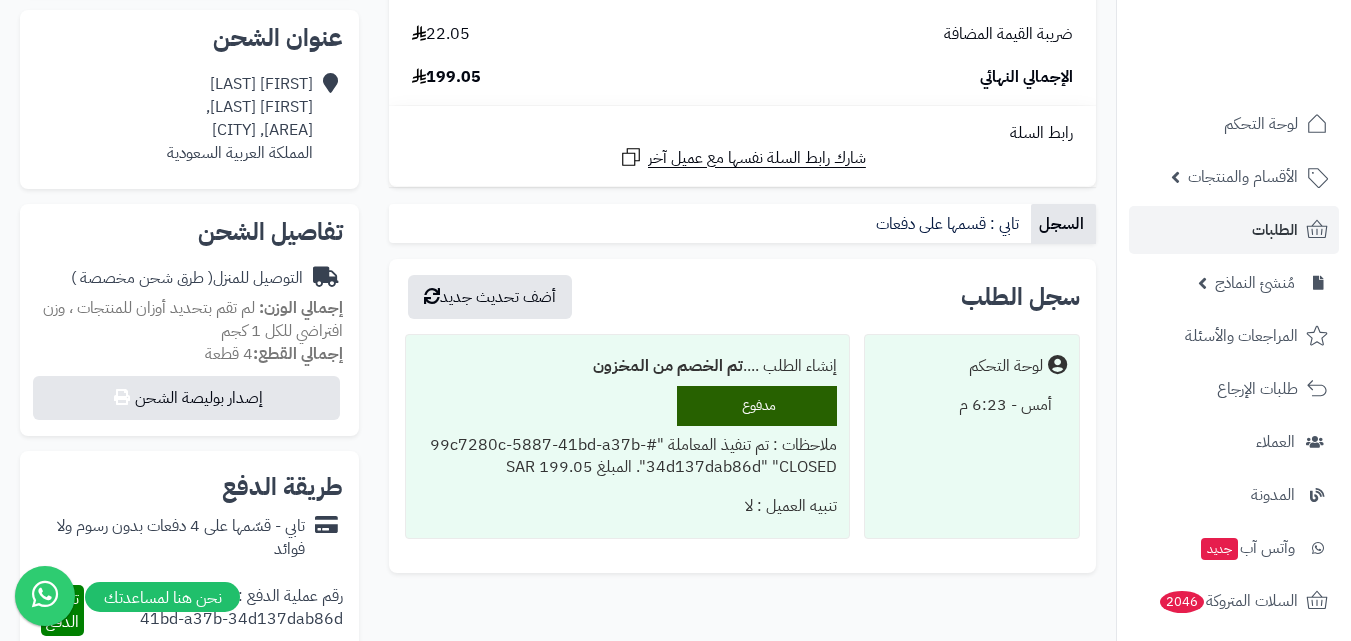 click on "لوحة التحكم" at bounding box center (1006, 366) 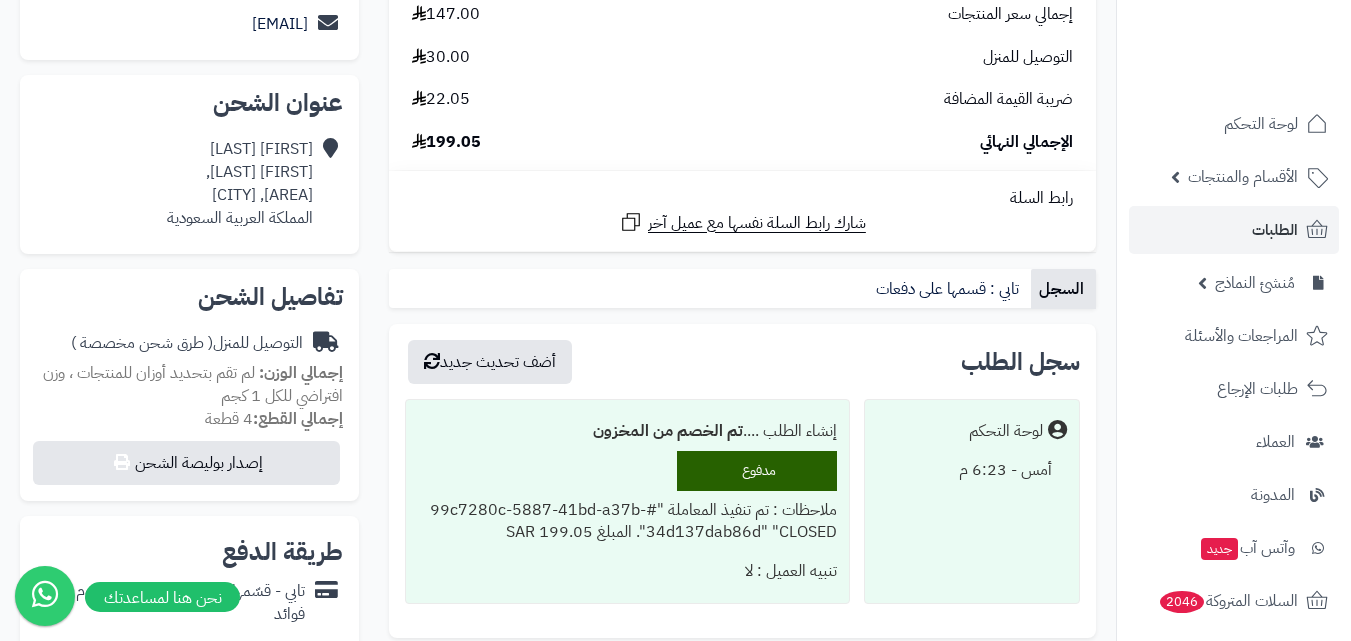 scroll, scrollTop: 400, scrollLeft: 0, axis: vertical 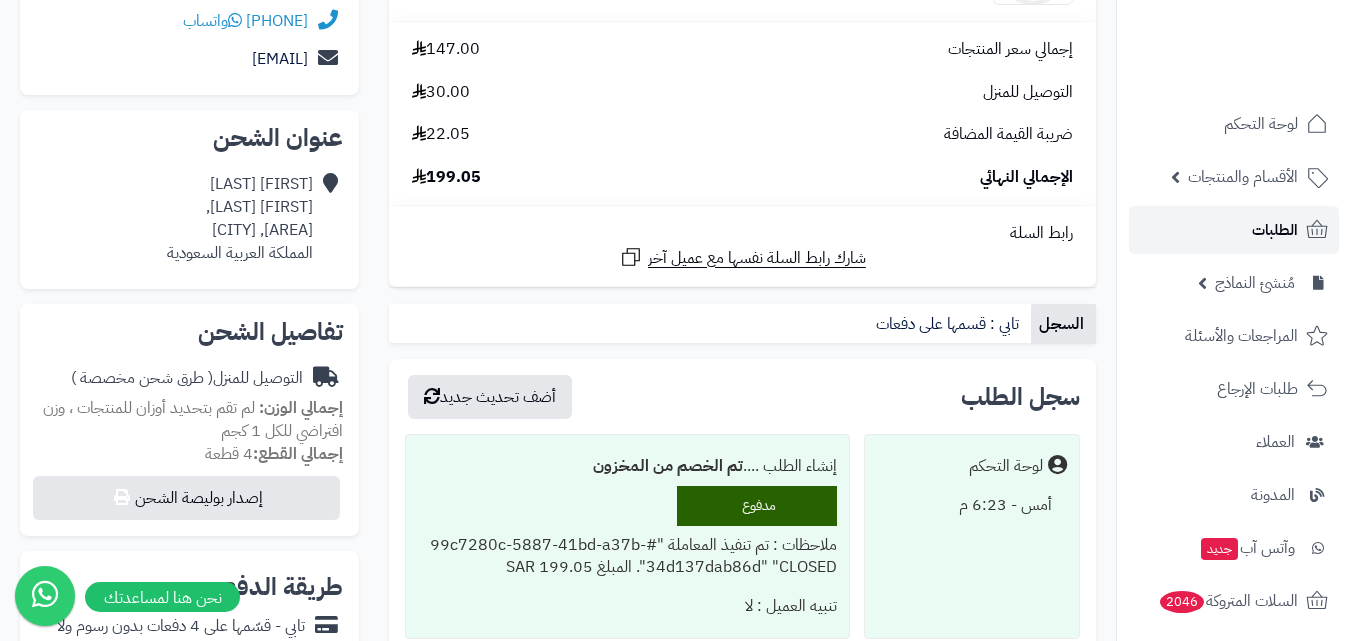 click on "الطلبات" at bounding box center [1275, 230] 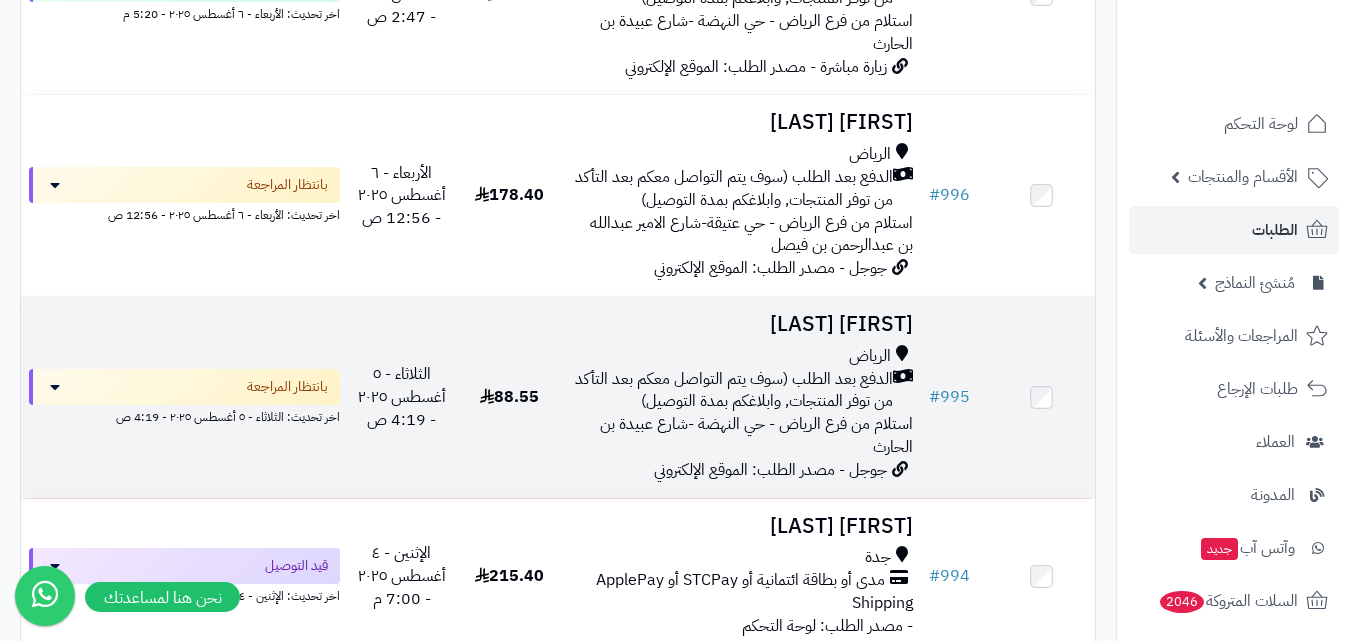 scroll, scrollTop: 1300, scrollLeft: 0, axis: vertical 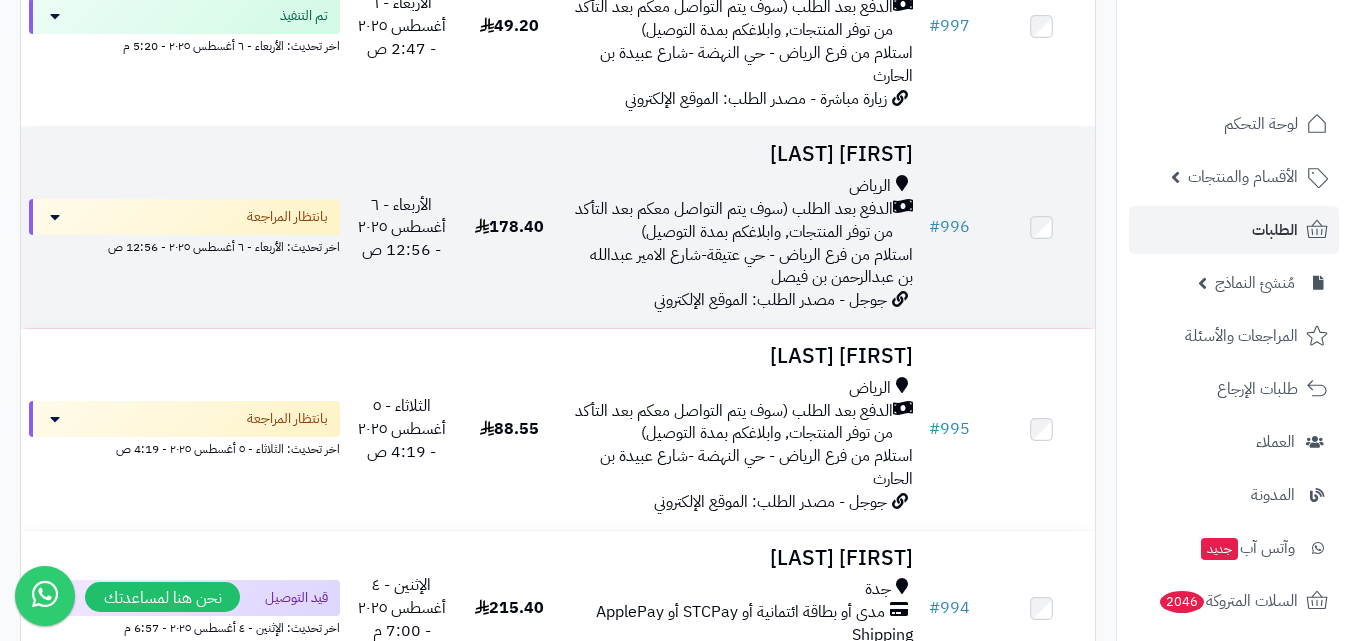 click on "استلام من فرع الرياض - حي عتيقة-شارع الامير عبدالله بن عبدالرحمن بن فيصل" at bounding box center (751, 266) 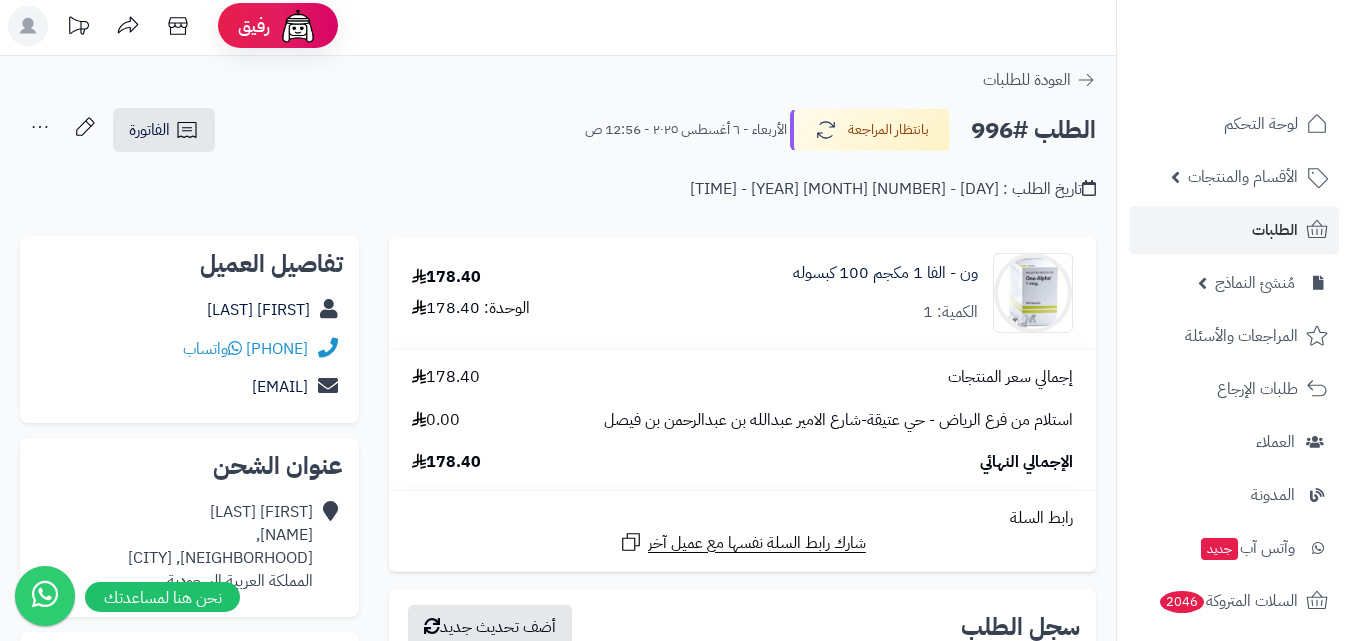 scroll, scrollTop: 0, scrollLeft: 0, axis: both 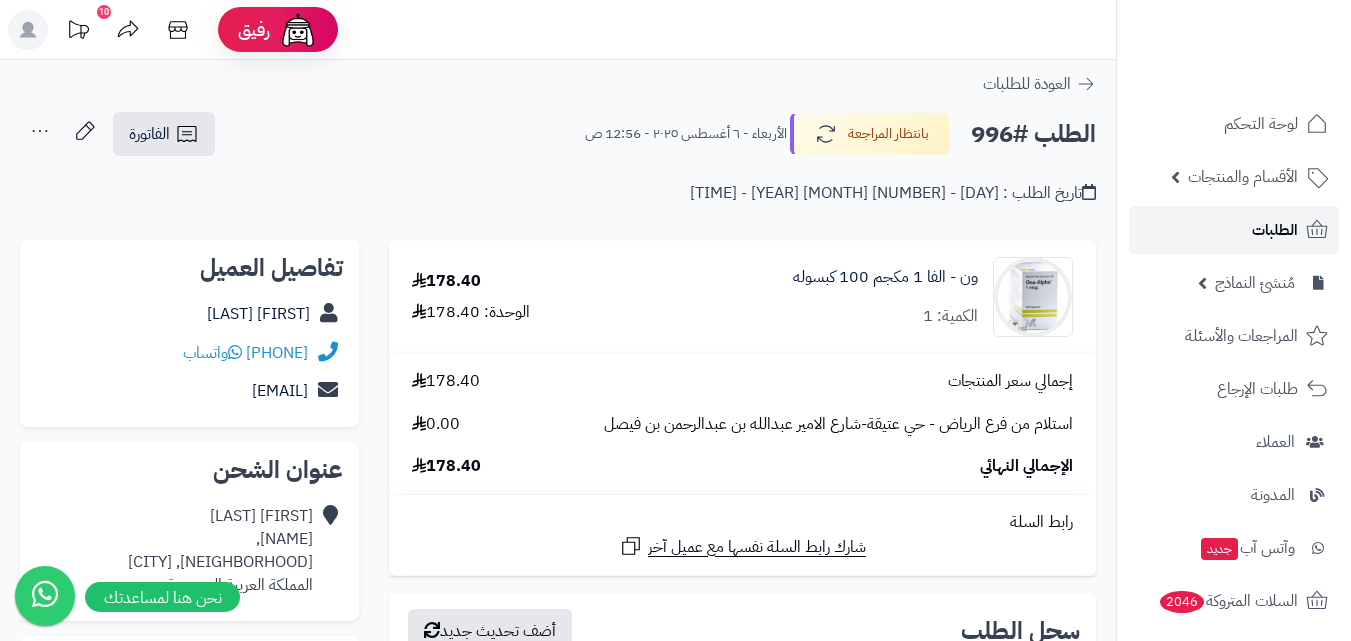 click on "الطلبات" at bounding box center [1275, 230] 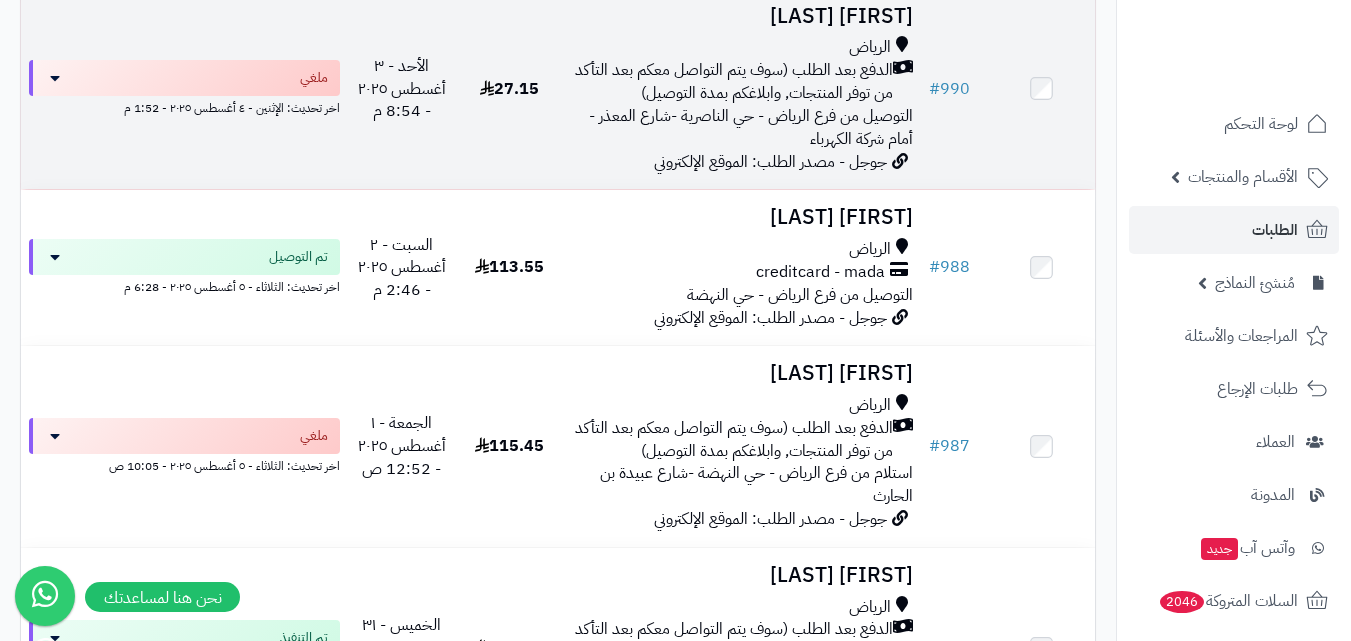 scroll, scrollTop: 2000, scrollLeft: 0, axis: vertical 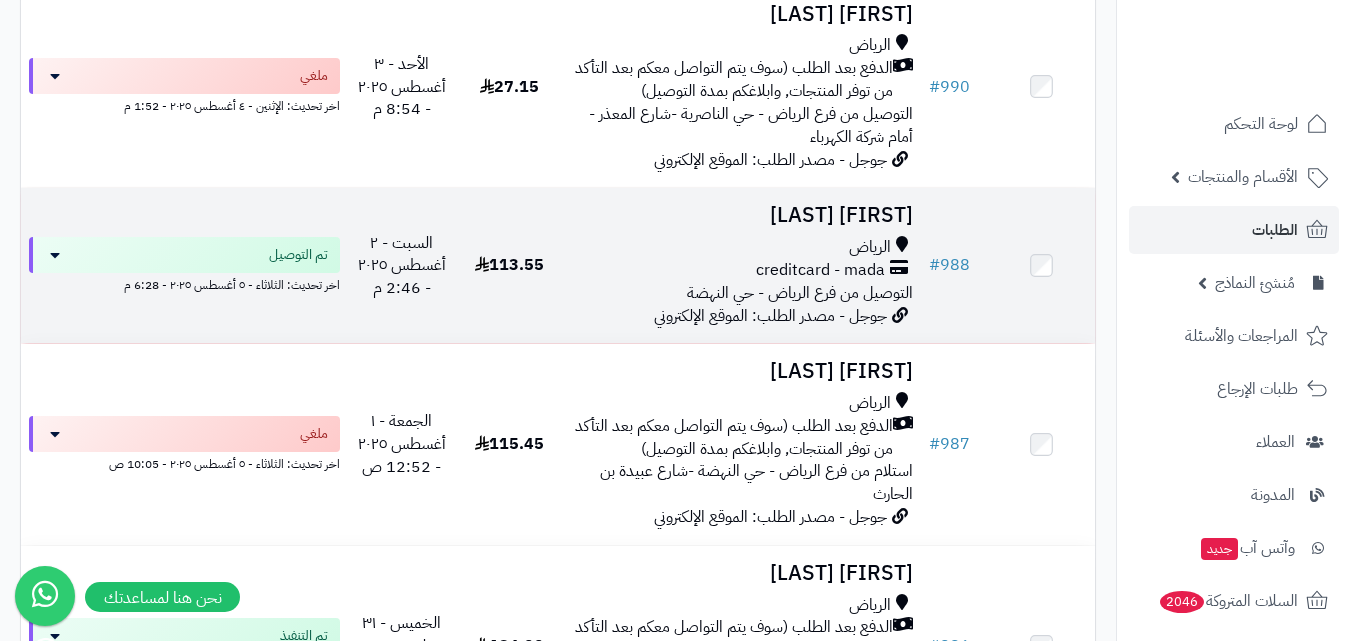 click on "creditcard - mada" at bounding box center (820, 270) 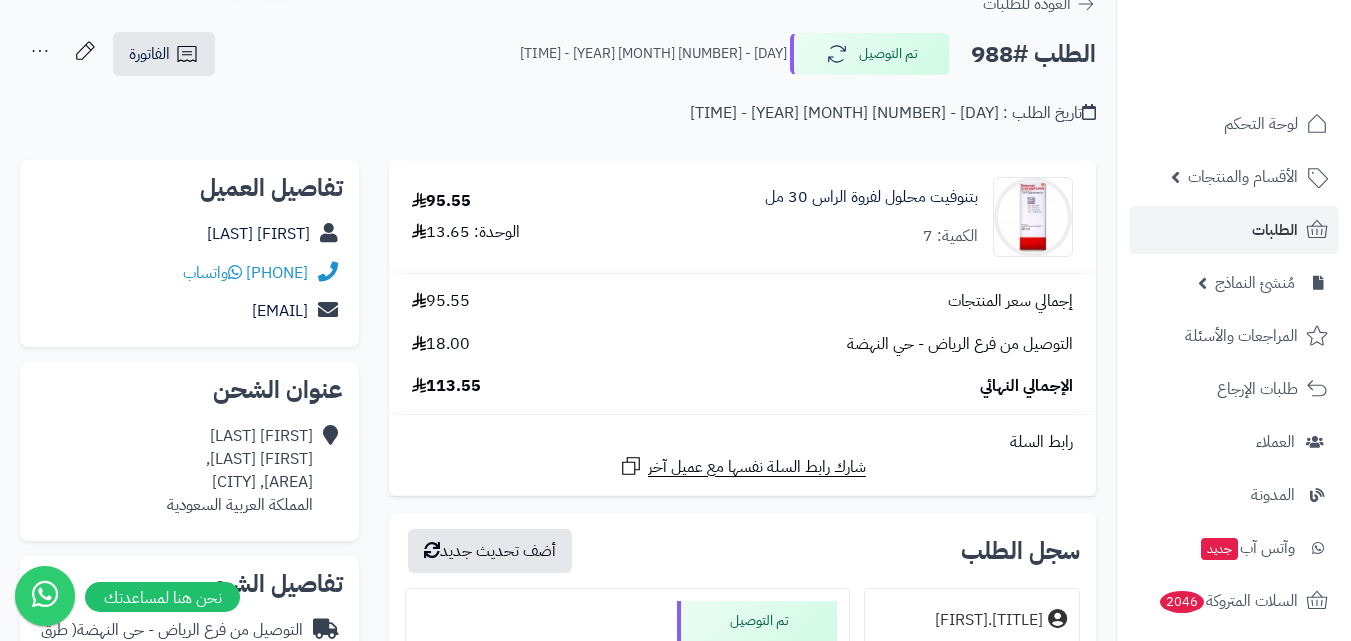 scroll, scrollTop: 0, scrollLeft: 0, axis: both 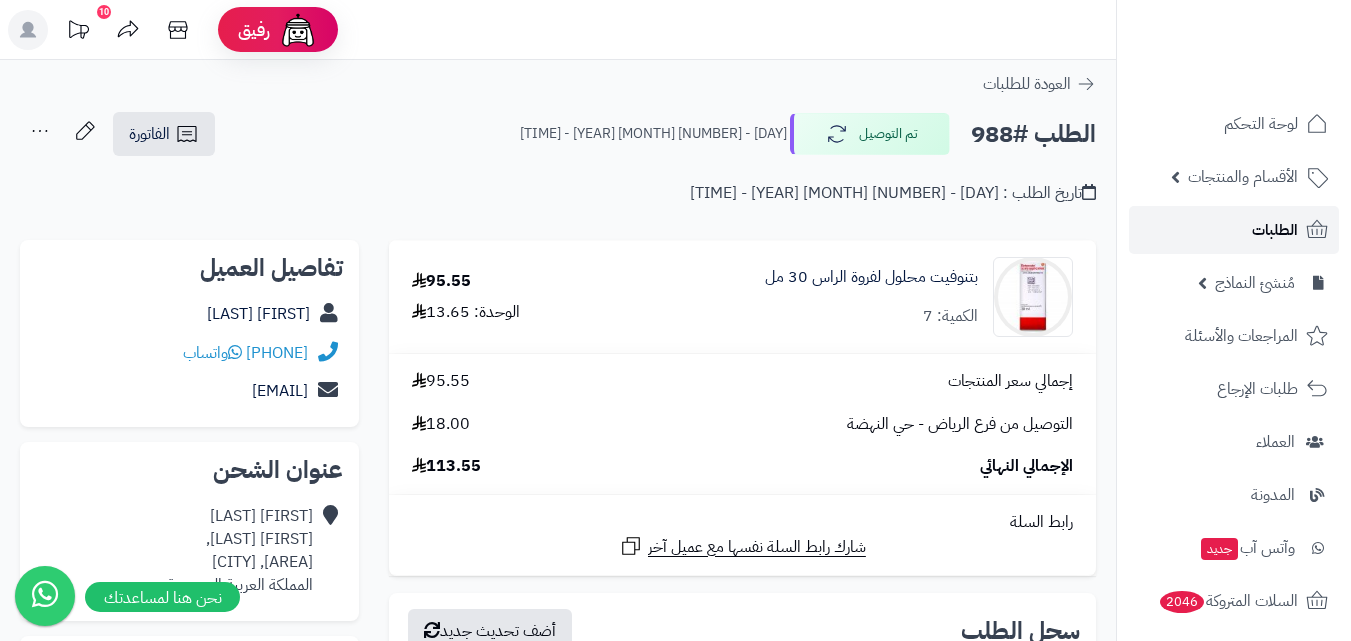 click on "الطلبات" at bounding box center (1275, 230) 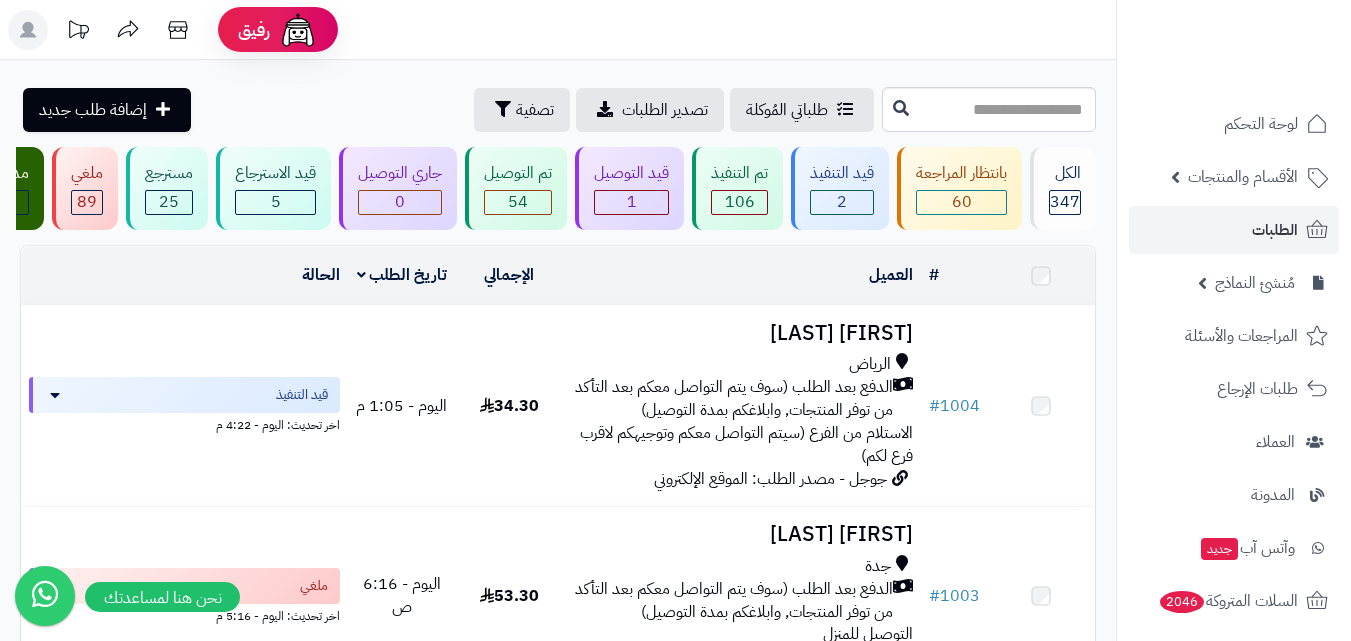 scroll, scrollTop: 0, scrollLeft: 0, axis: both 